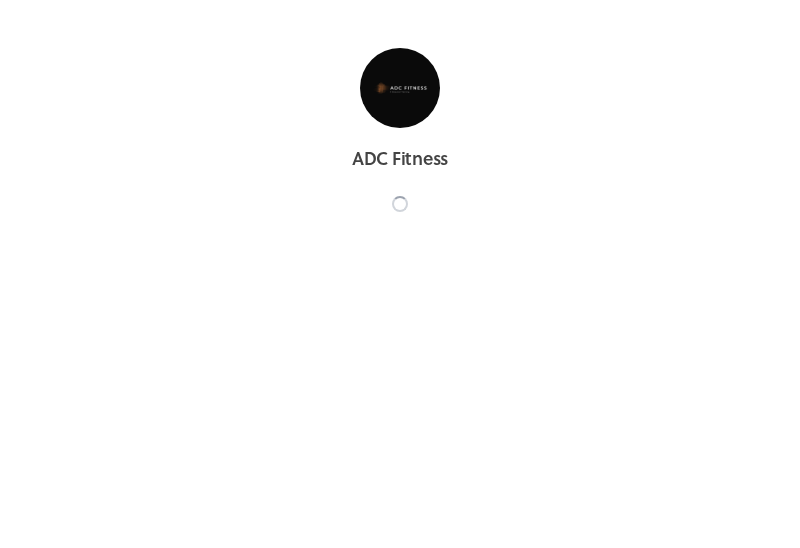 scroll, scrollTop: 0, scrollLeft: 0, axis: both 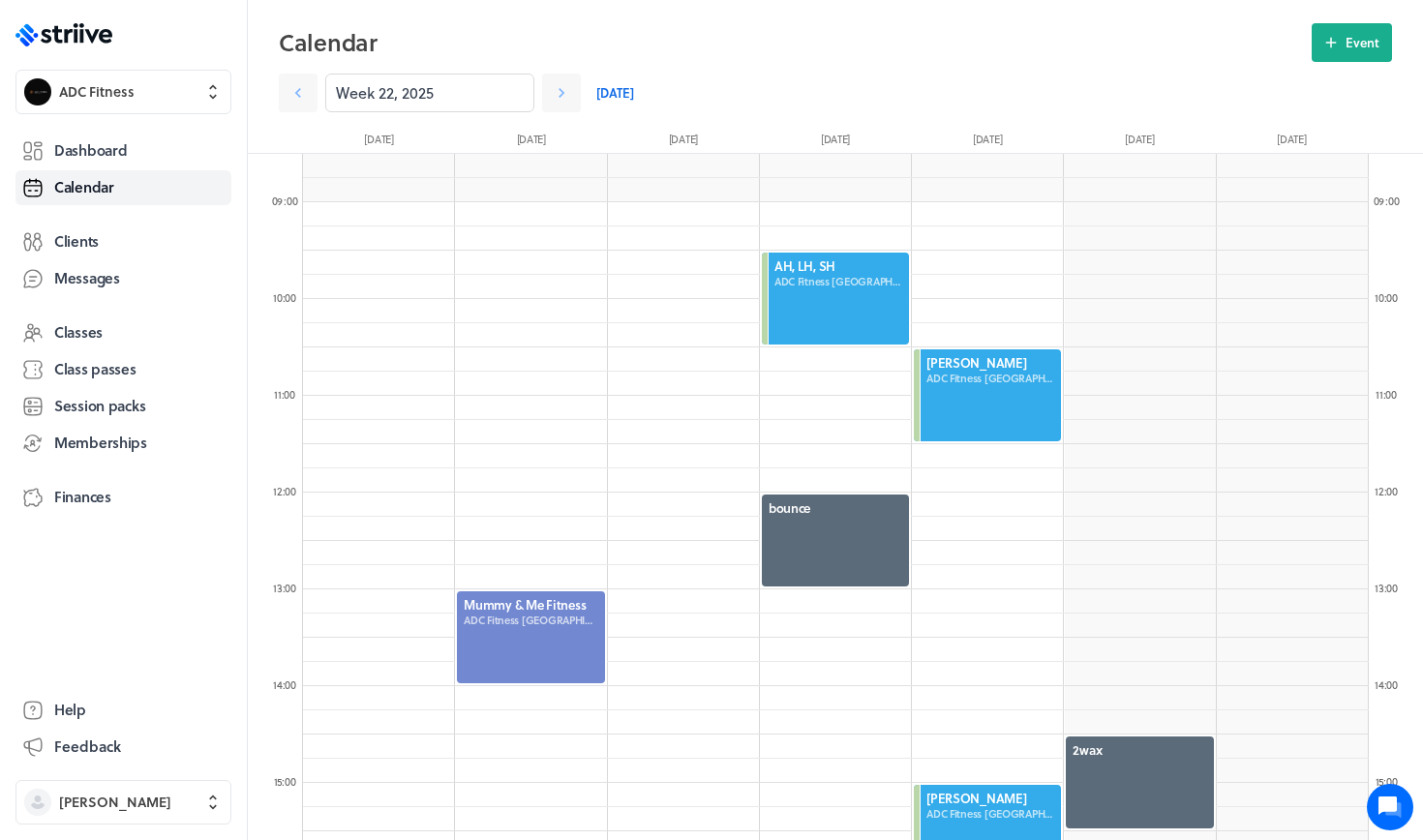 click on "[DATE]" at bounding box center [615, 93] 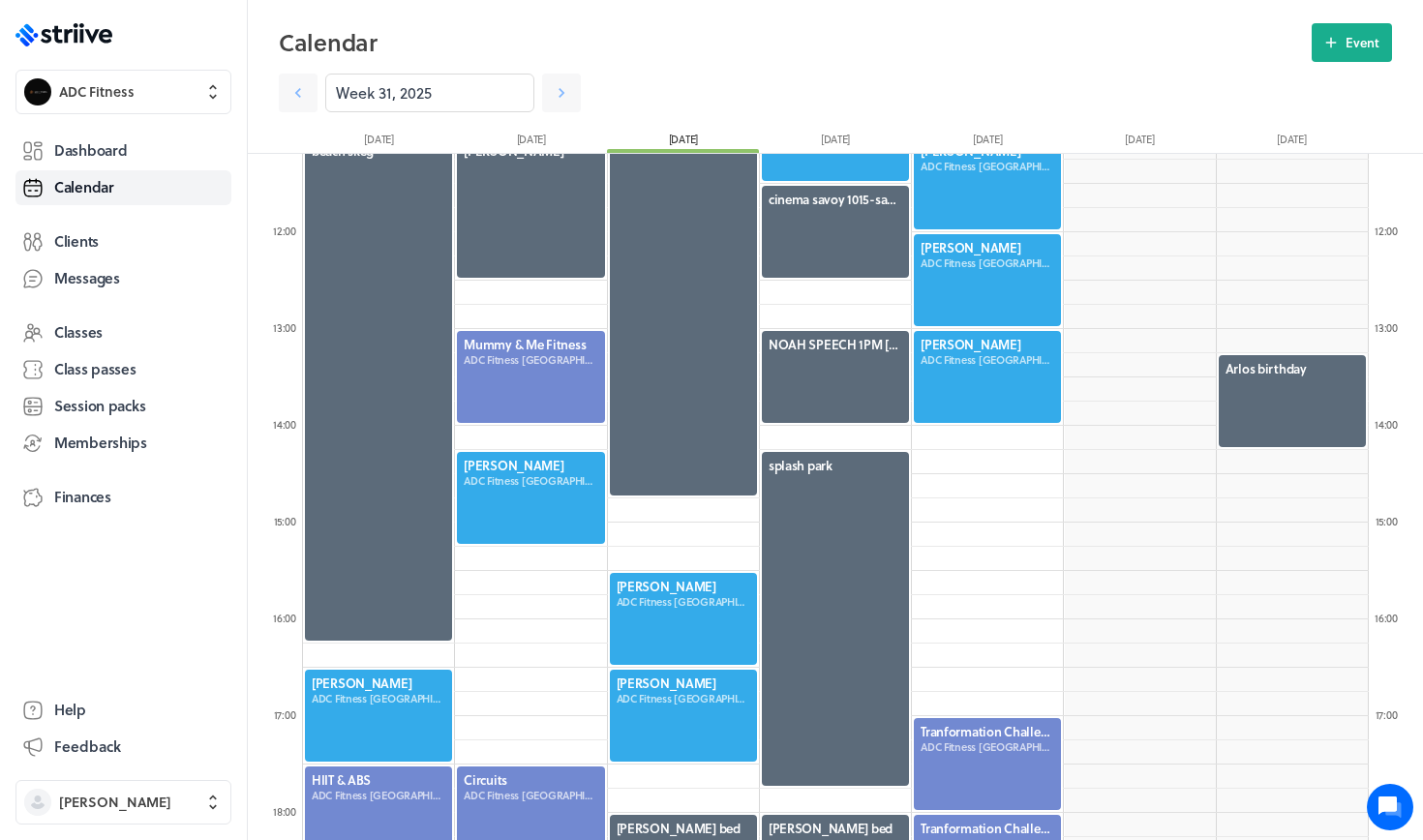 scroll, scrollTop: 1137, scrollLeft: 0, axis: vertical 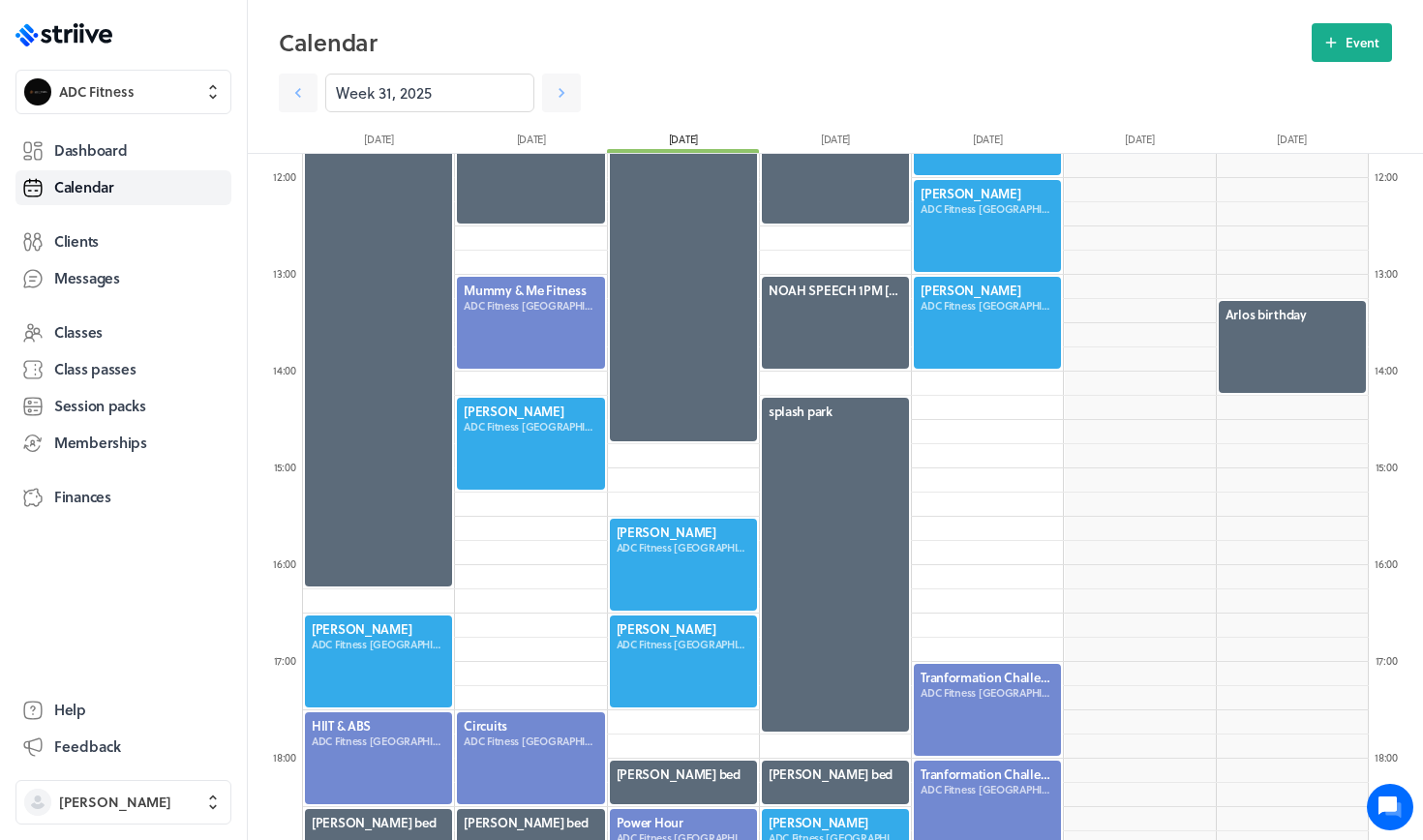 click at bounding box center (530, 443) 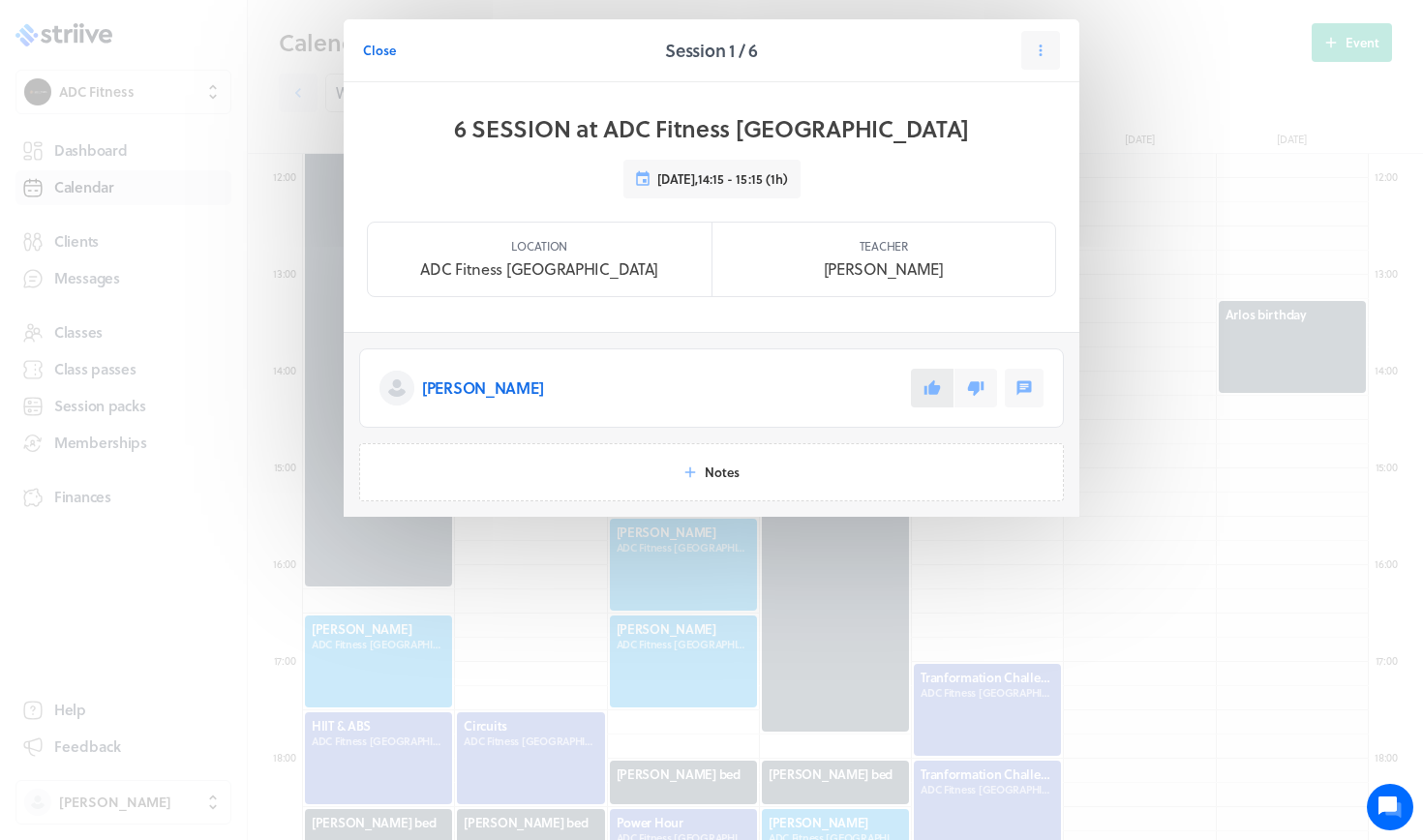click 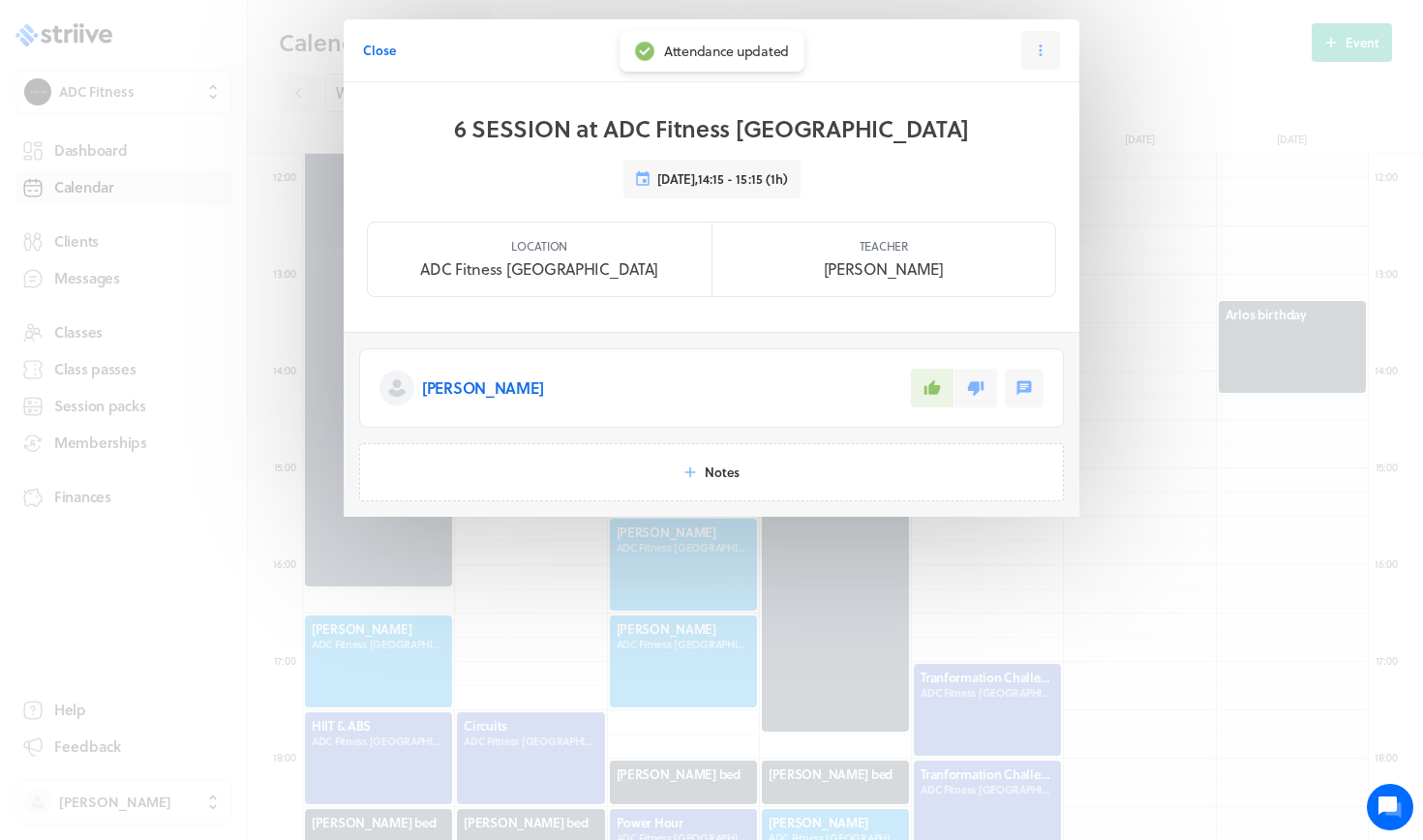 click on "Close Session 1 / 6" at bounding box center (712, 50) 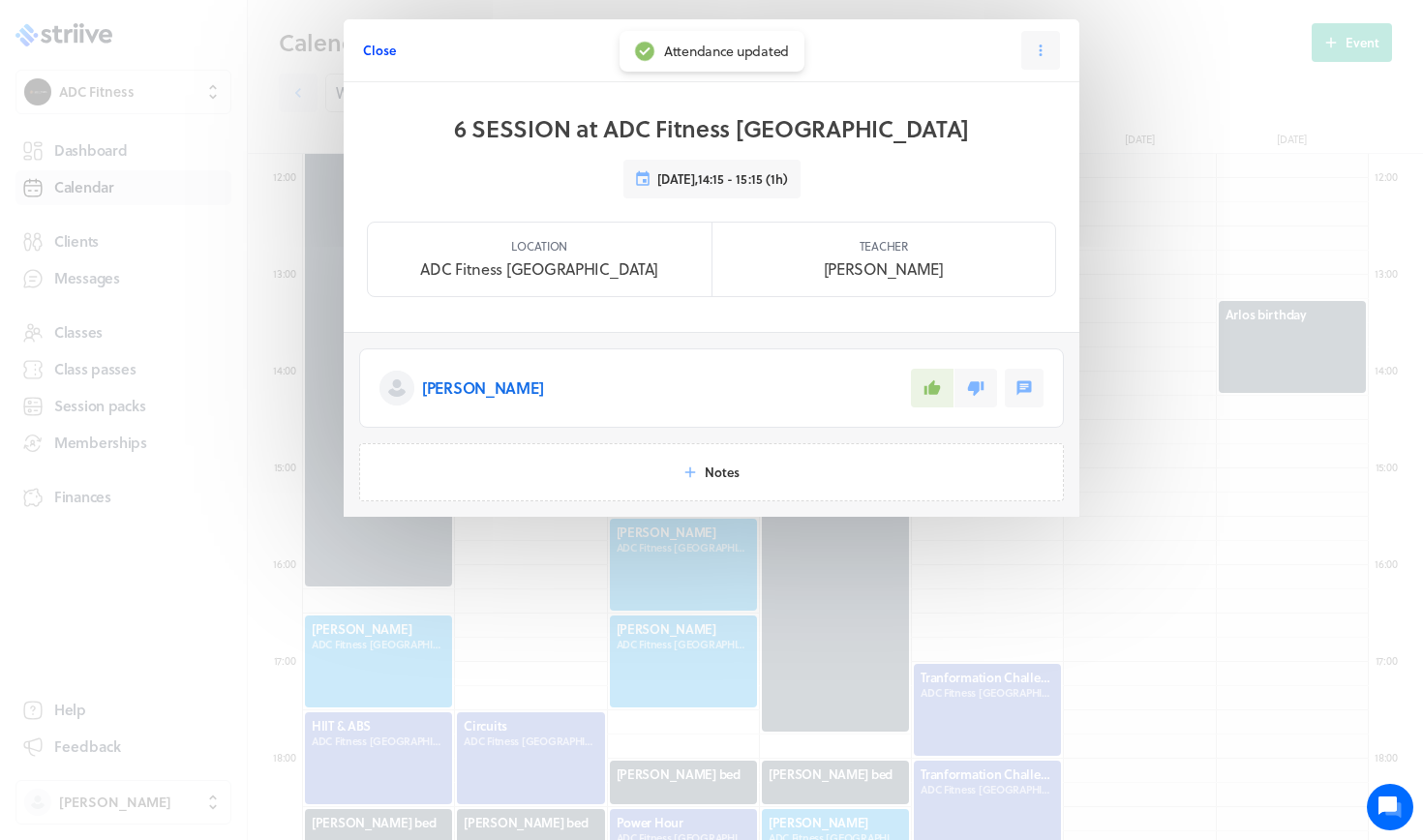 click on "Close" at bounding box center (379, 50) 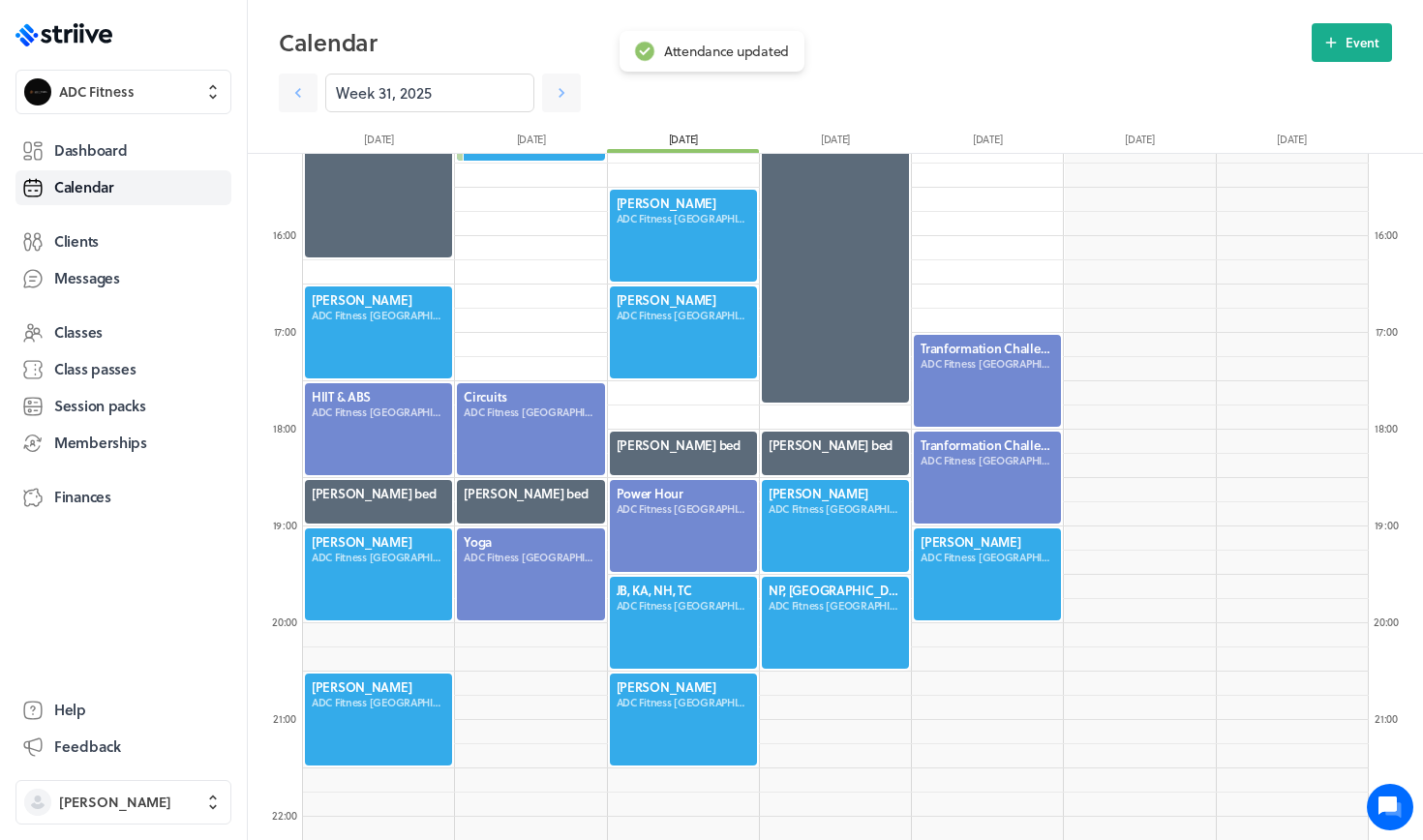 scroll, scrollTop: 1522, scrollLeft: 0, axis: vertical 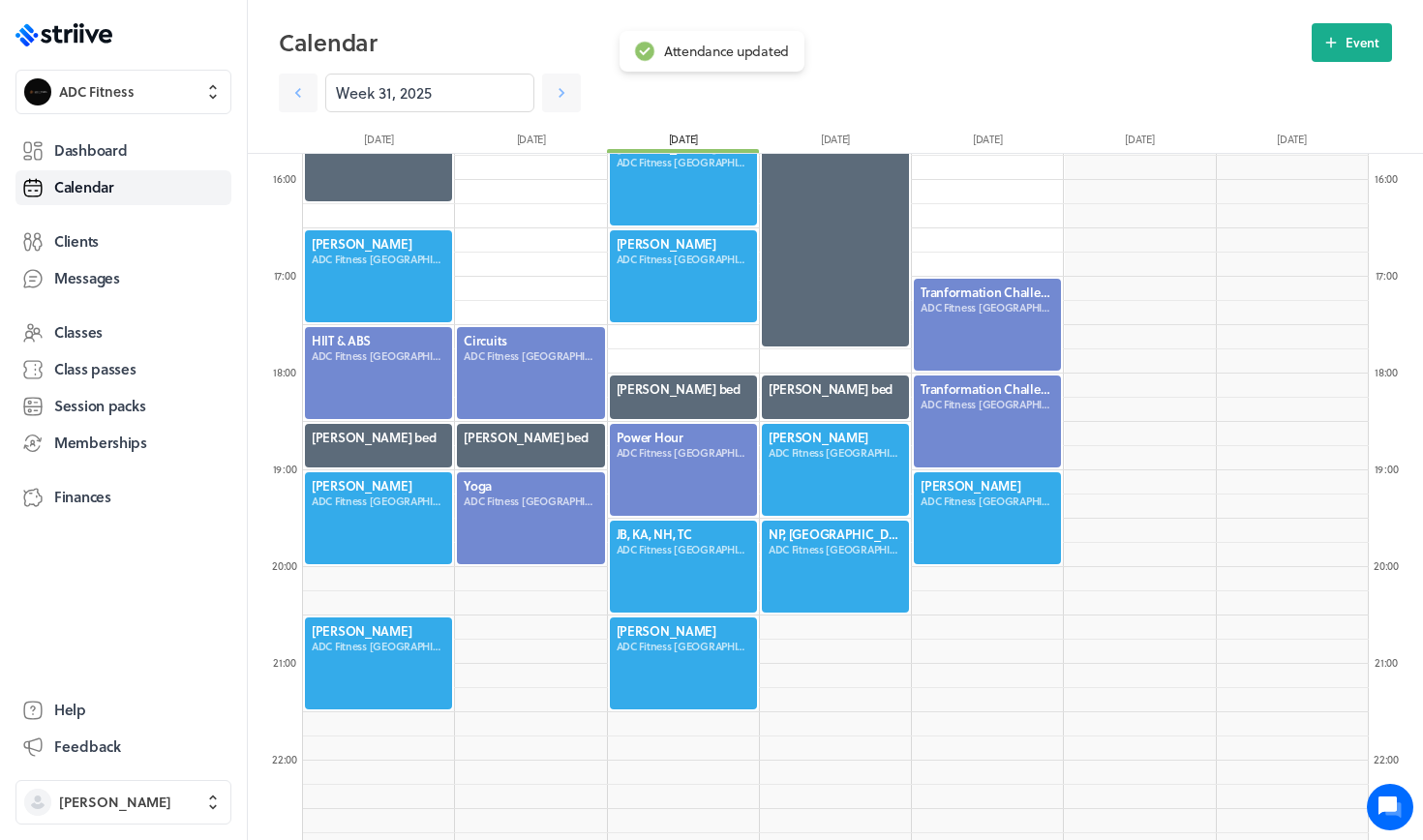 click at bounding box center (378, 518) 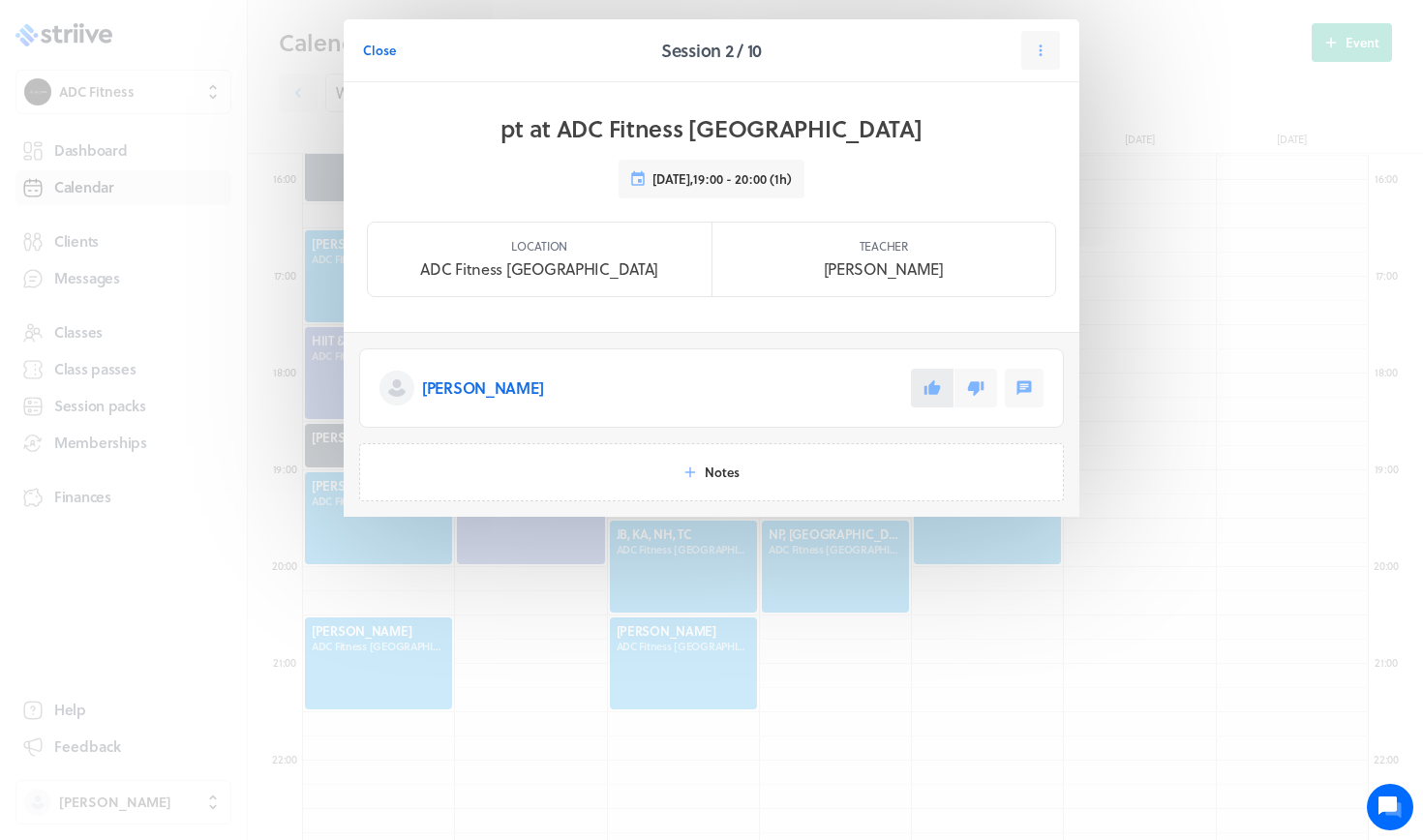 click 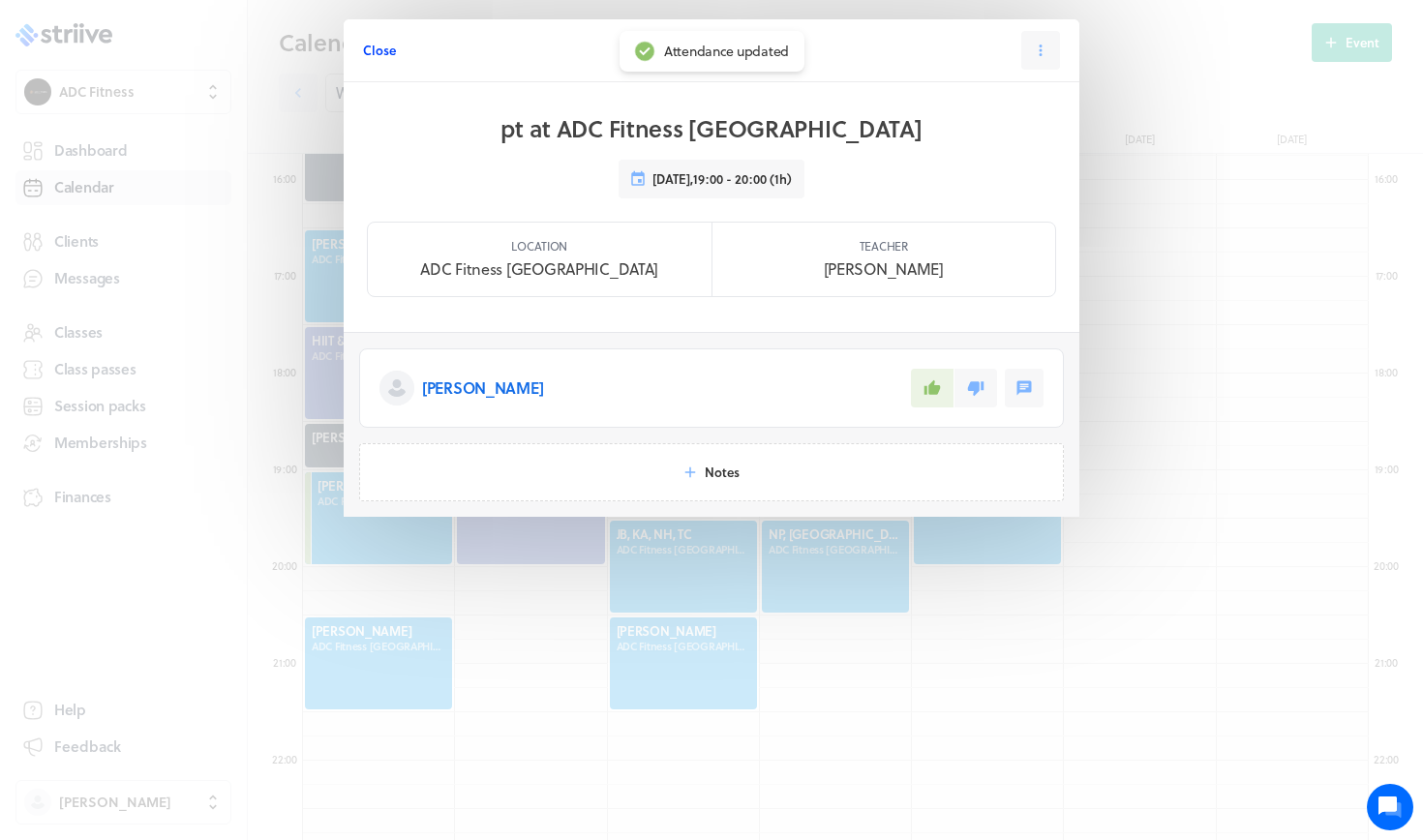 click on "Close" at bounding box center [379, 50] 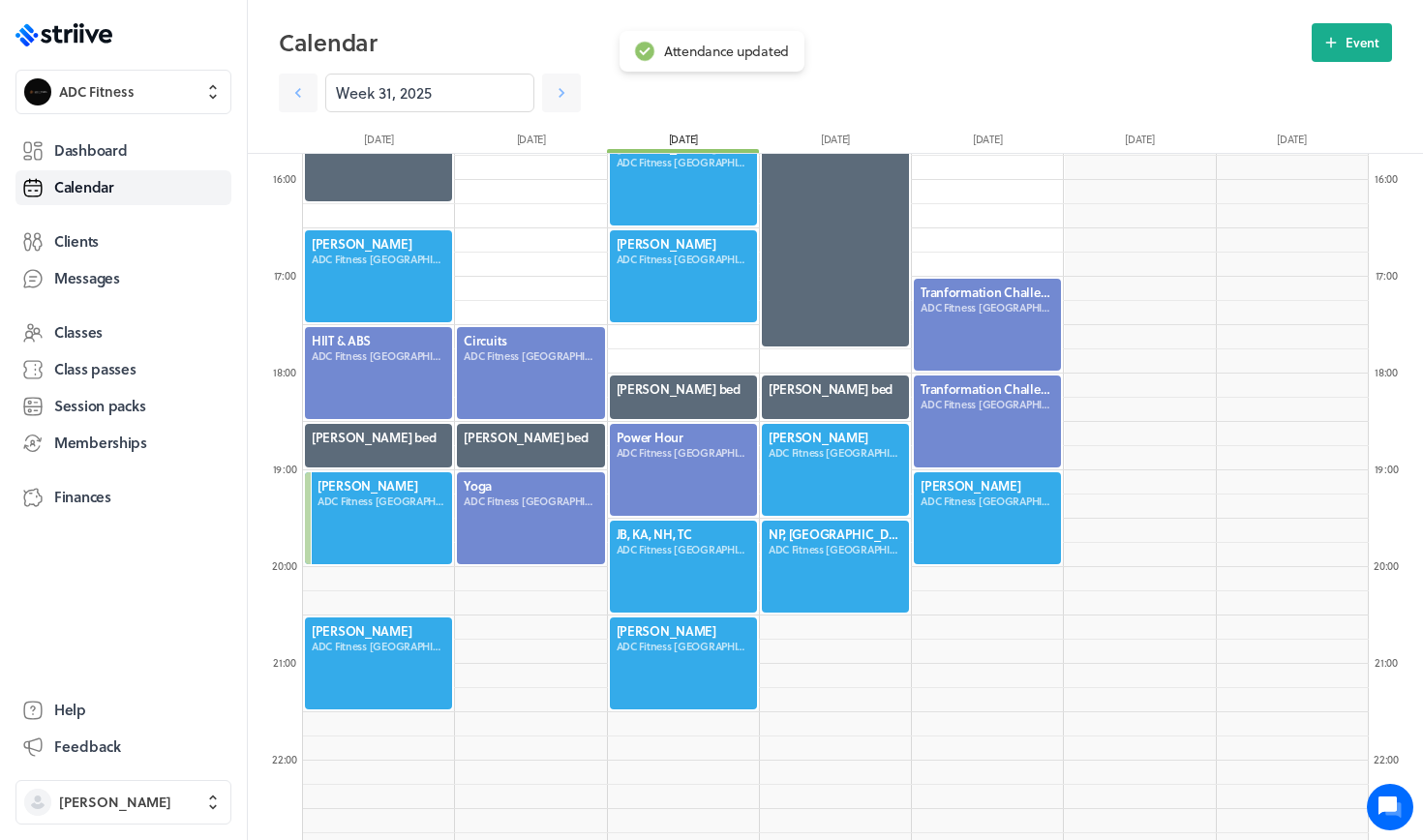 click at bounding box center (378, 276) 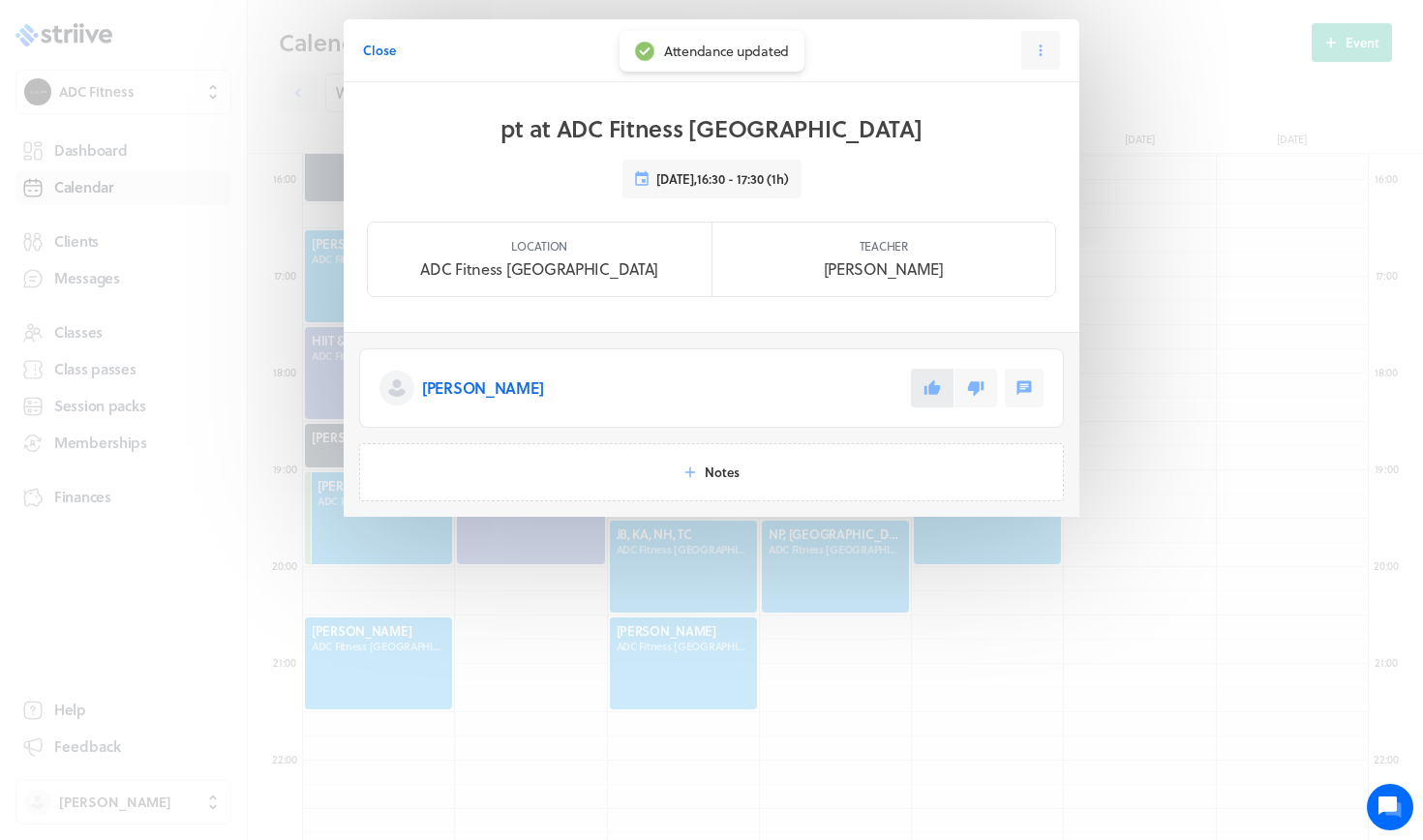 click at bounding box center (932, 388) 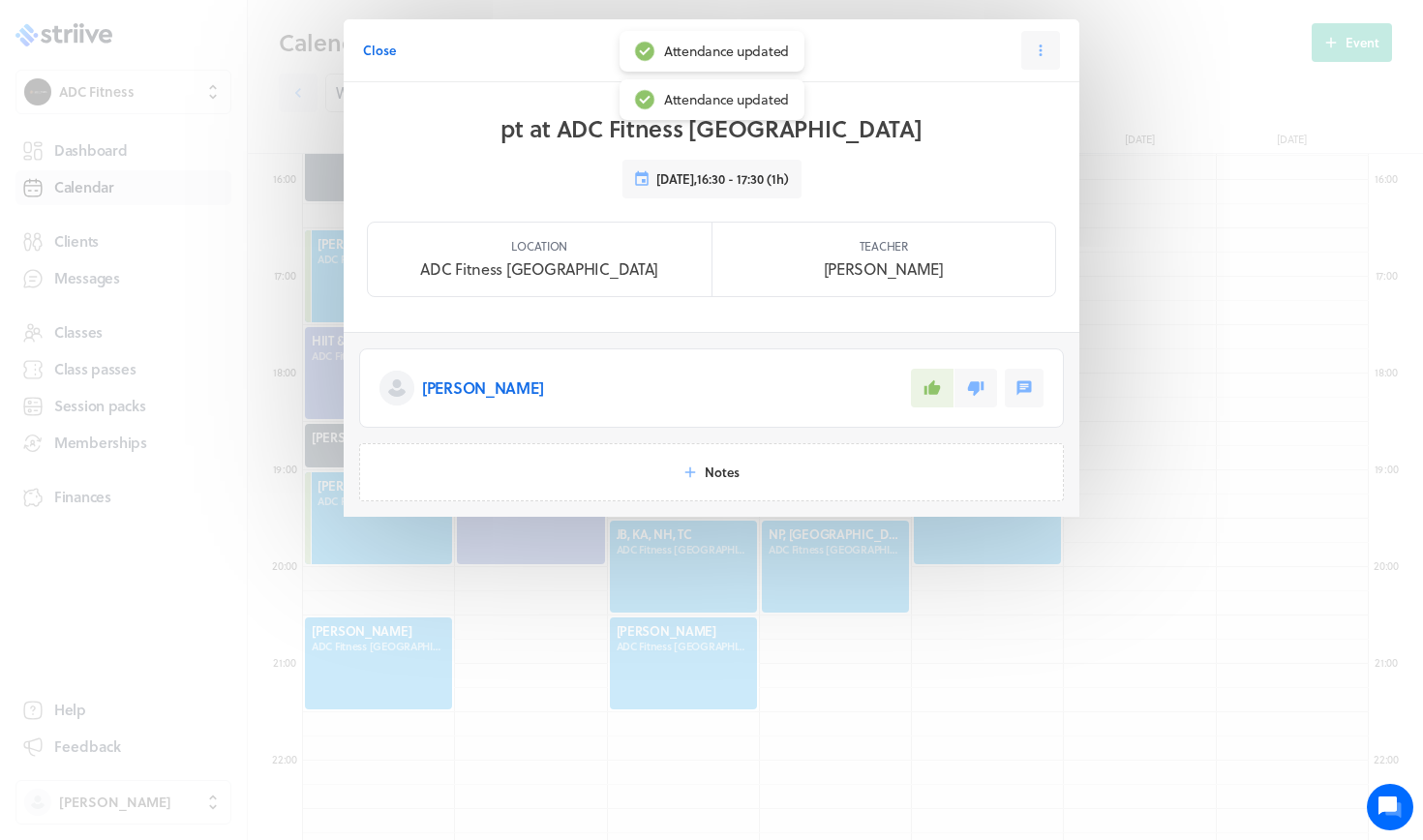 click on "Close" at bounding box center (379, 50) 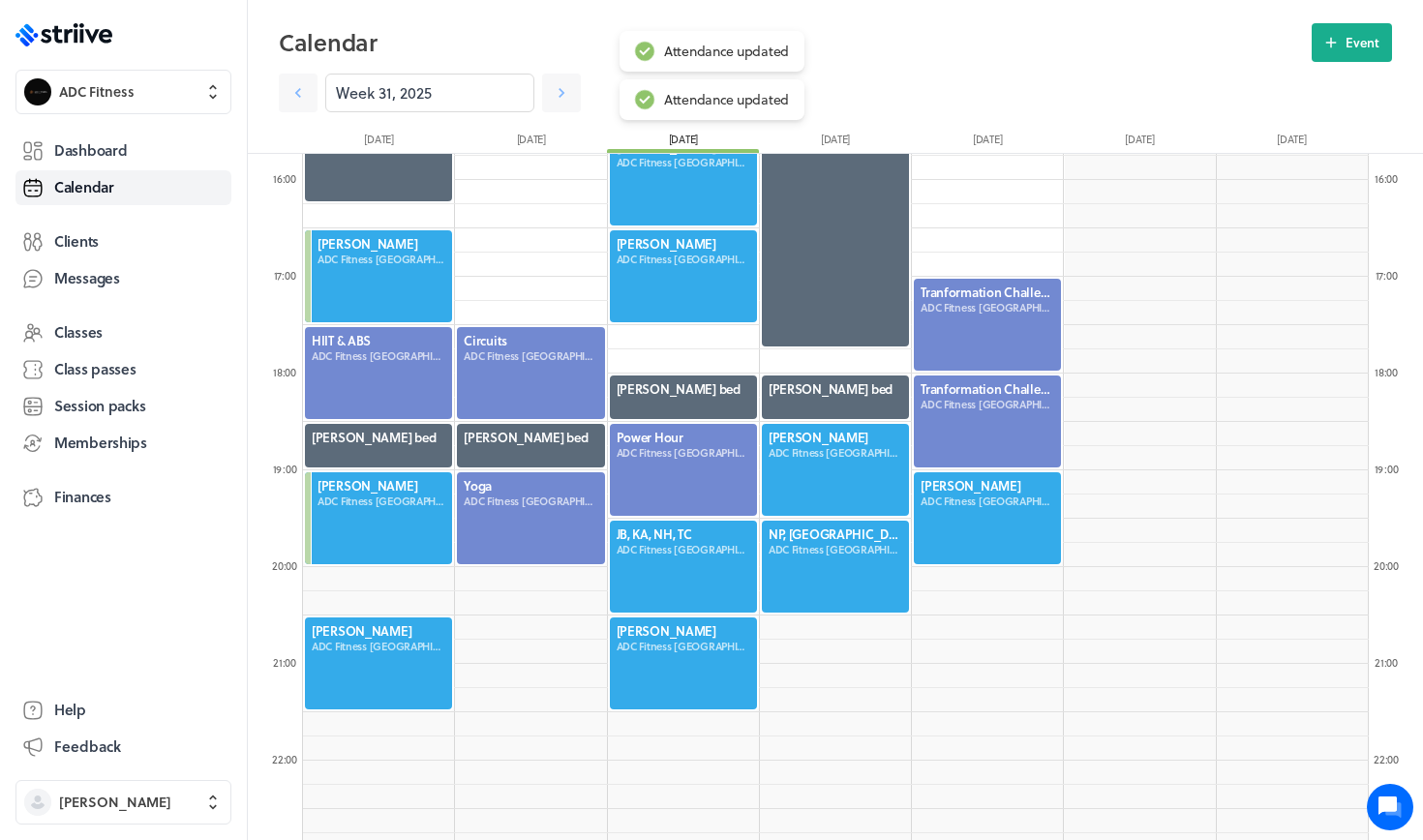 click at bounding box center (378, 663) 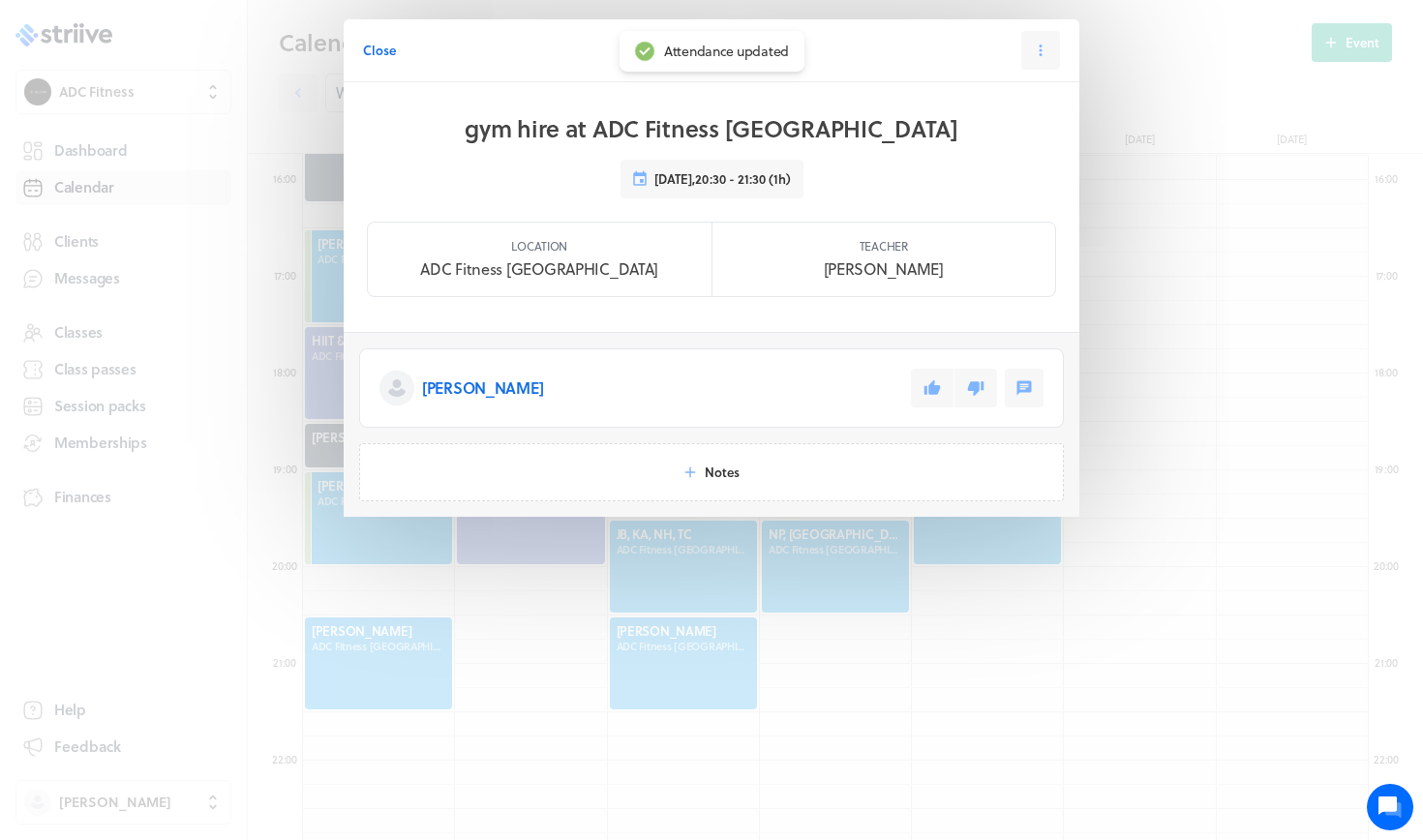 click 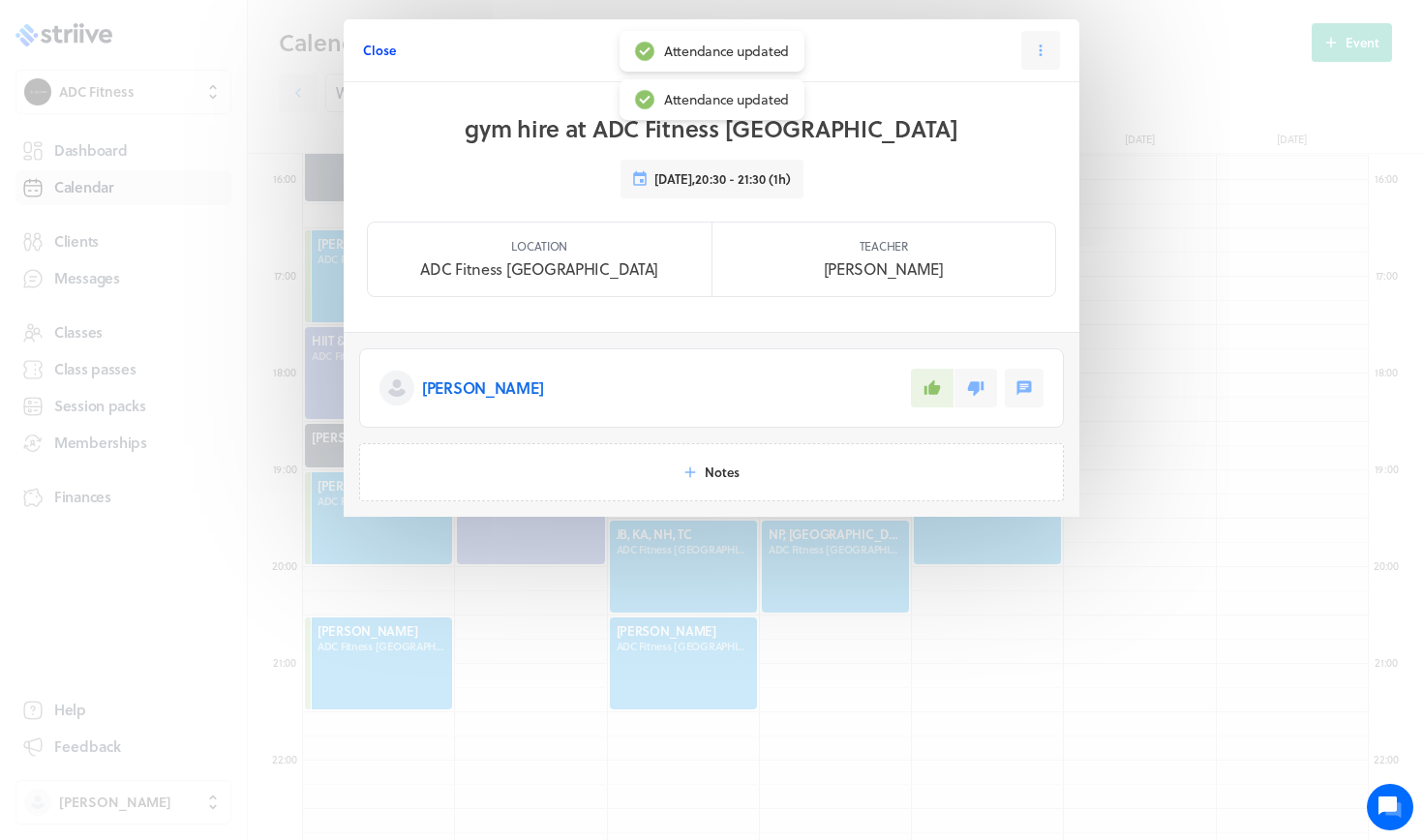 click on "Close" at bounding box center (379, 50) 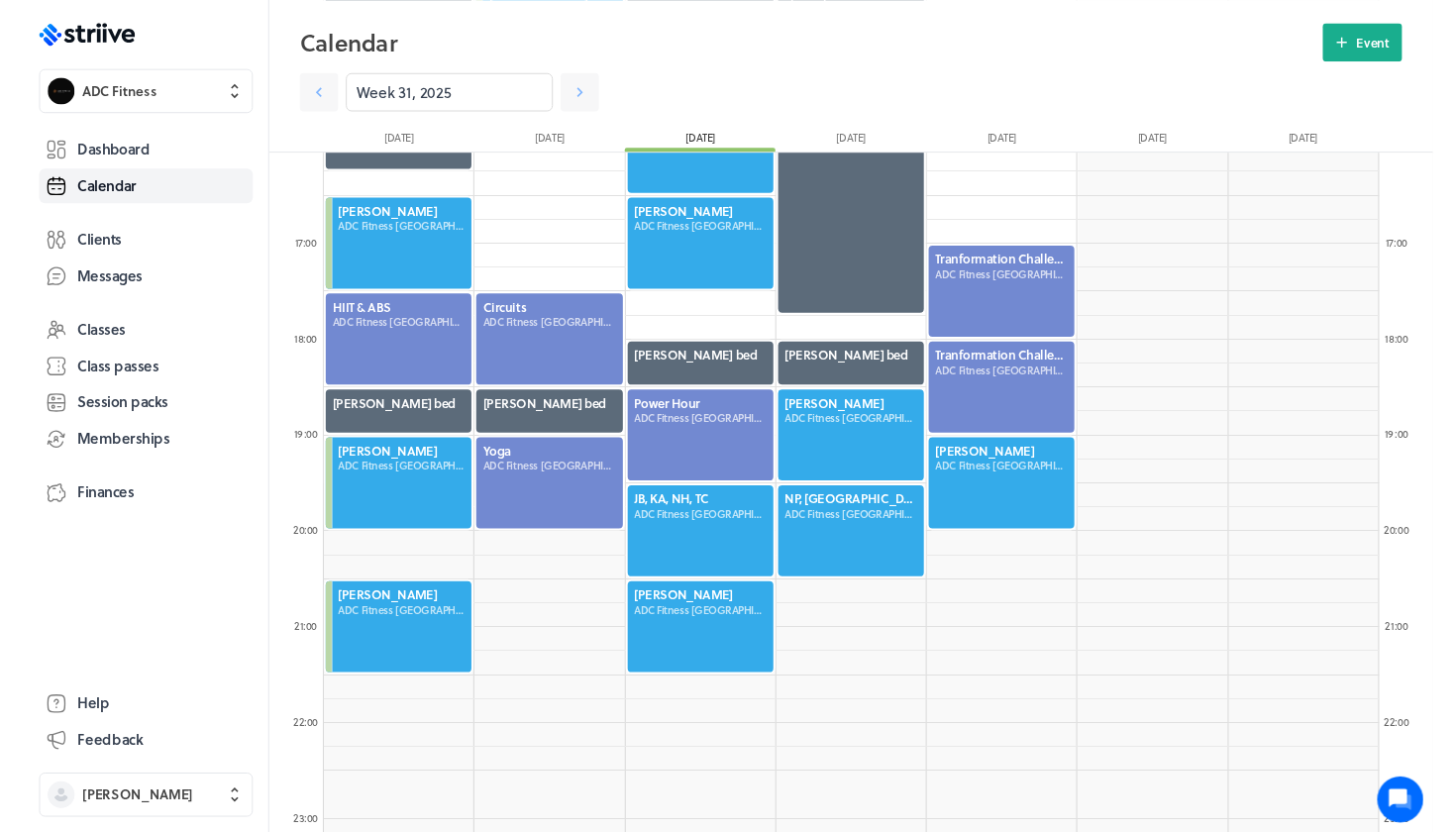 scroll, scrollTop: 1593, scrollLeft: 0, axis: vertical 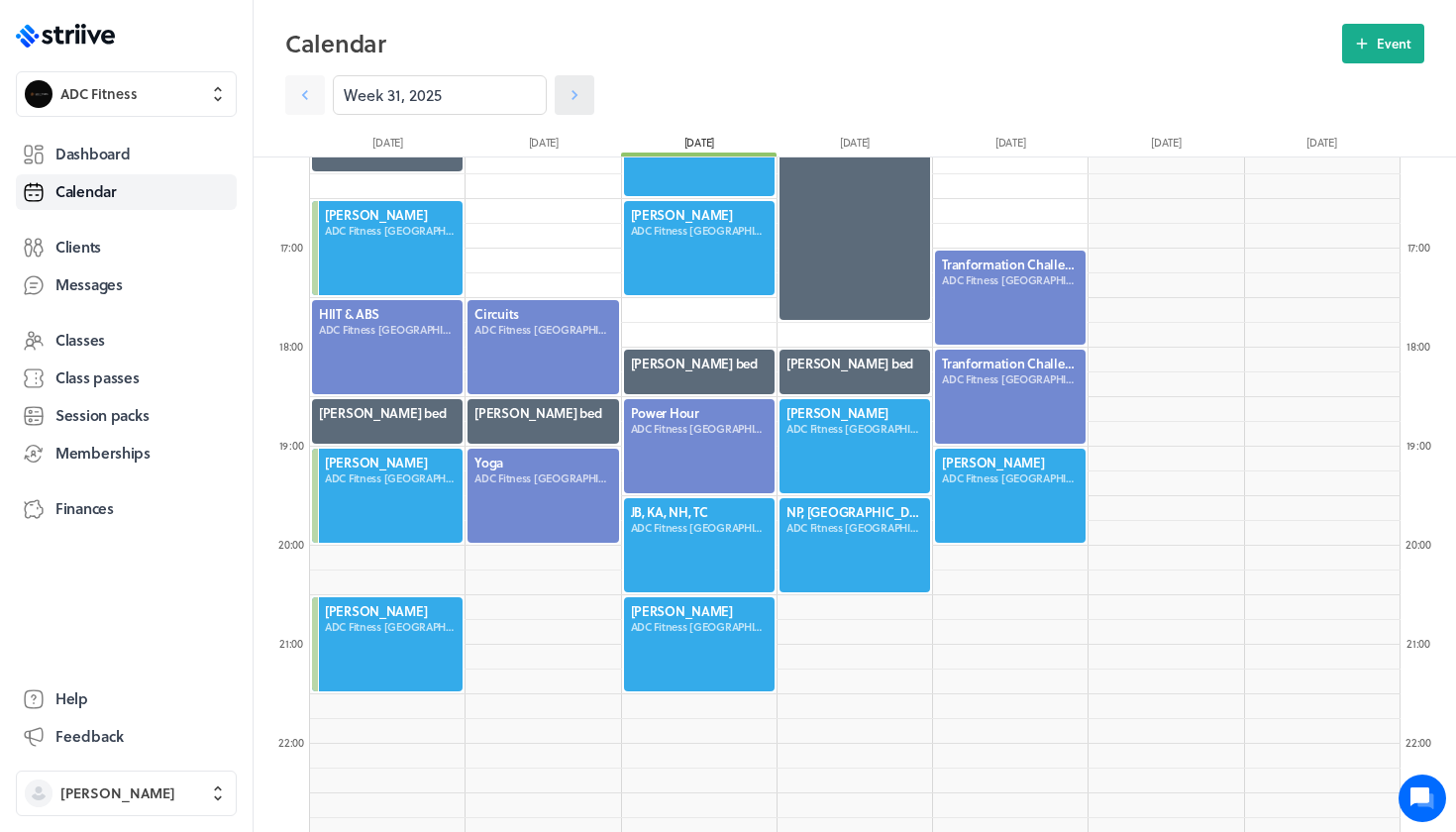 click 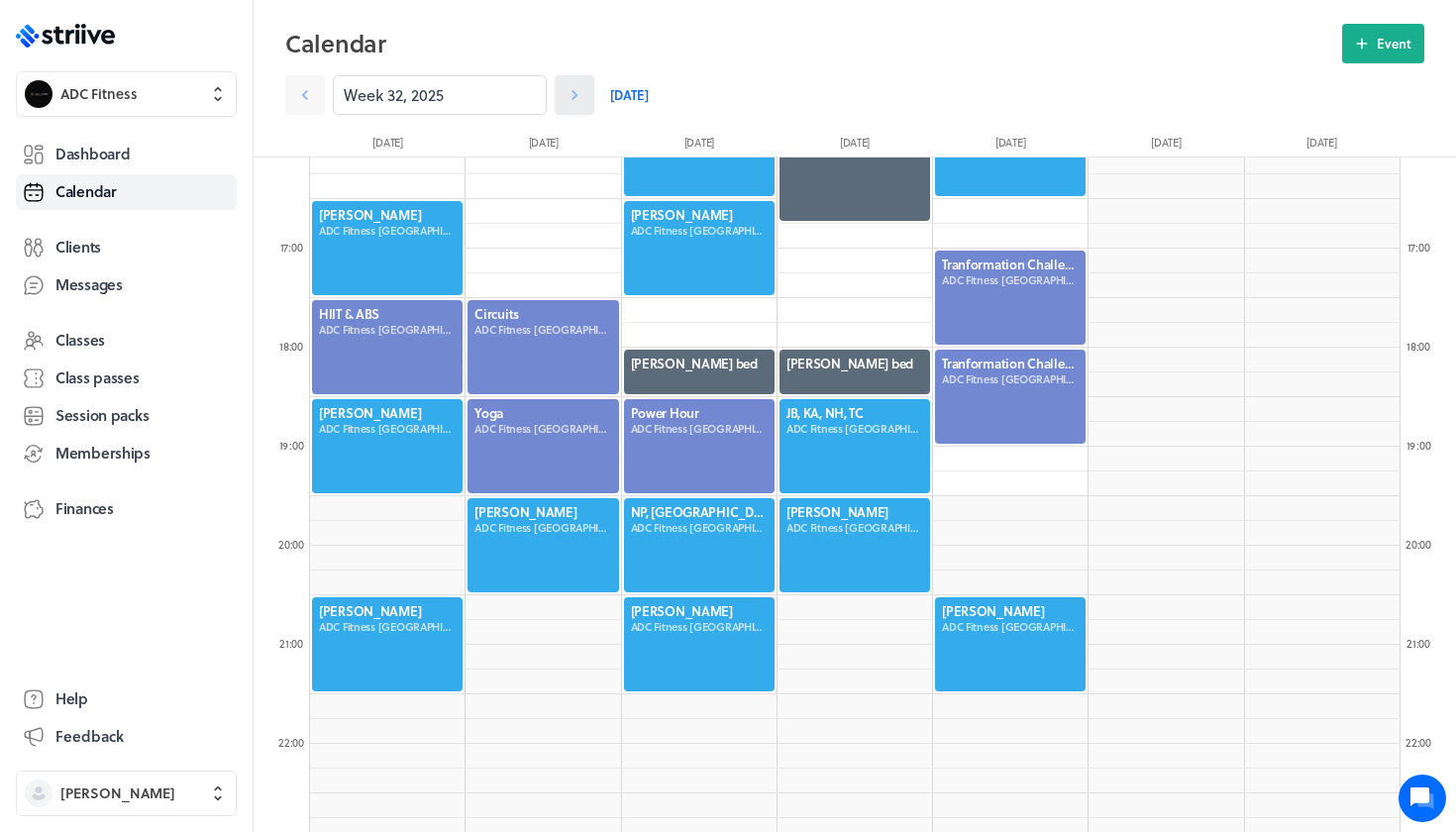 click 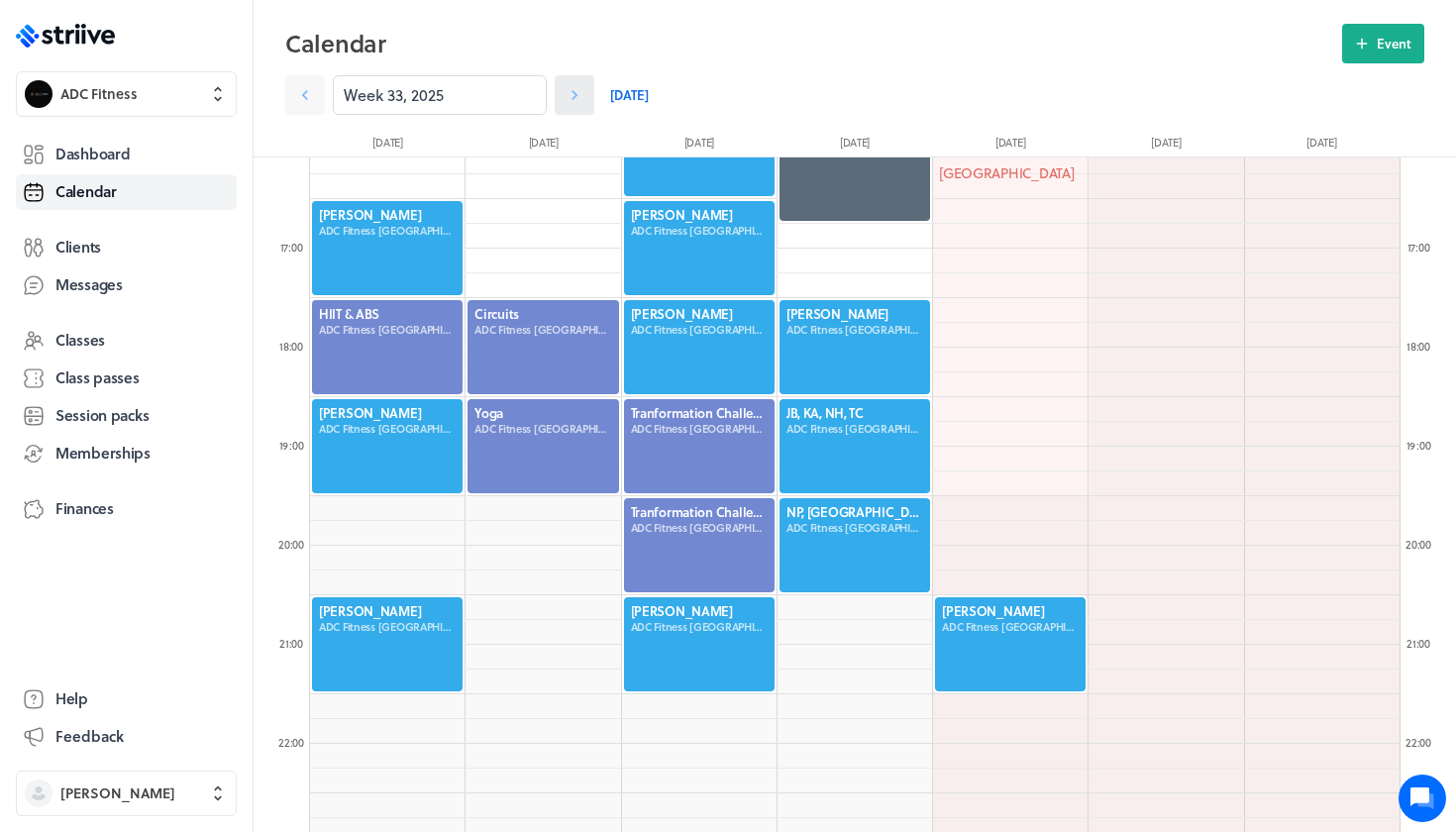 click 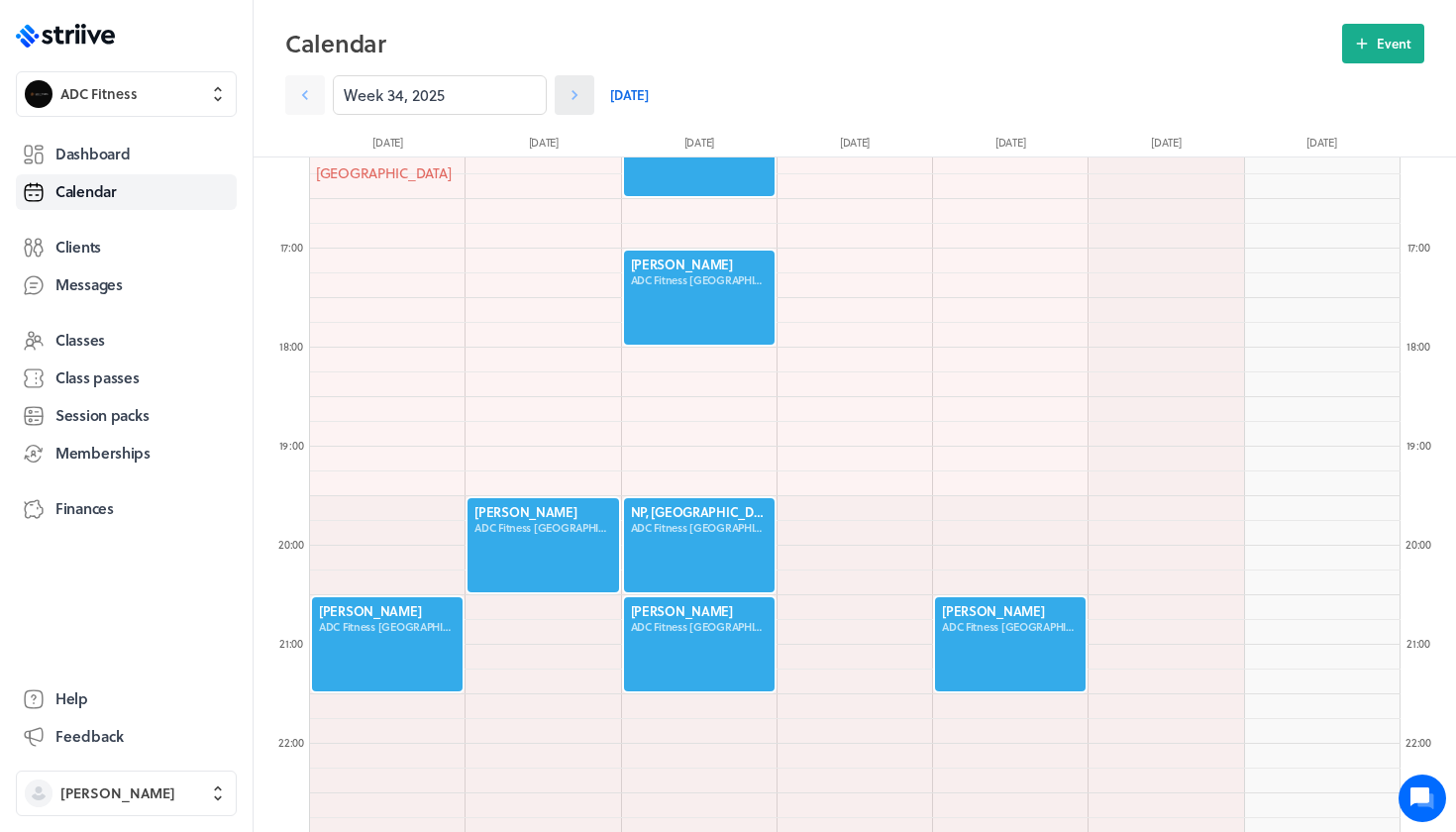 click 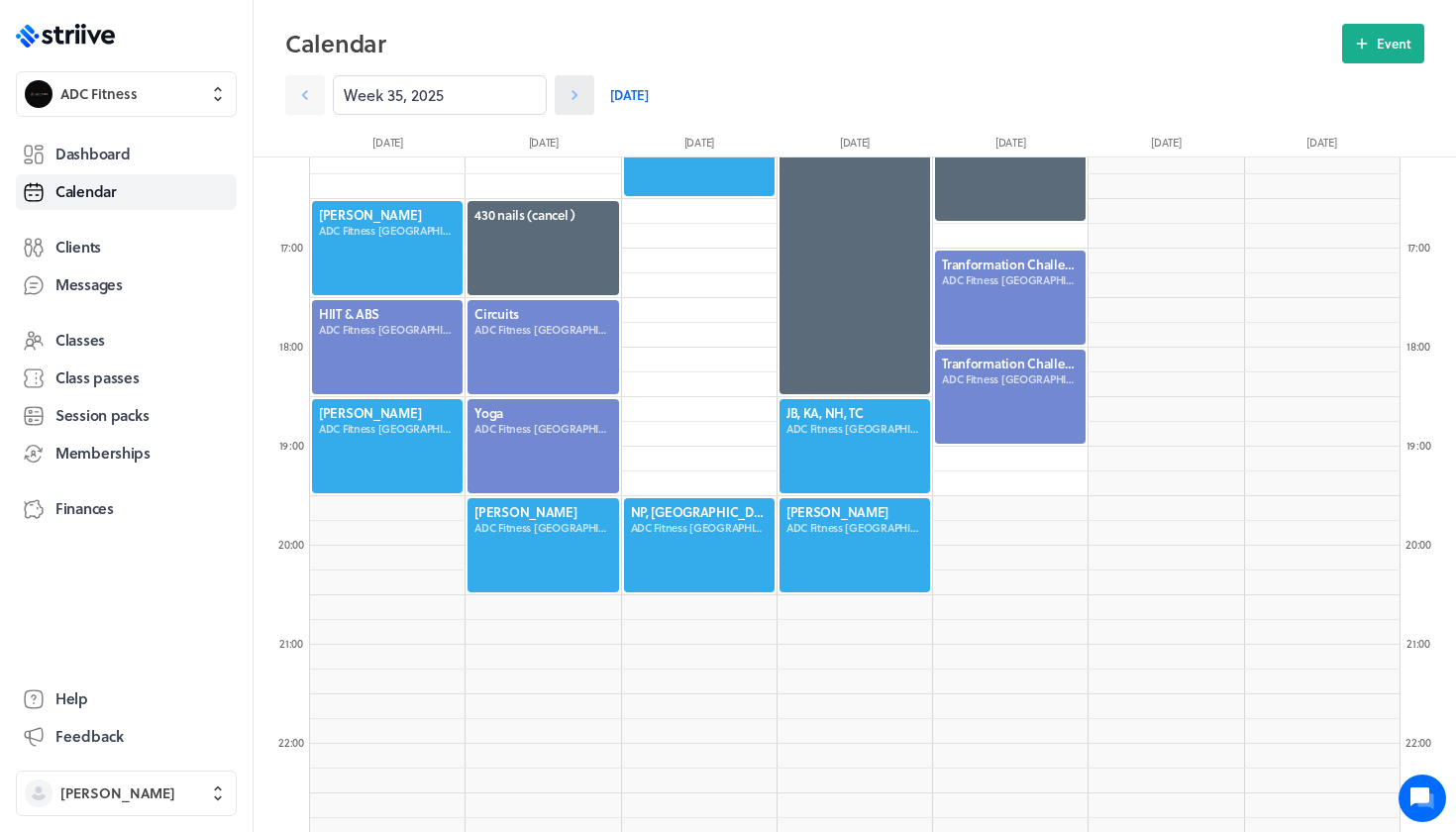 click 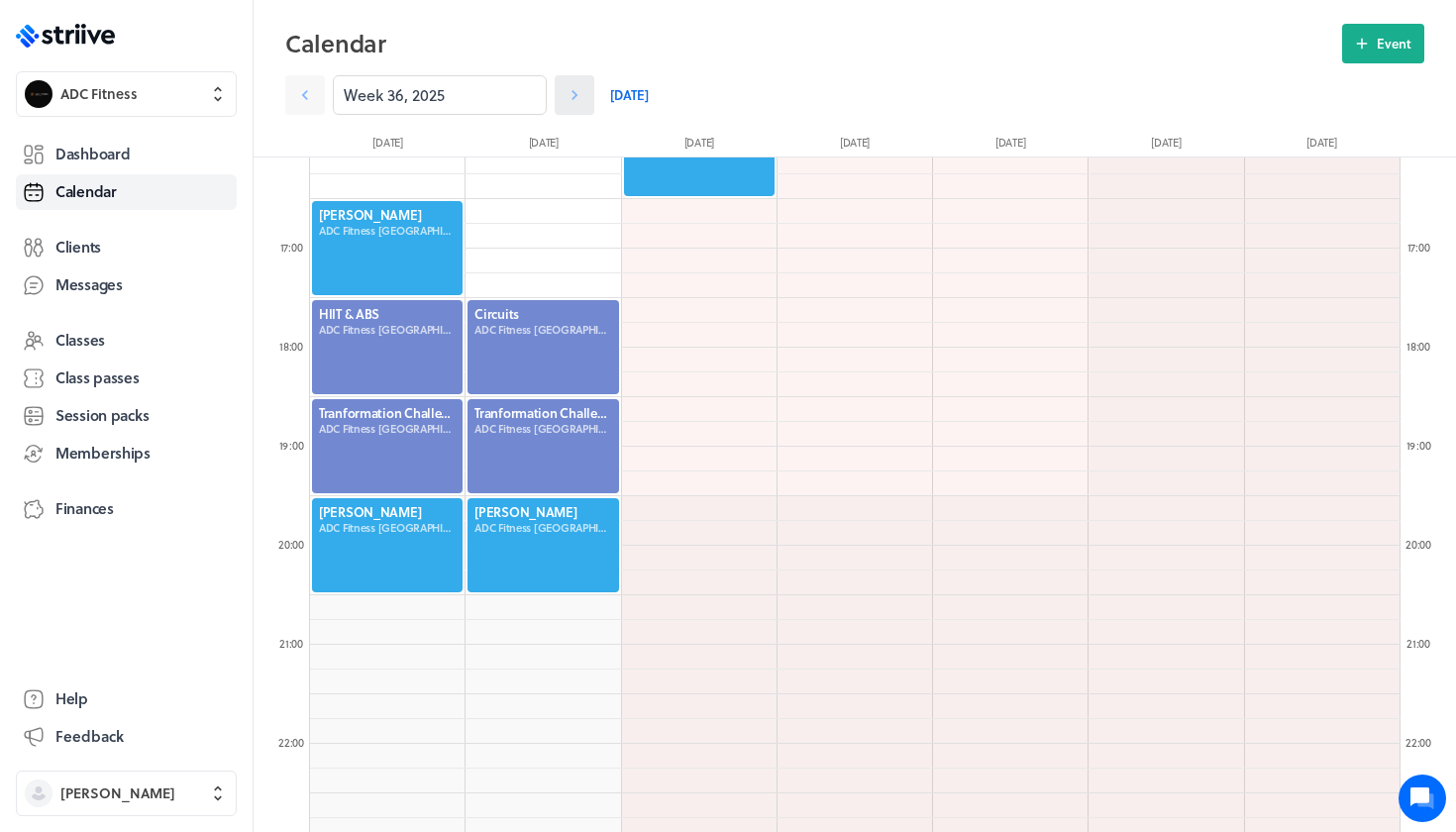 click 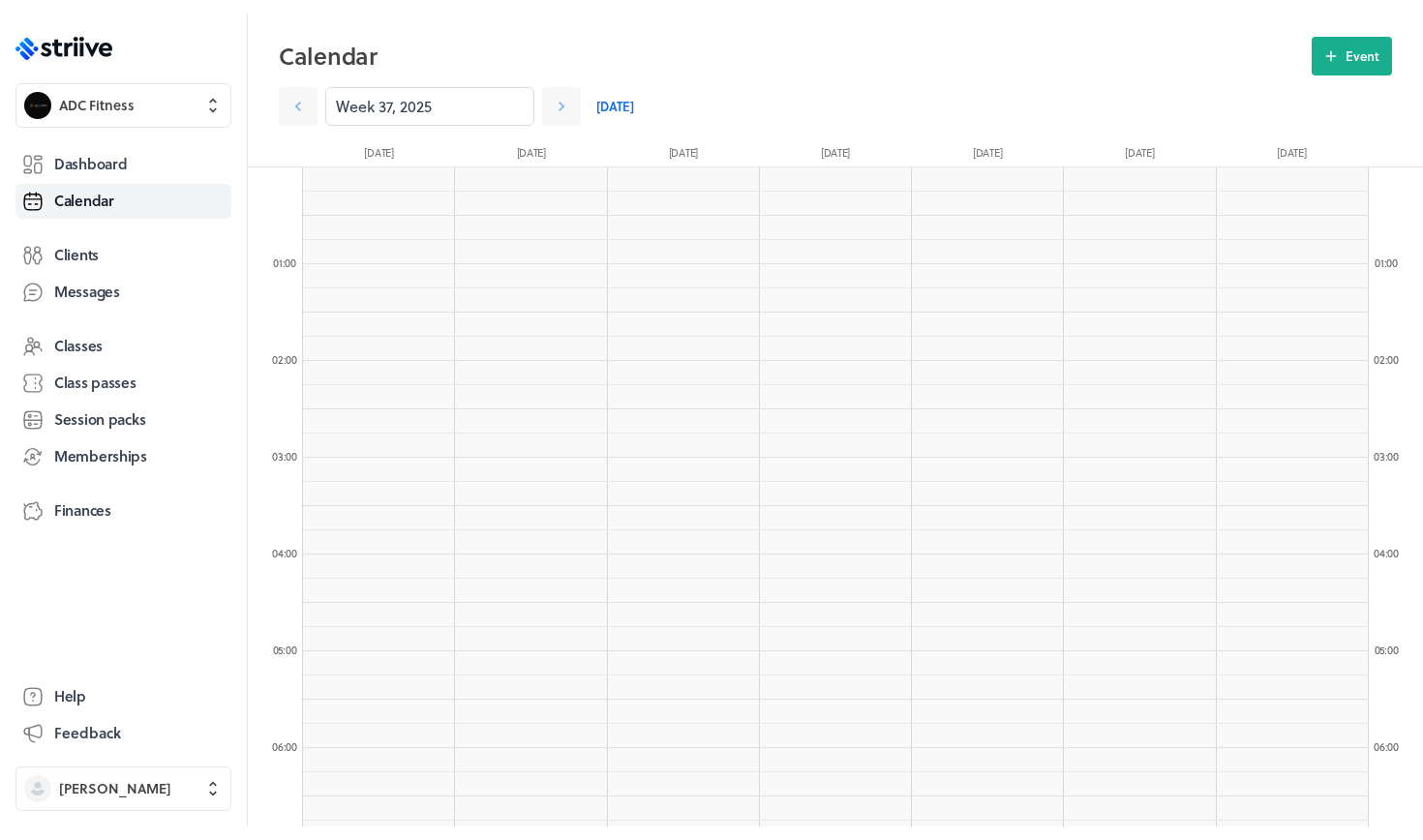 scroll, scrollTop: 823, scrollLeft: 0, axis: vertical 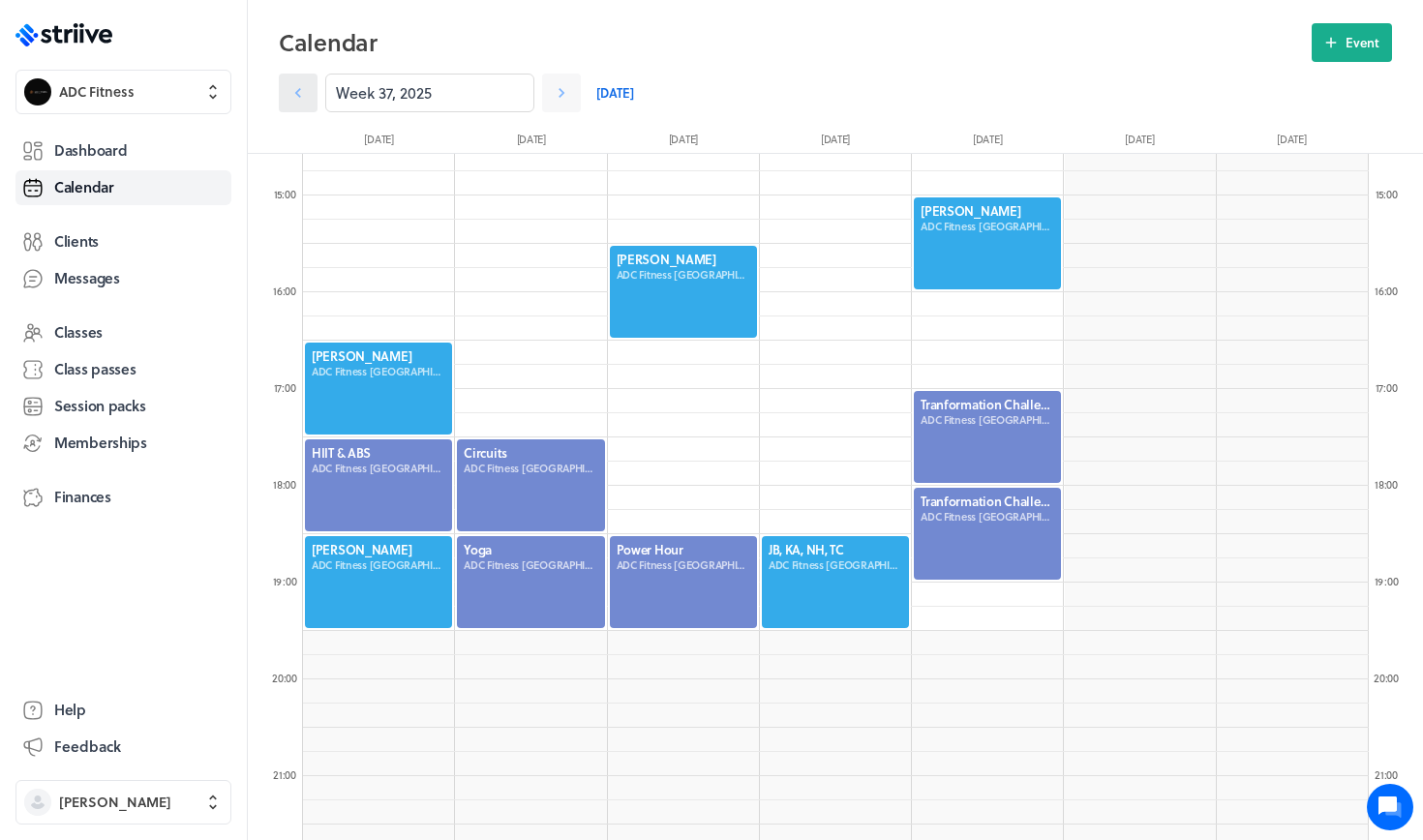click at bounding box center [298, 93] 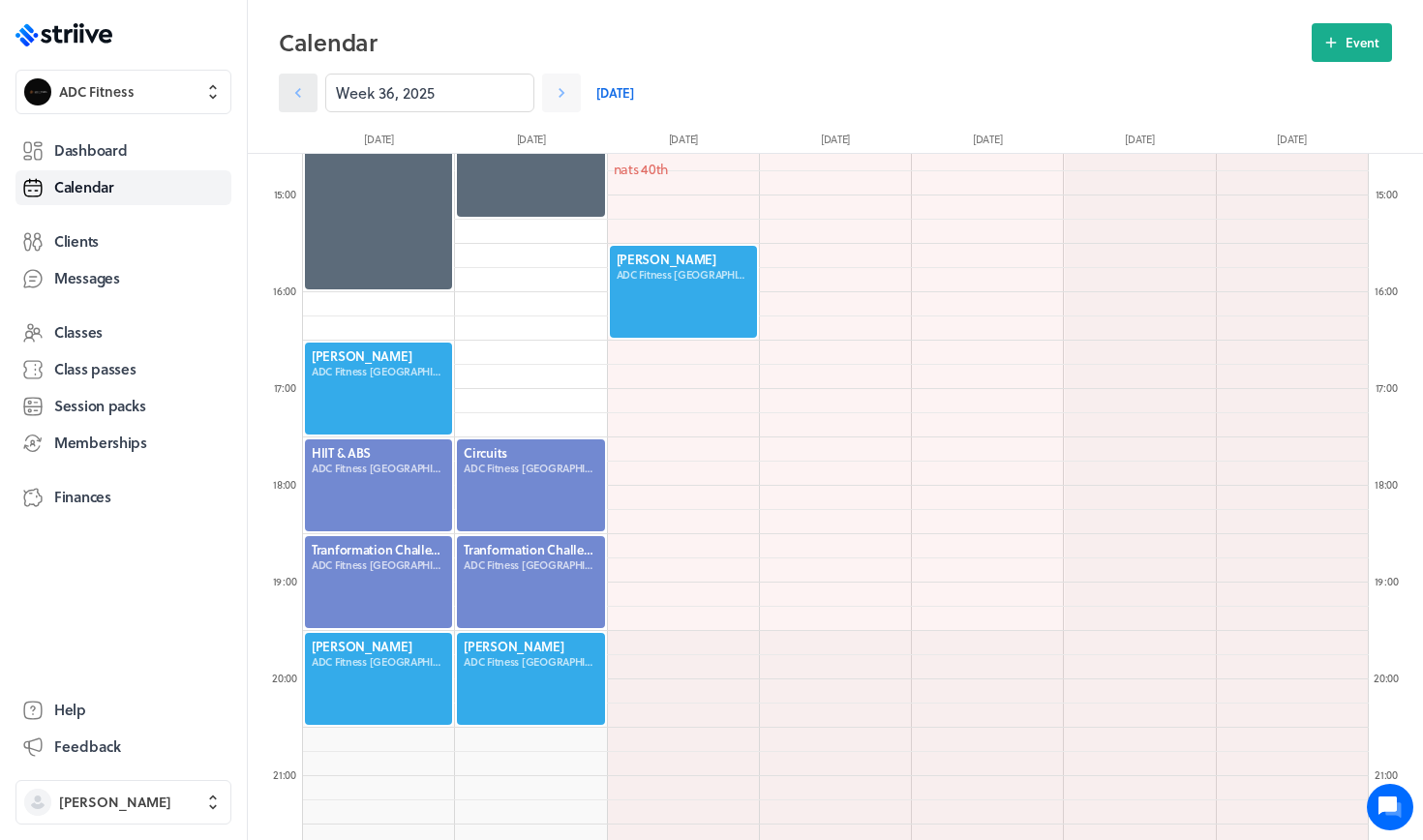 click at bounding box center [298, 93] 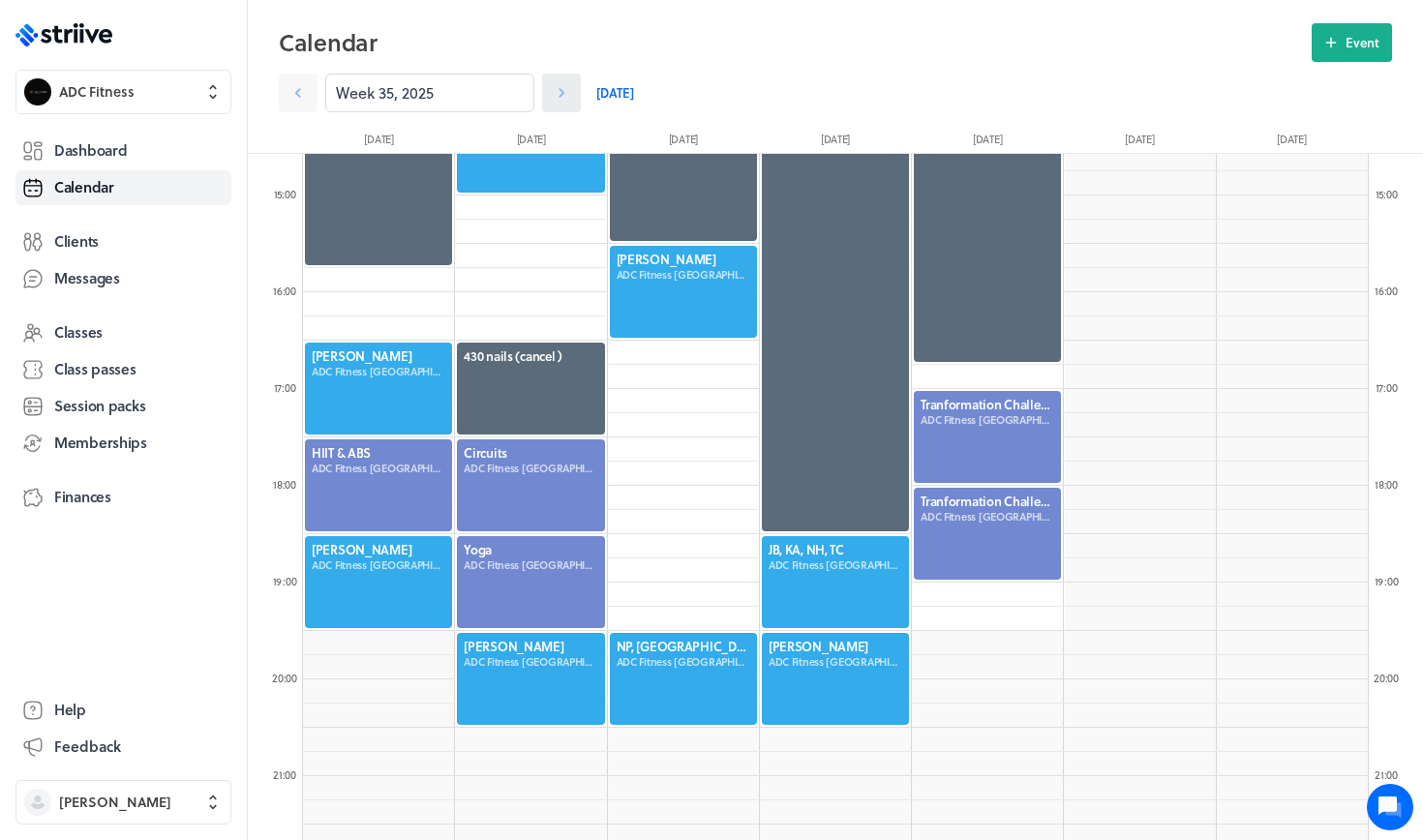 click at bounding box center (561, 93) 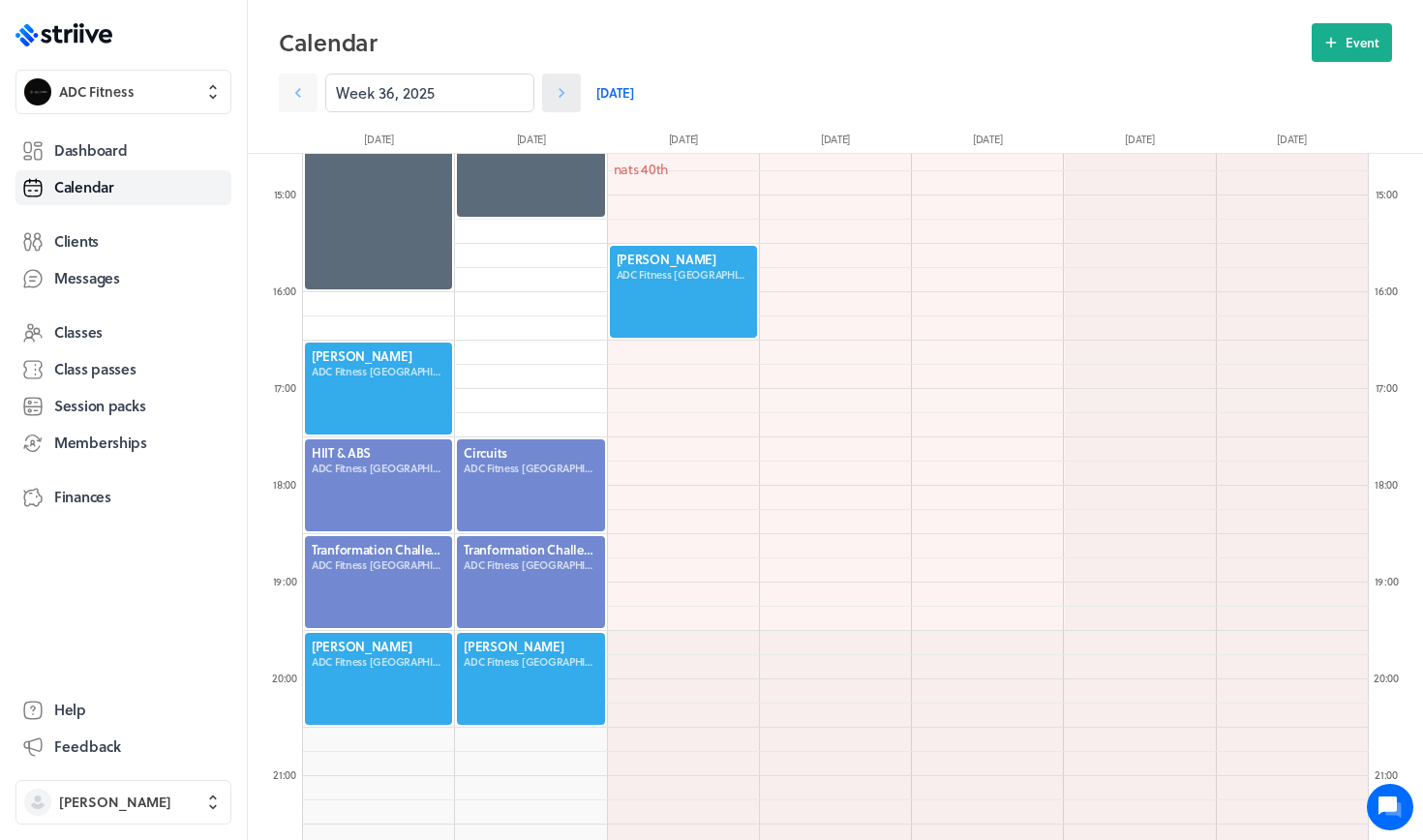 click at bounding box center [561, 93] 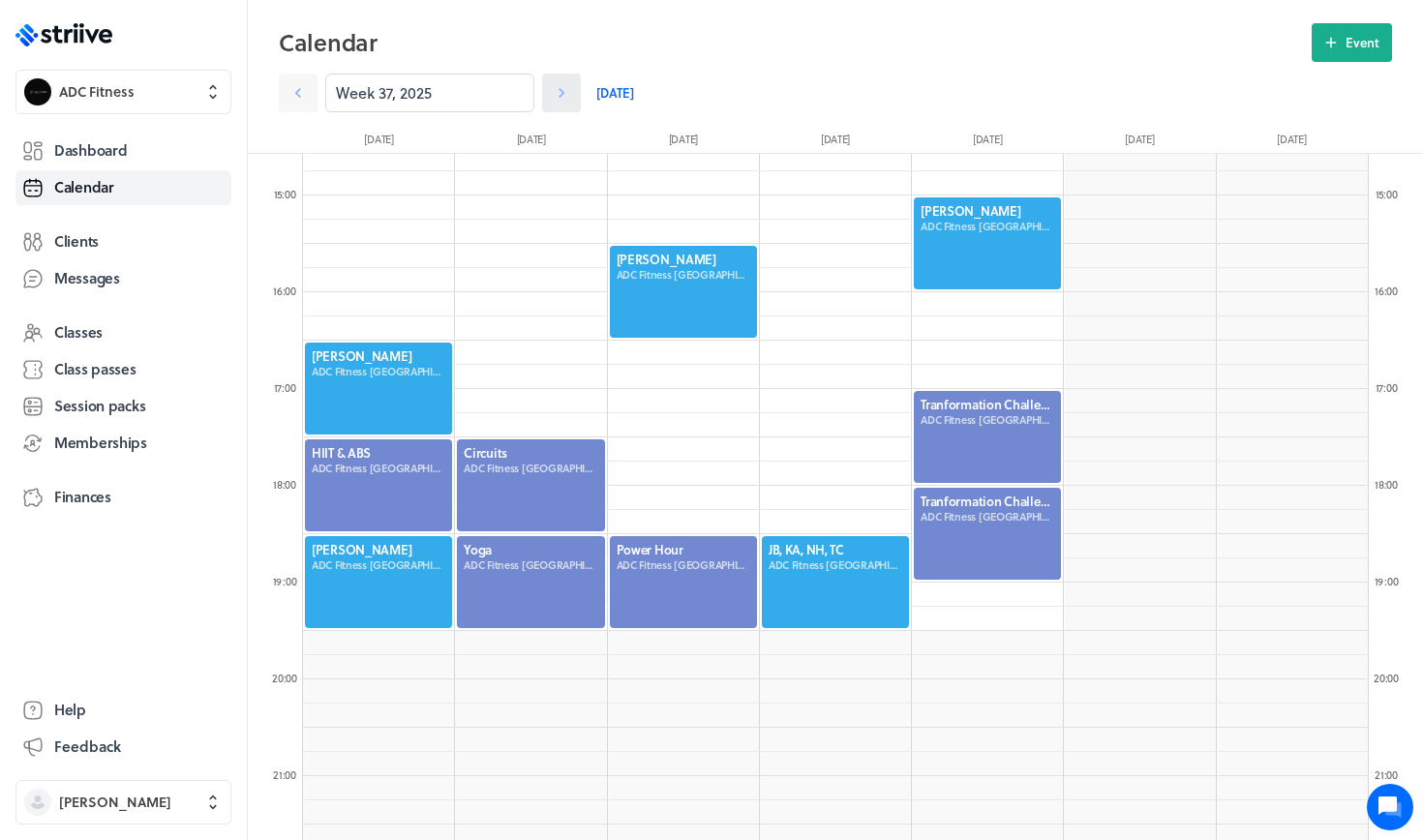 click at bounding box center (561, 93) 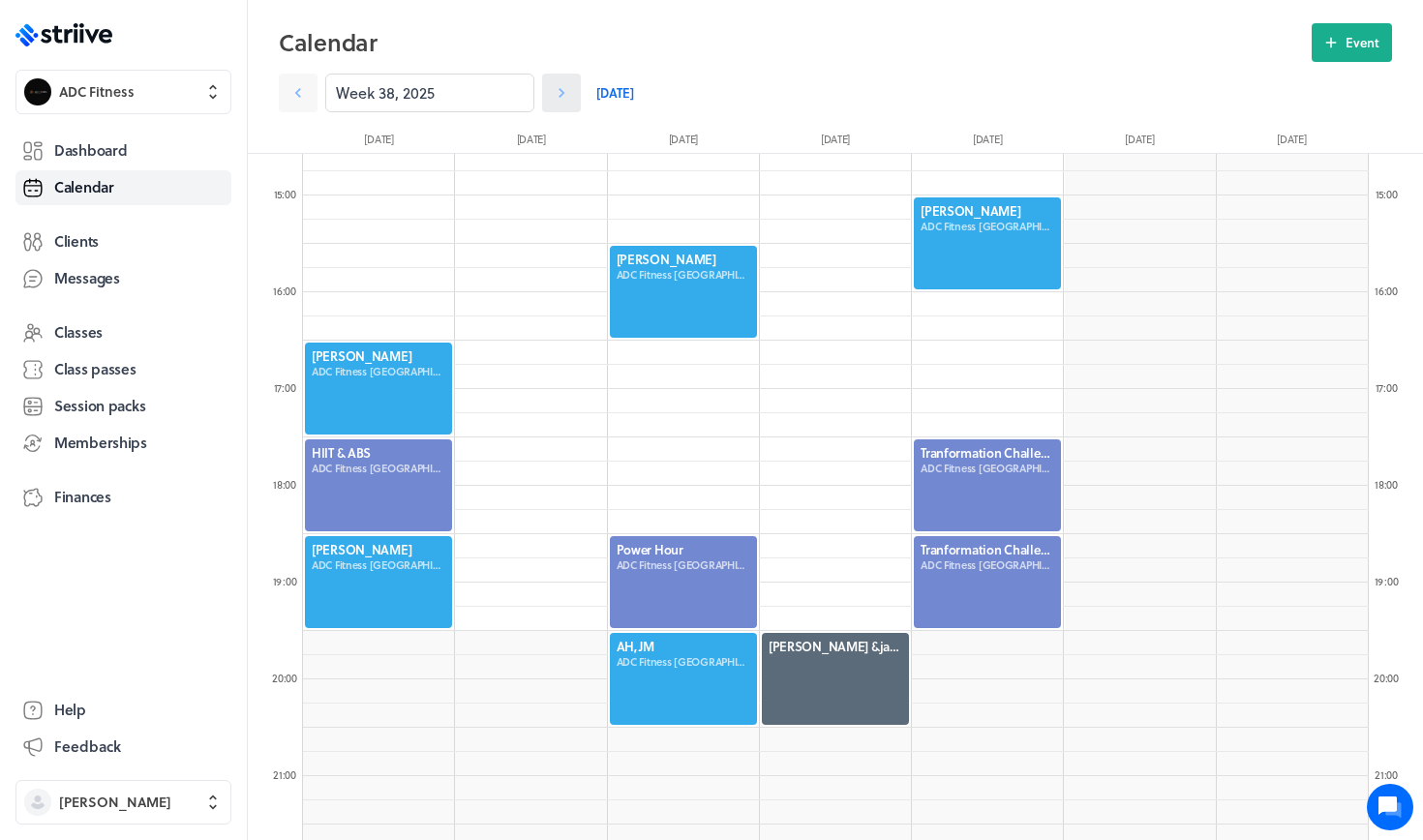 click at bounding box center [561, 93] 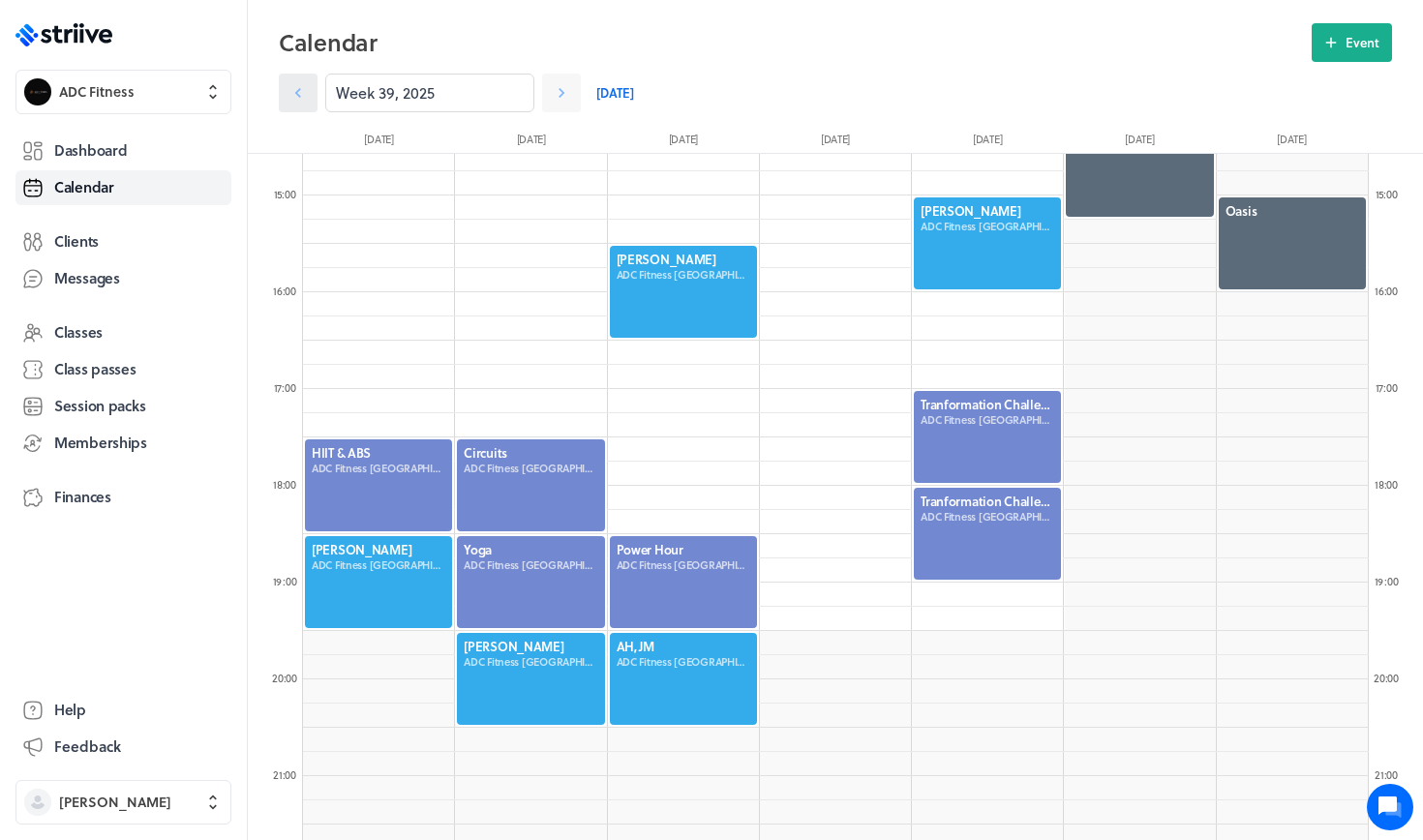 click 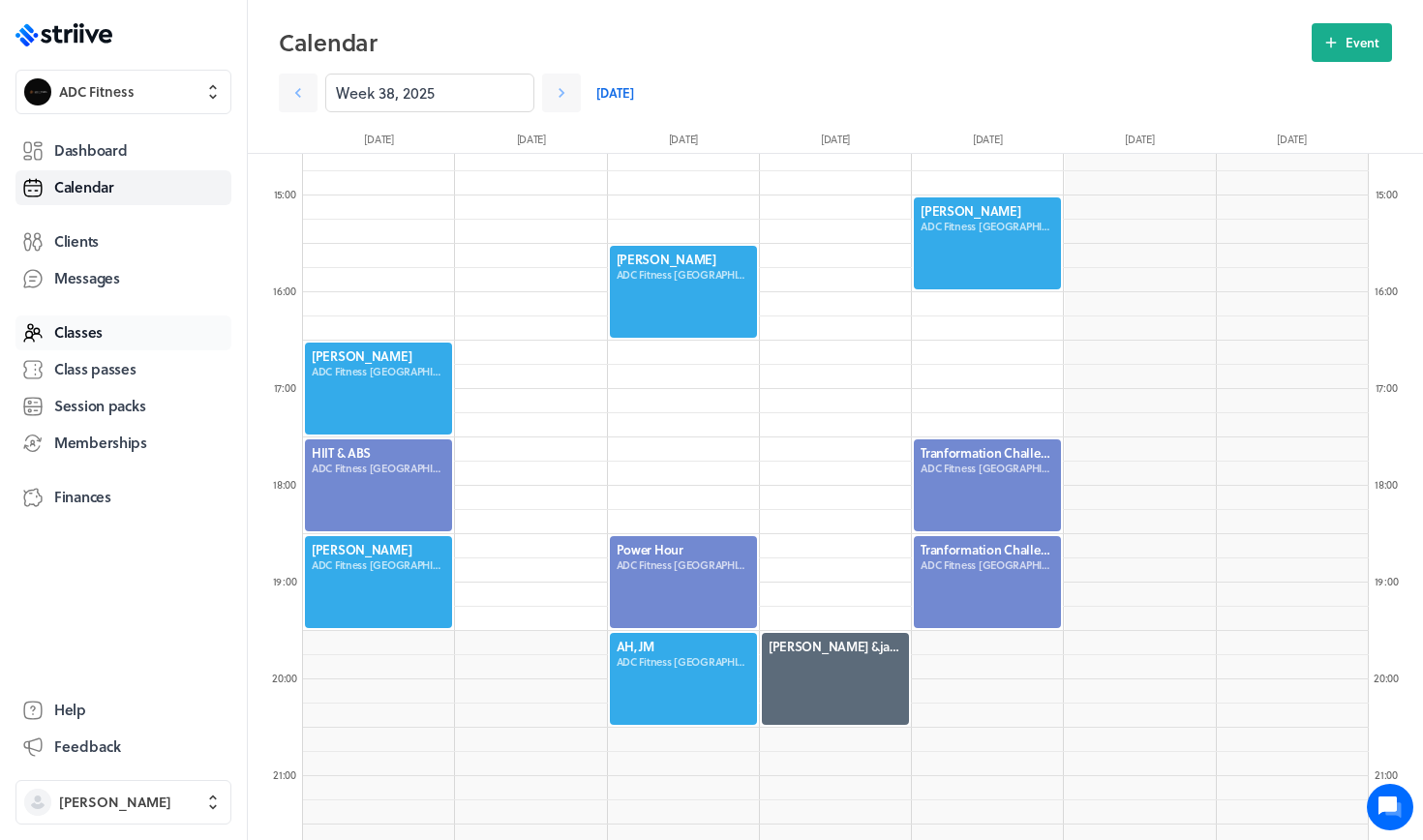 click on "Classes" at bounding box center [123, 333] 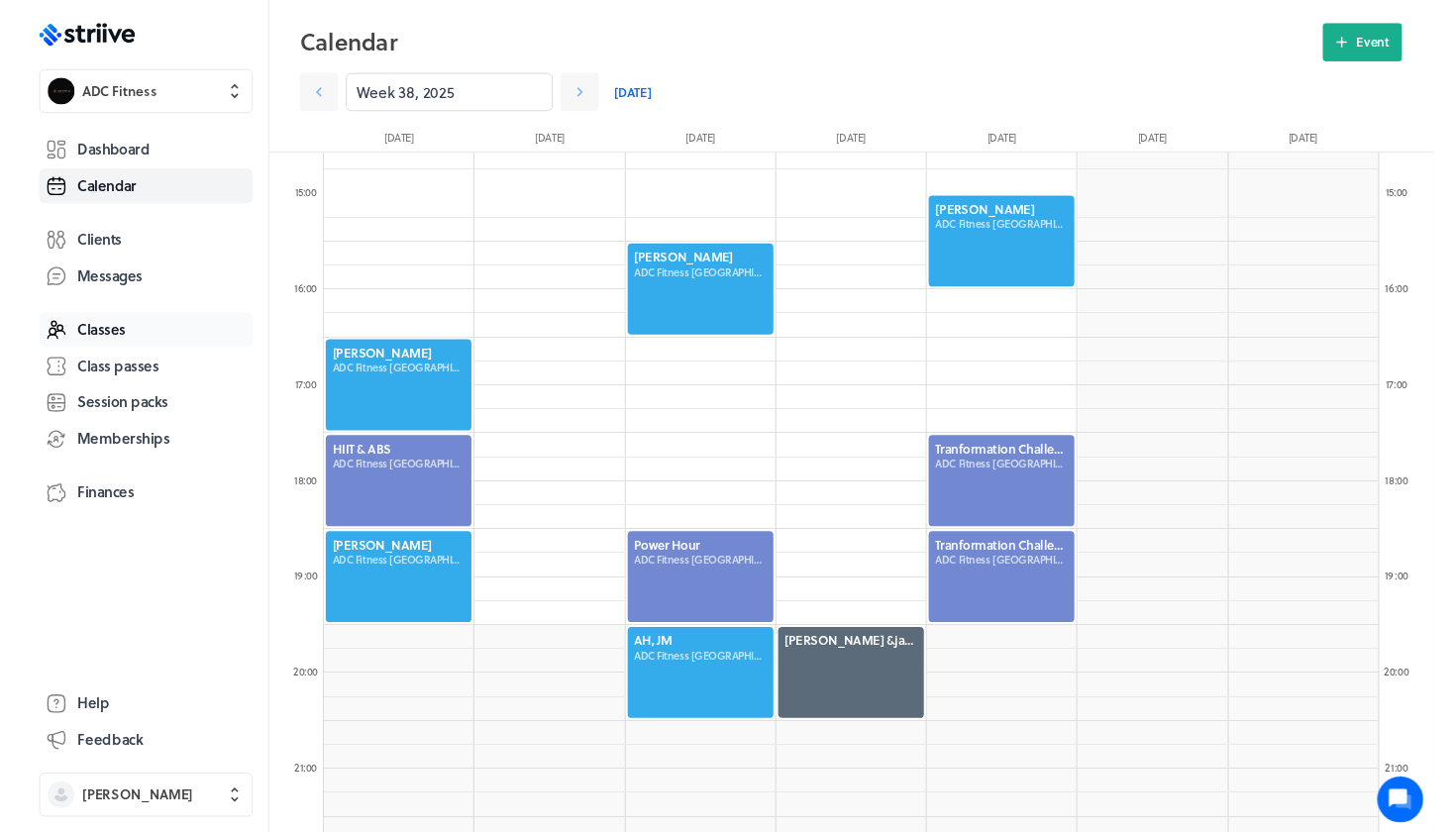 scroll, scrollTop: 0, scrollLeft: 0, axis: both 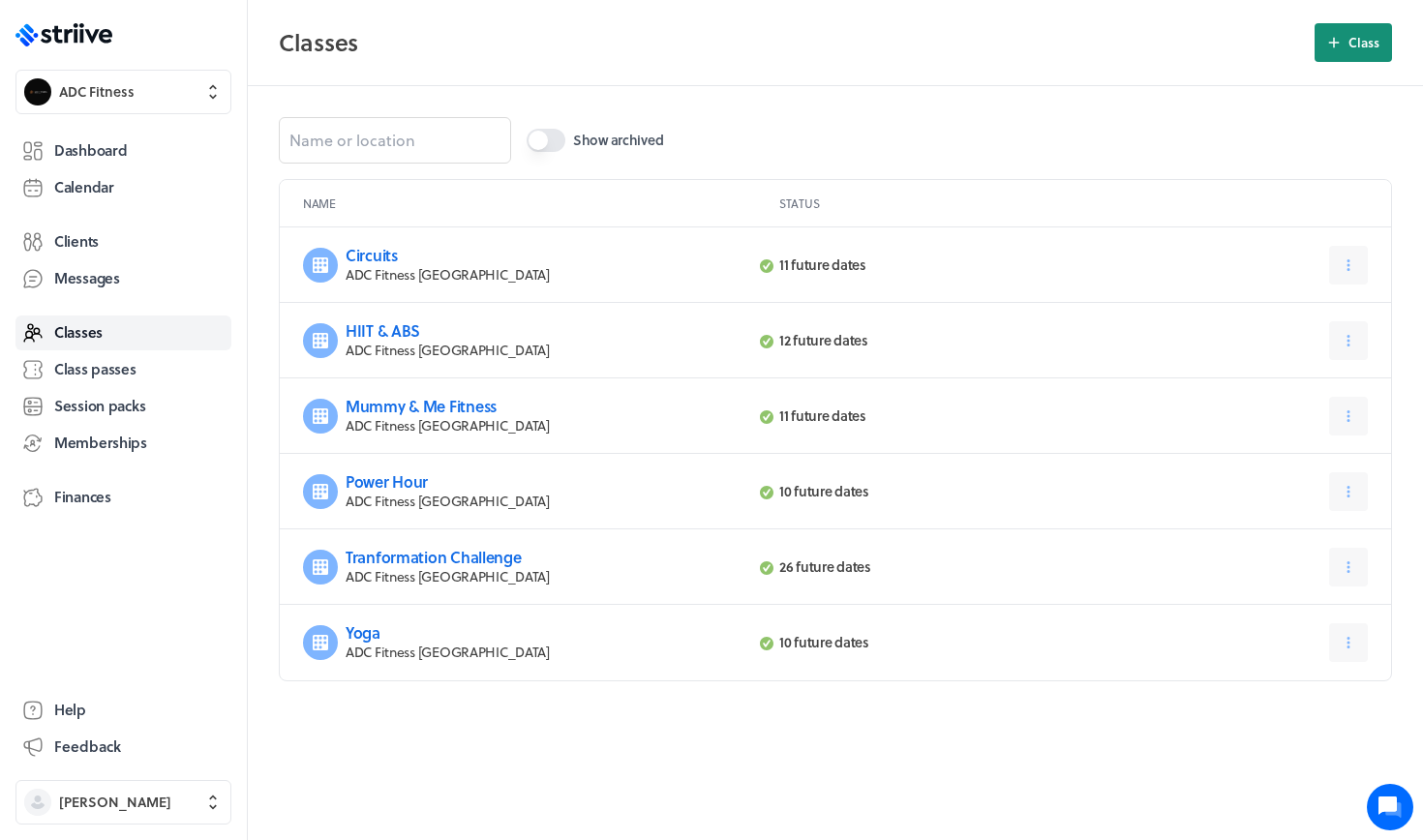 click on "Class" at bounding box center [1364, 43] 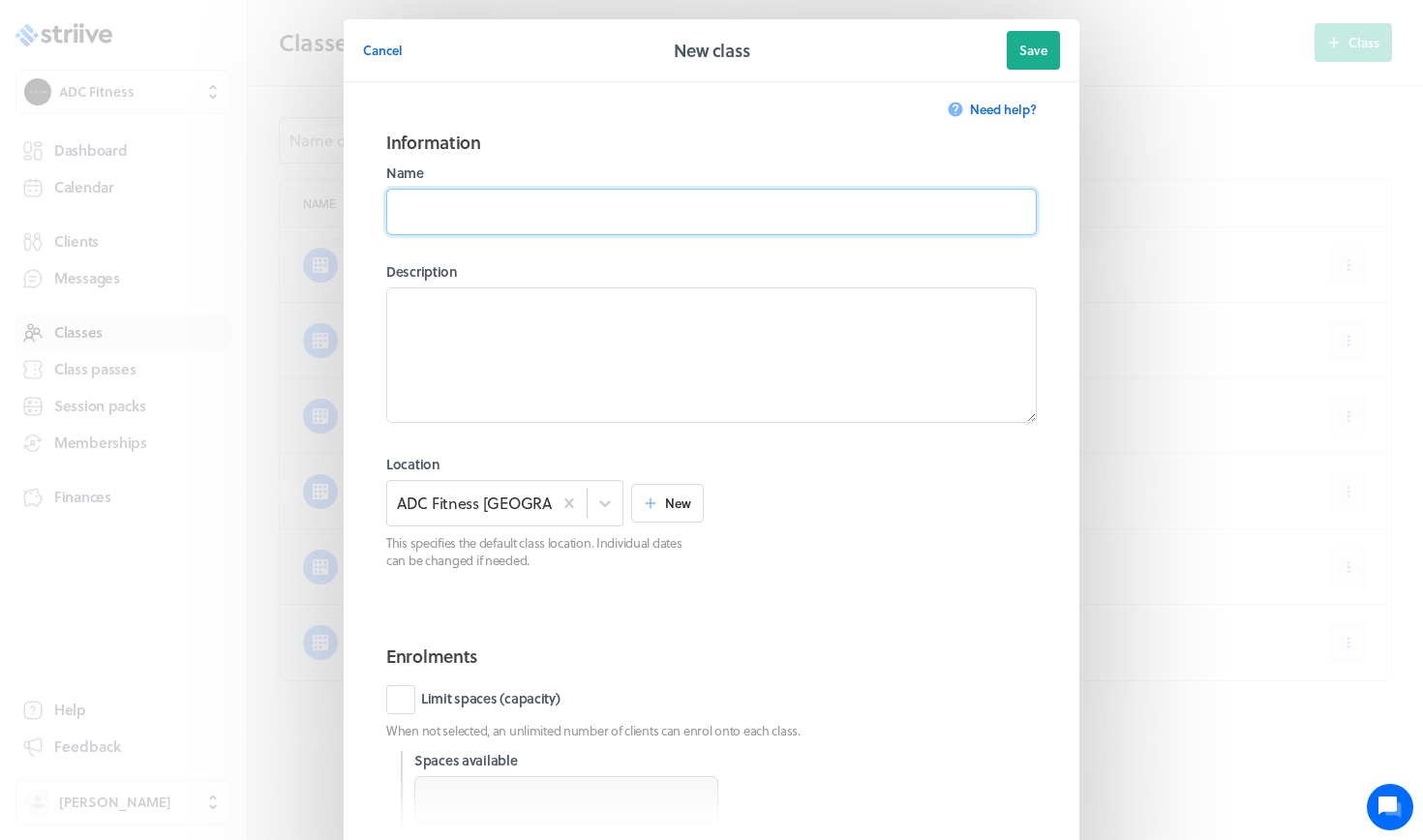 click at bounding box center (712, 212) 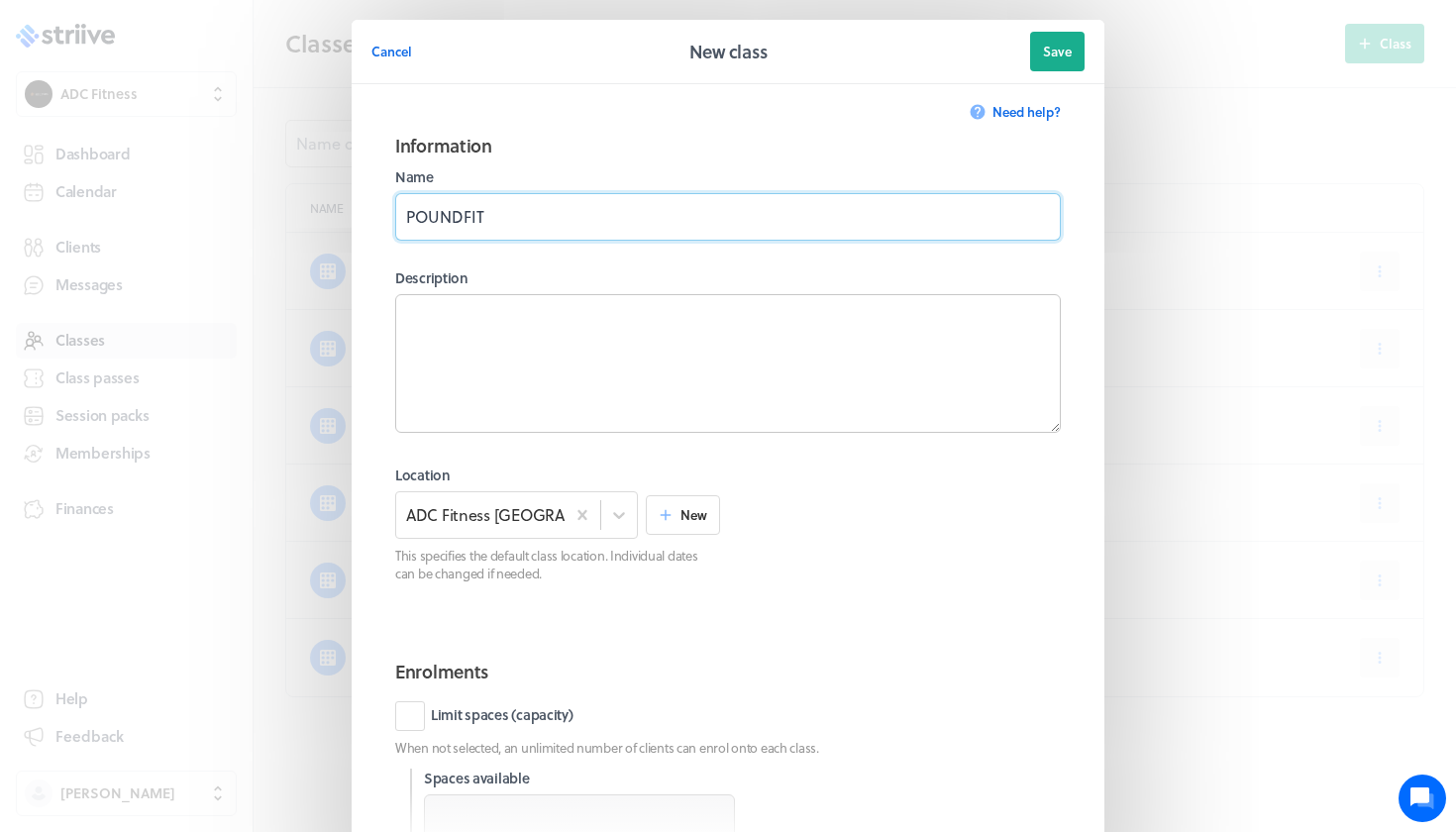 type on "POUNDFIT" 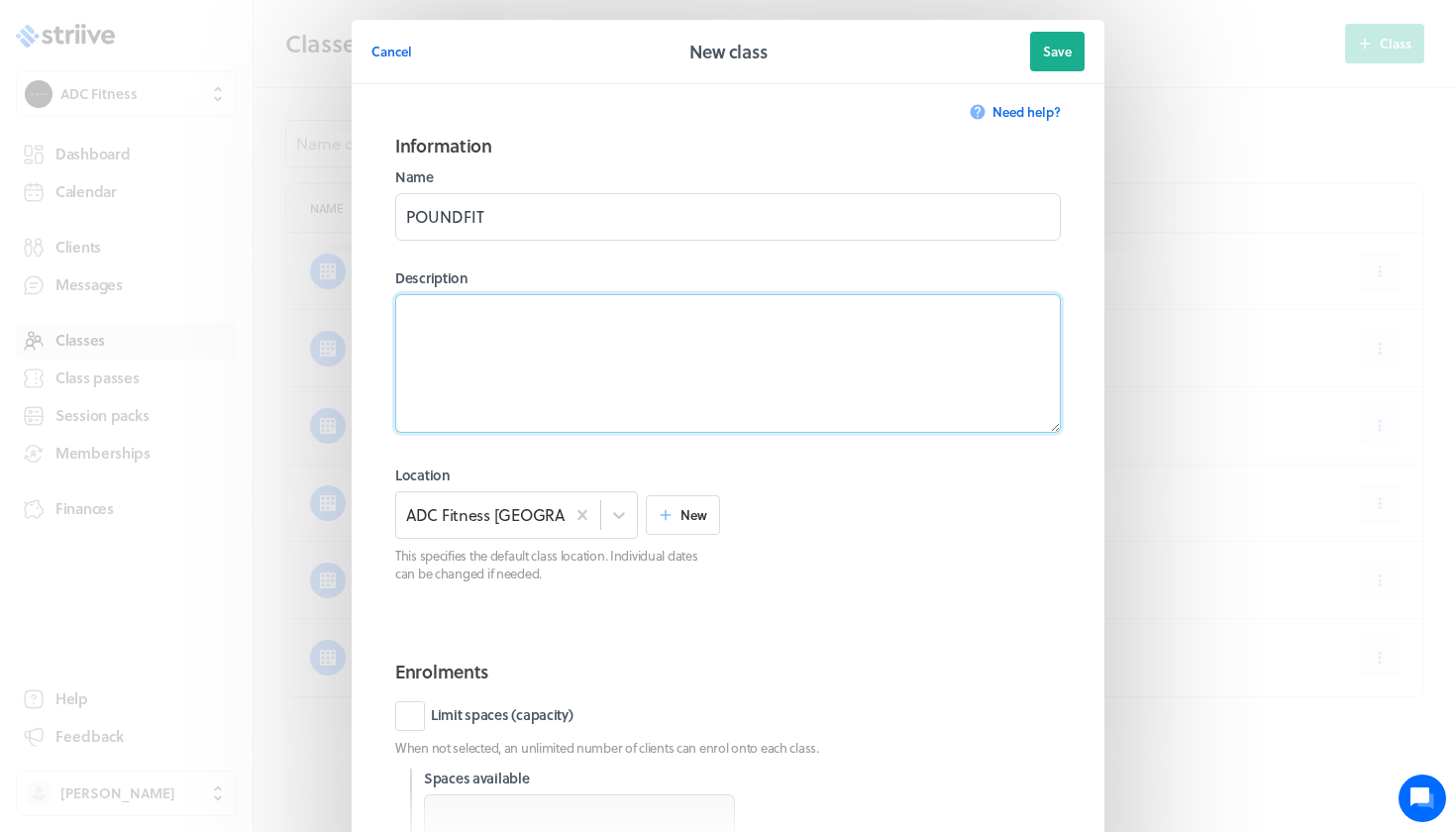 click at bounding box center (728, 364) 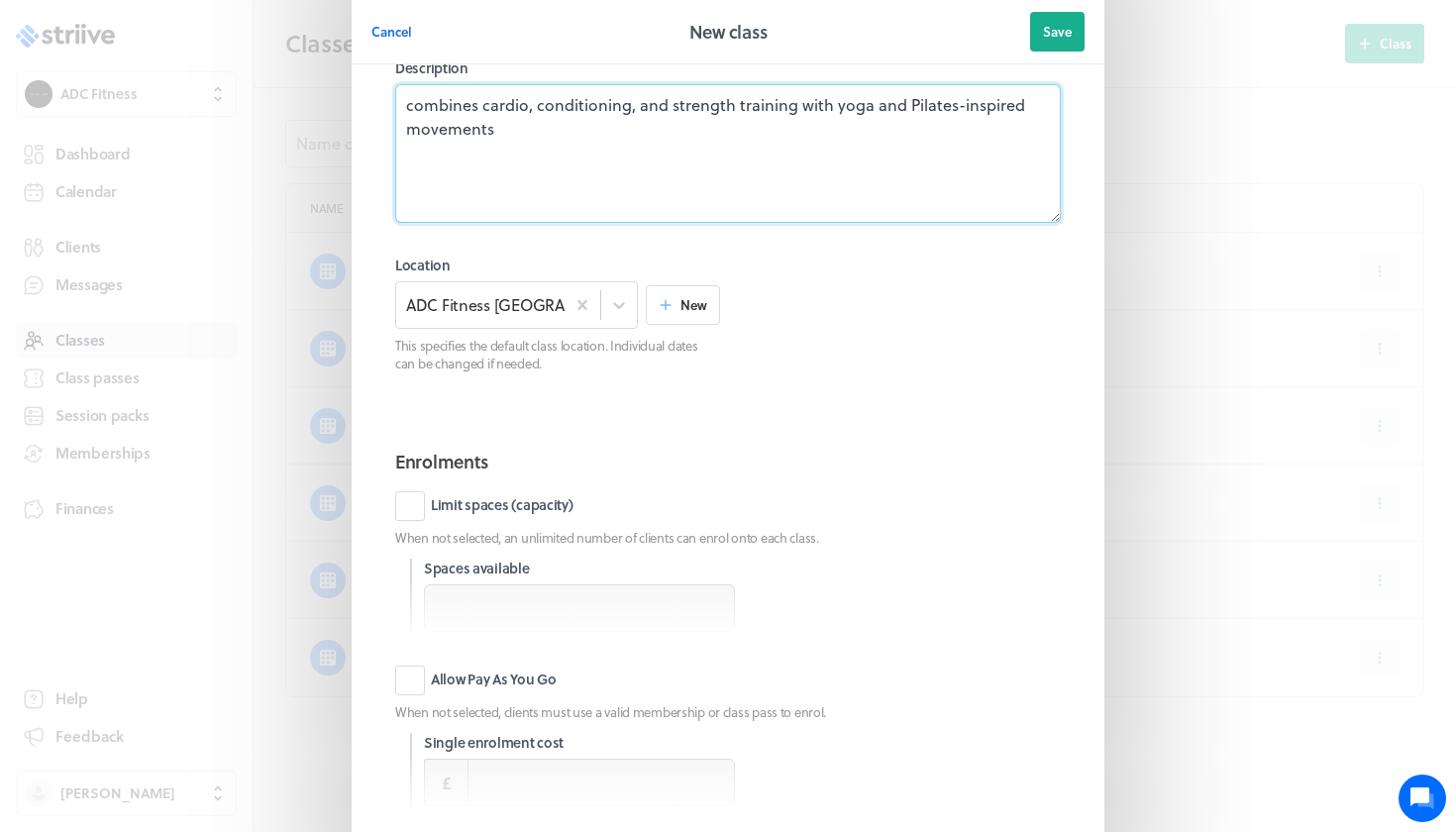scroll, scrollTop: 364, scrollLeft: 0, axis: vertical 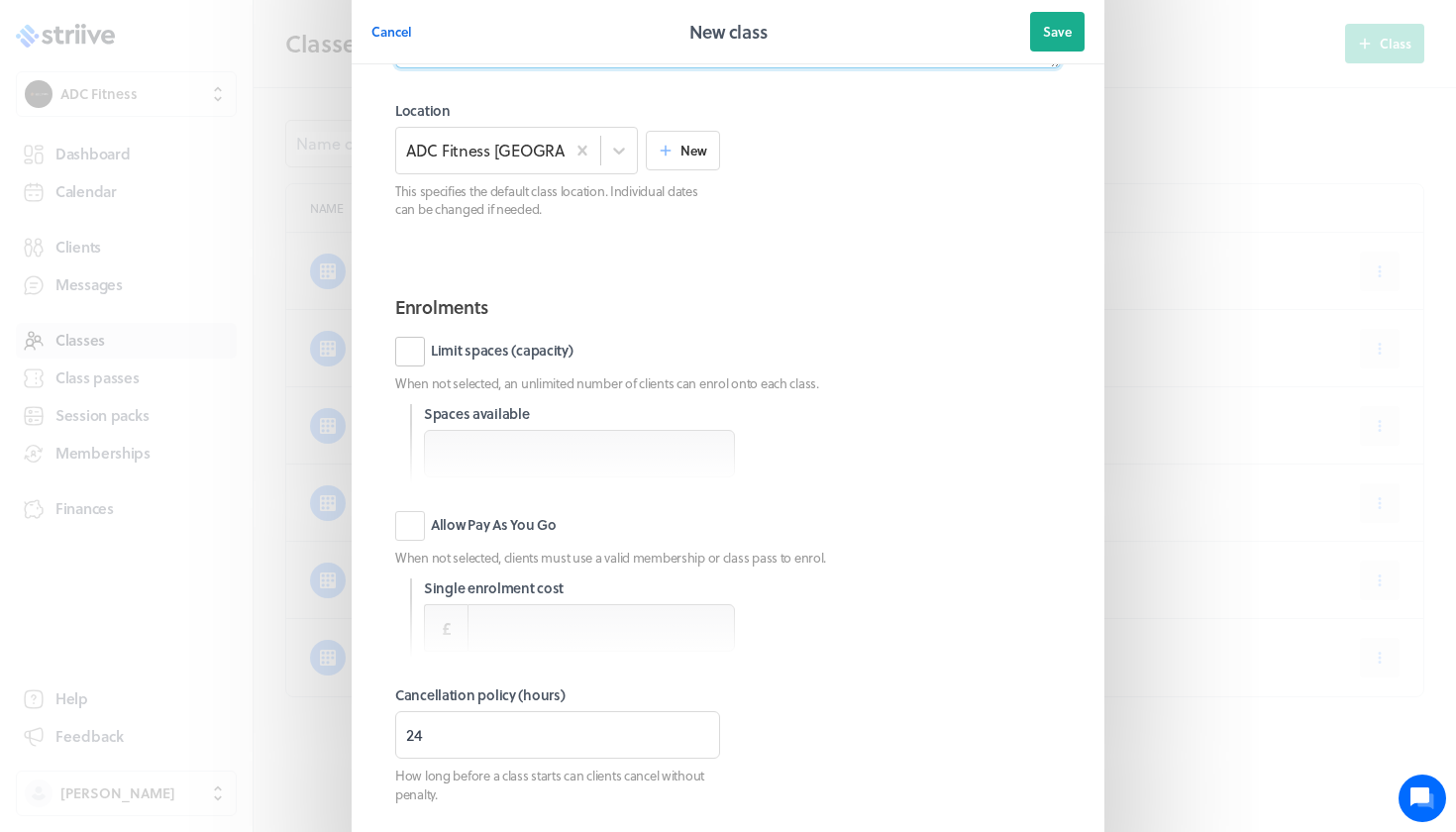 type on "combines cardio, conditioning, and strength training with yoga and Pilates-inspired movements" 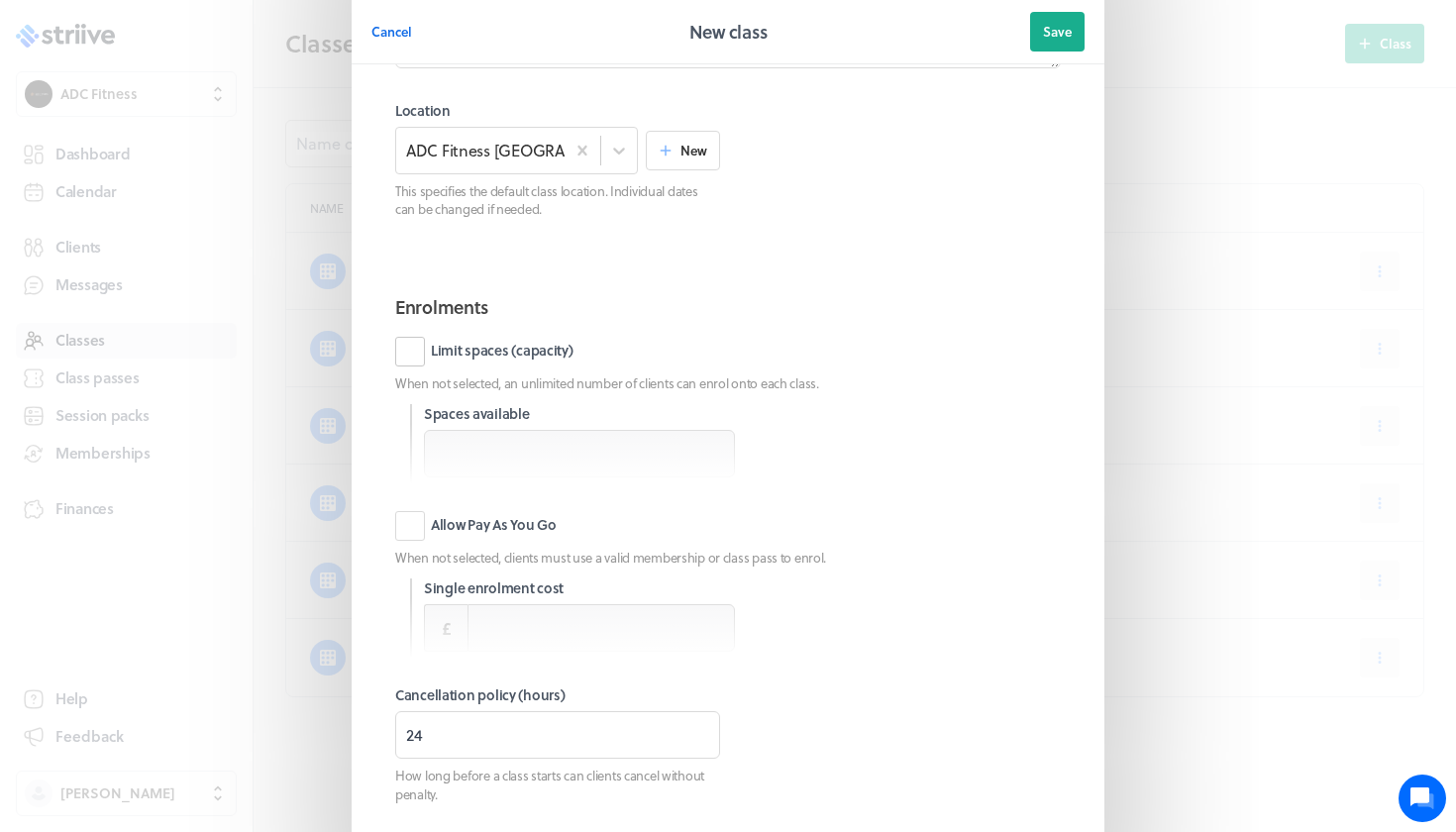 click on "Limit spaces (capacity)" at bounding box center [484, 352] 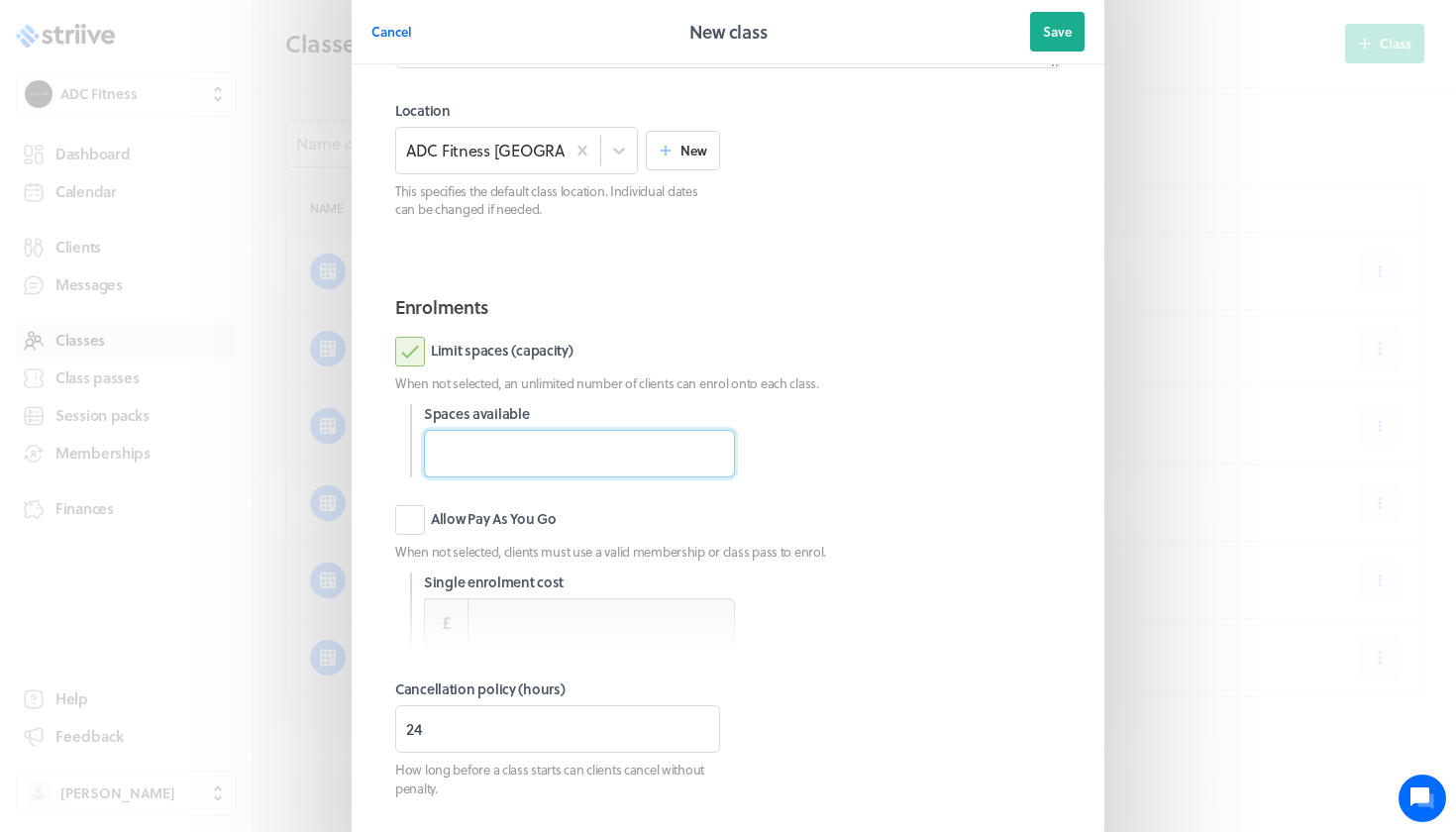 click at bounding box center [579, 454] 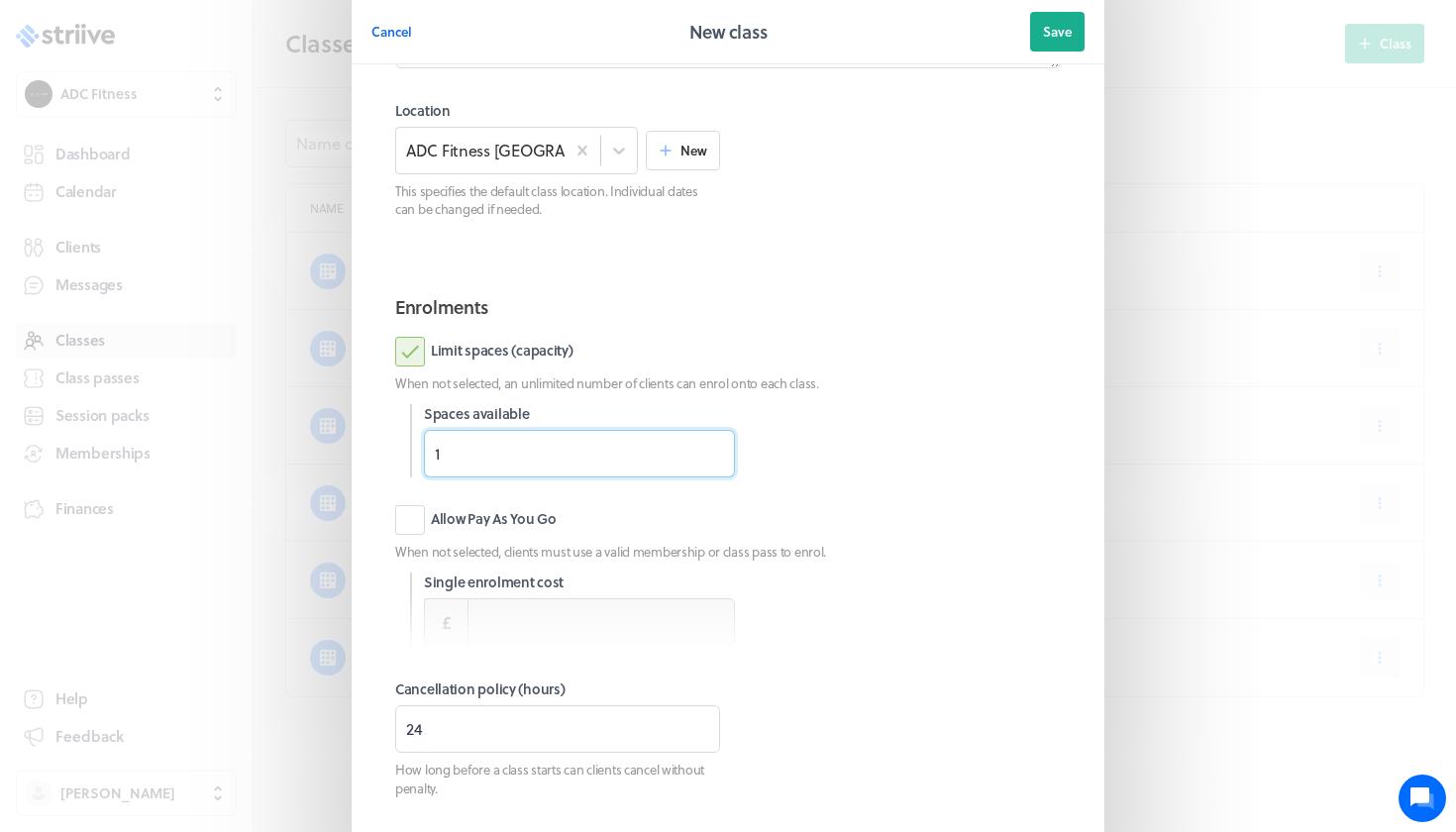 click on "1" at bounding box center (579, 454) 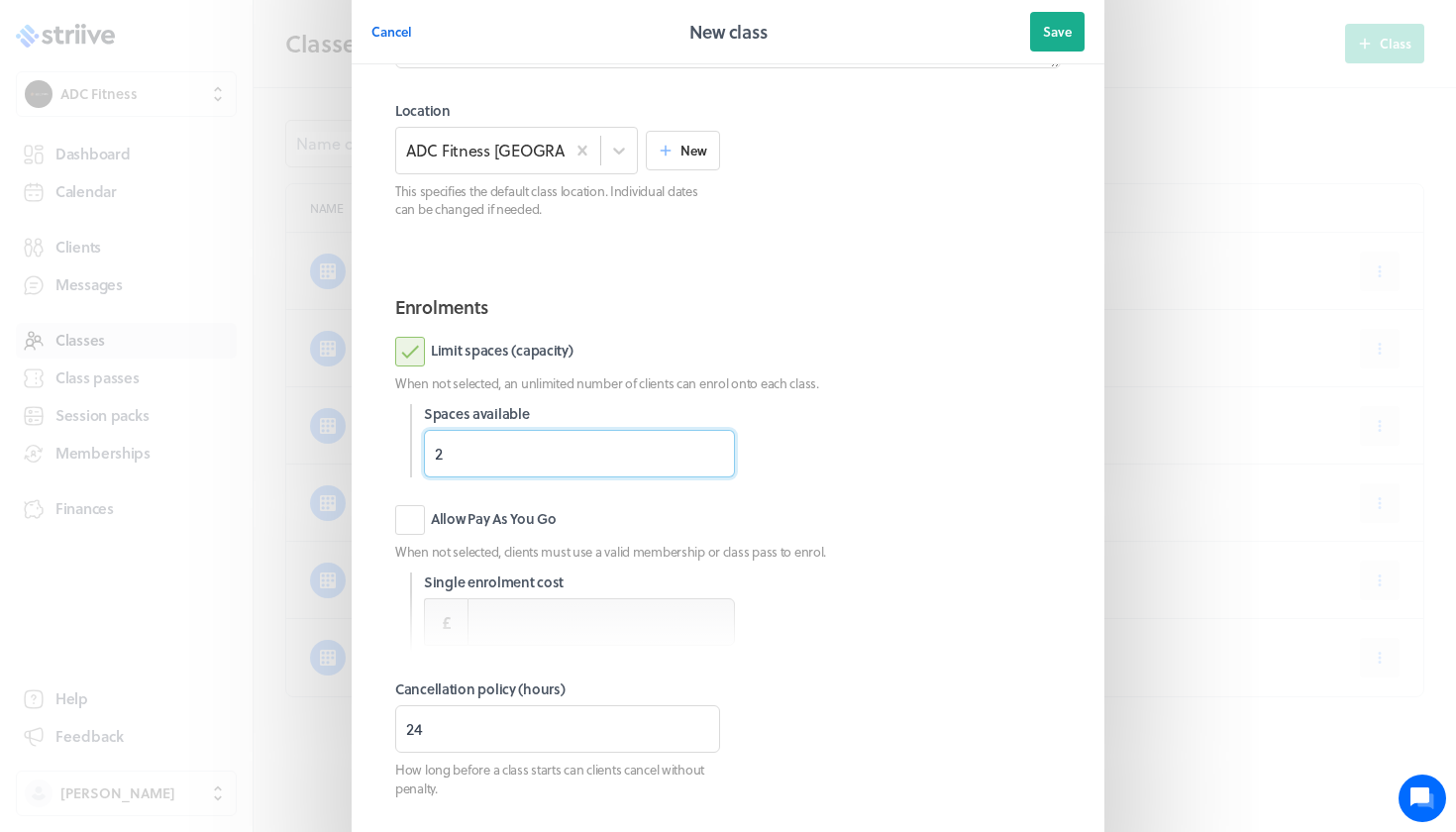 click on "2" at bounding box center [579, 454] 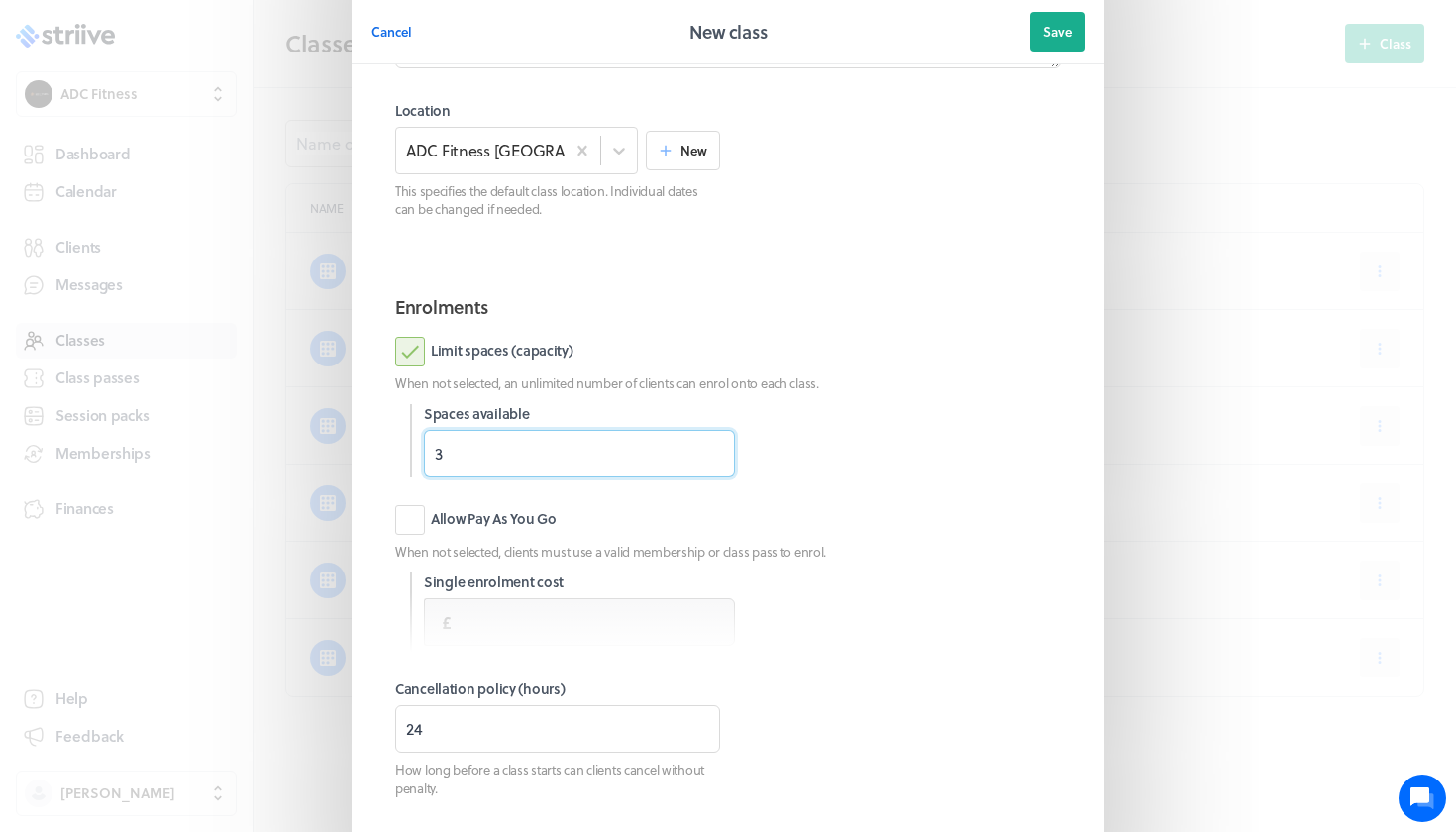 click on "3" at bounding box center (579, 454) 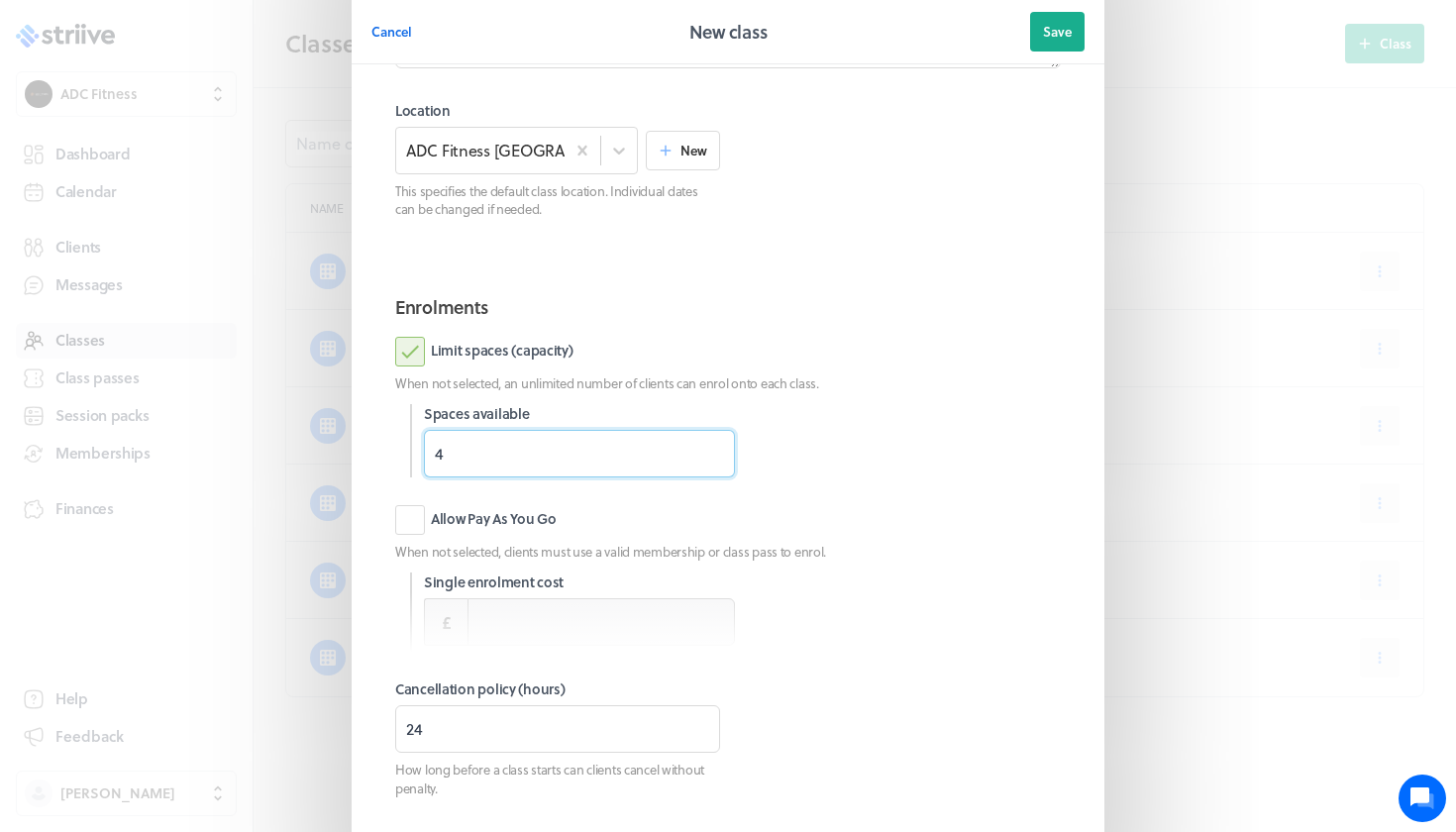 click on "4" at bounding box center [579, 454] 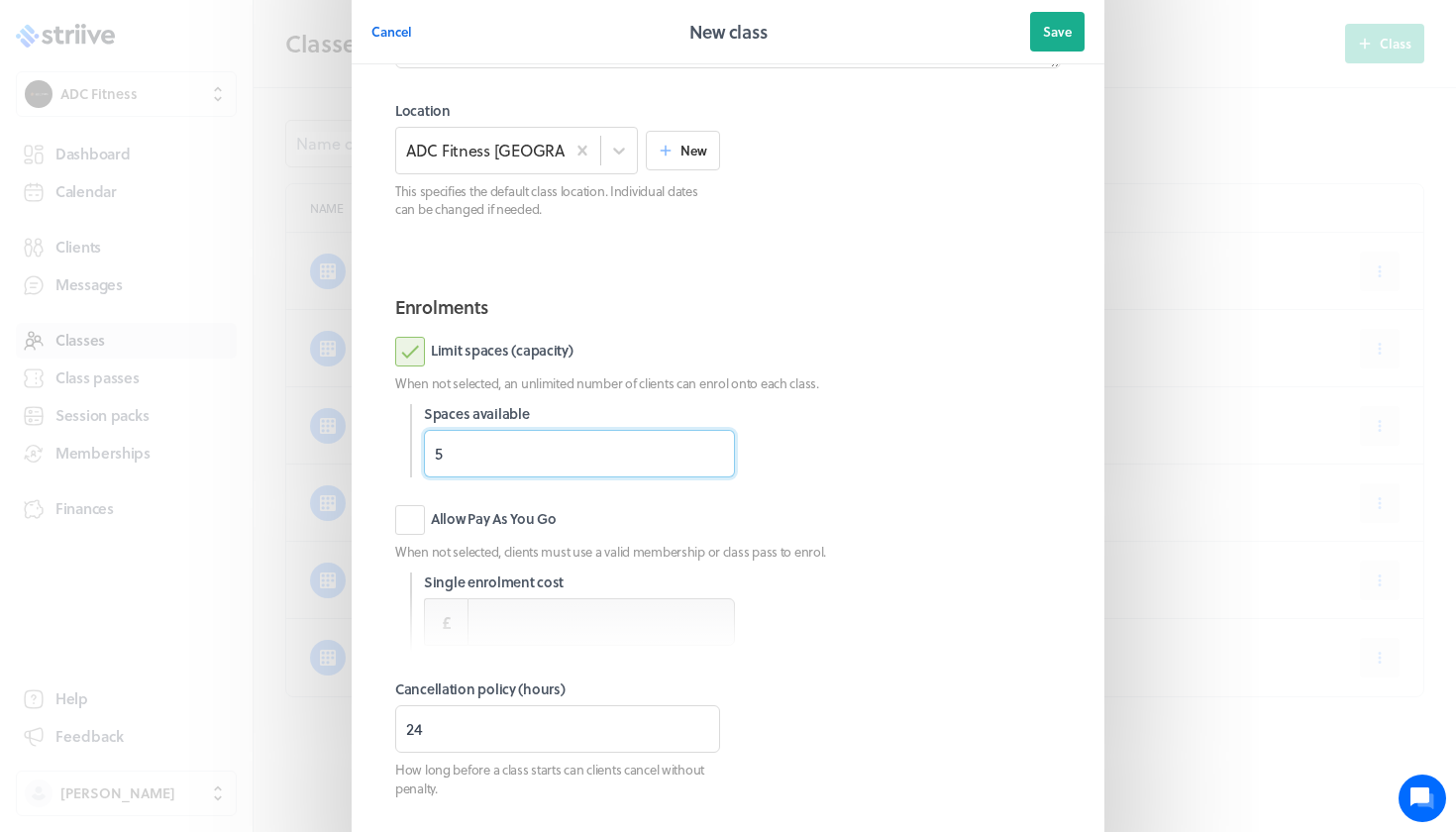 click on "5" at bounding box center [579, 454] 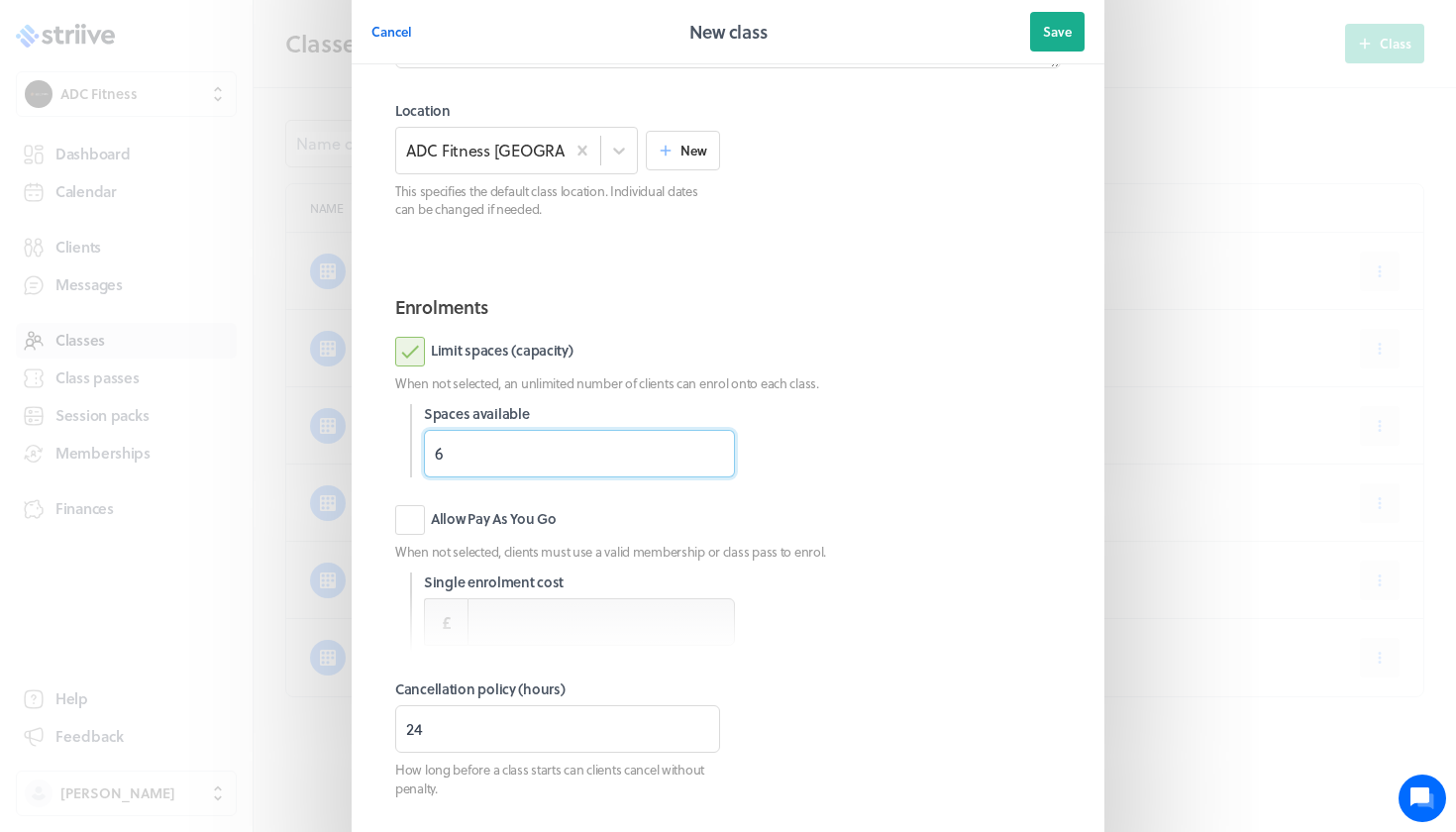 click on "6" at bounding box center [579, 454] 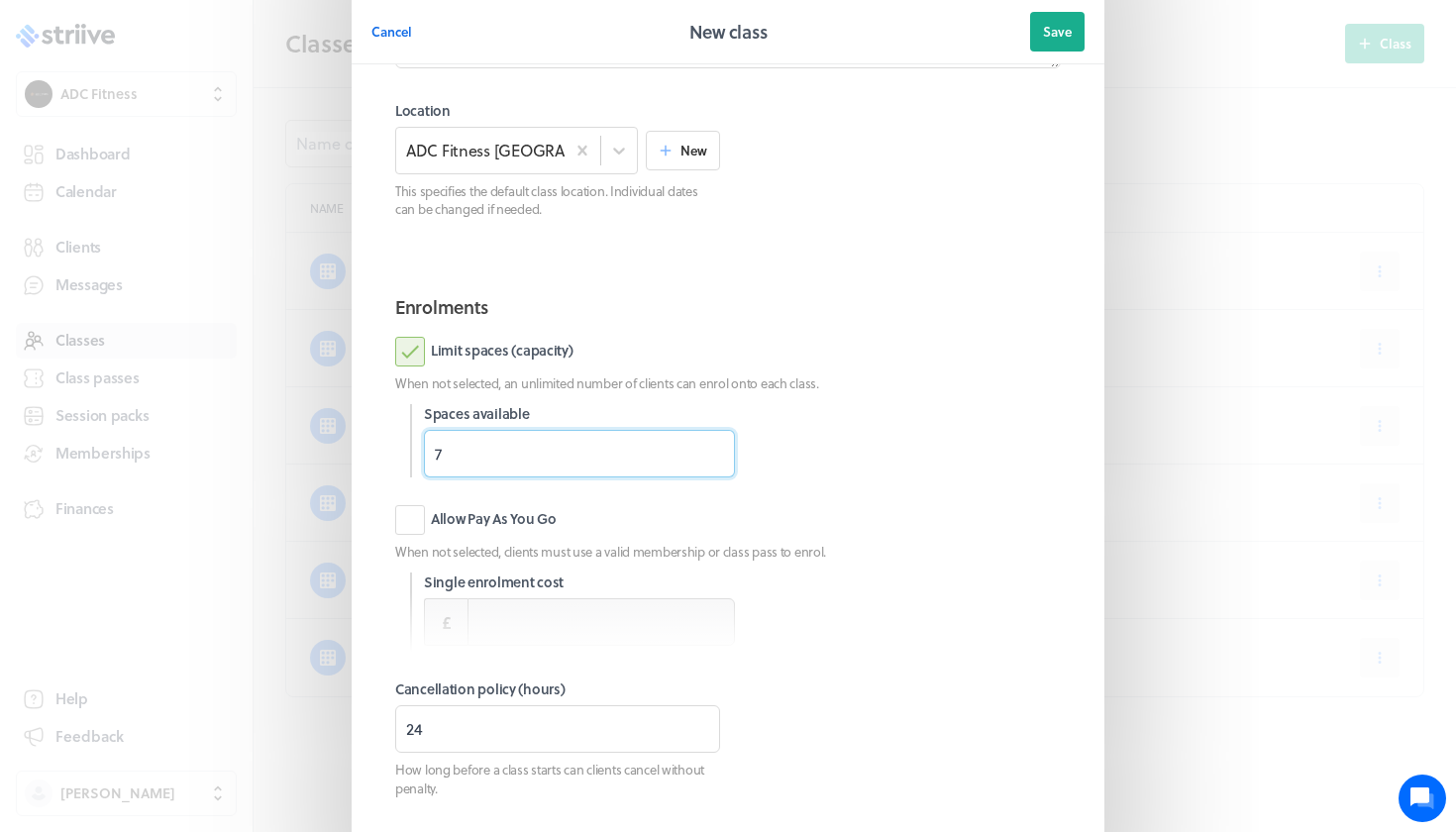 click on "7" at bounding box center (579, 454) 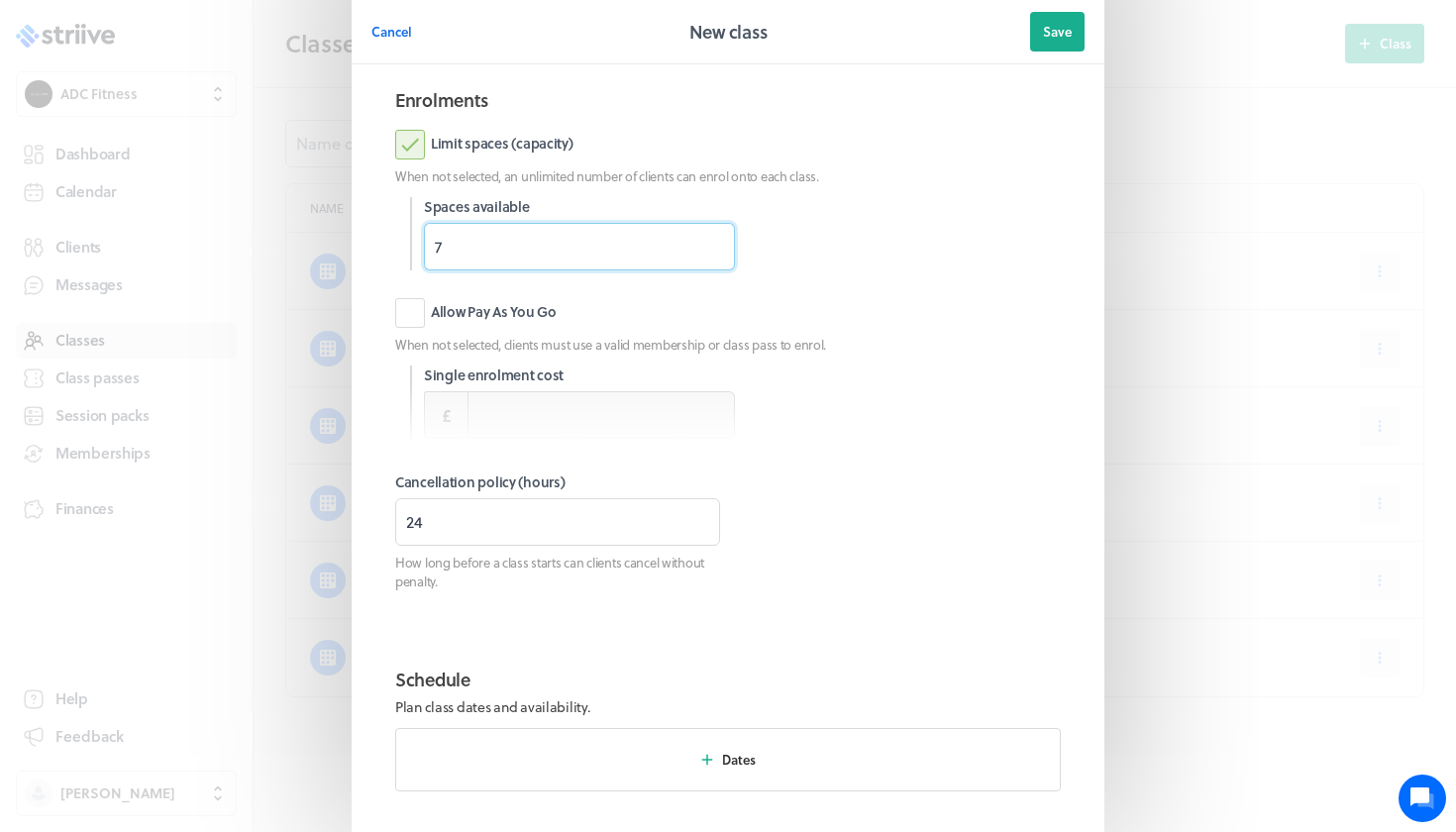 scroll, scrollTop: 623, scrollLeft: 0, axis: vertical 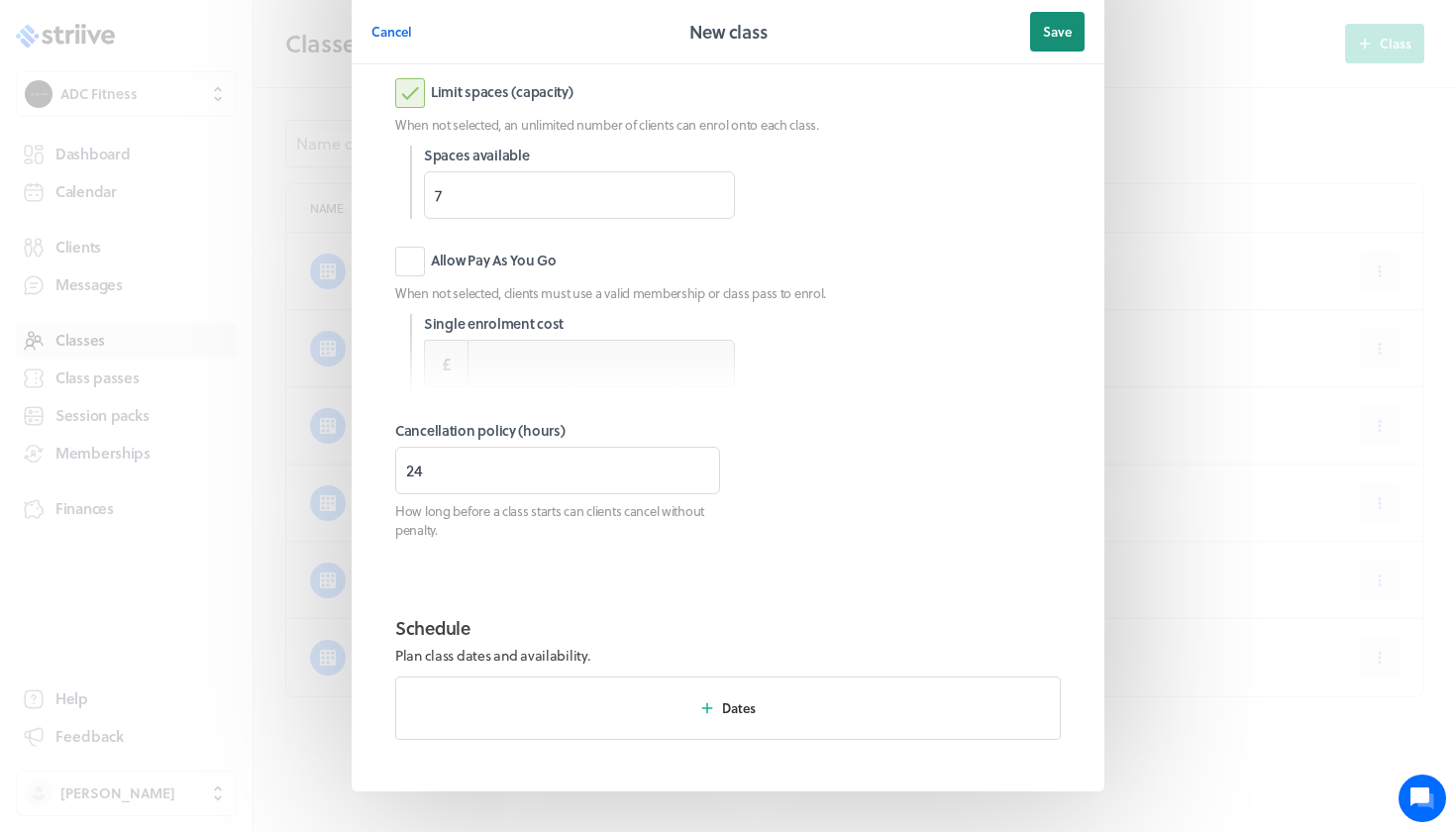 click on "Save" at bounding box center [1057, 32] 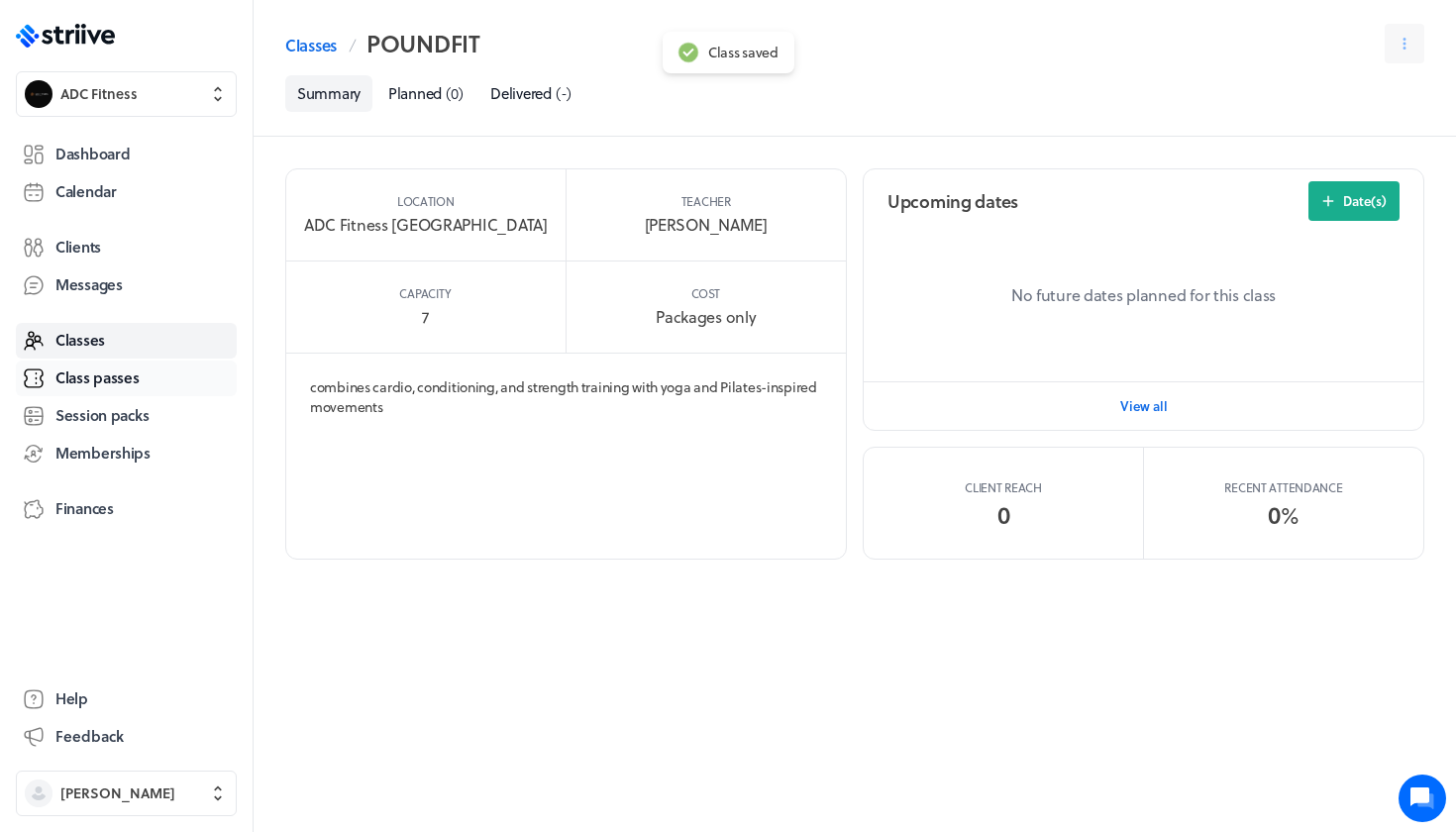 click on "Class passes" at bounding box center (97, 377) 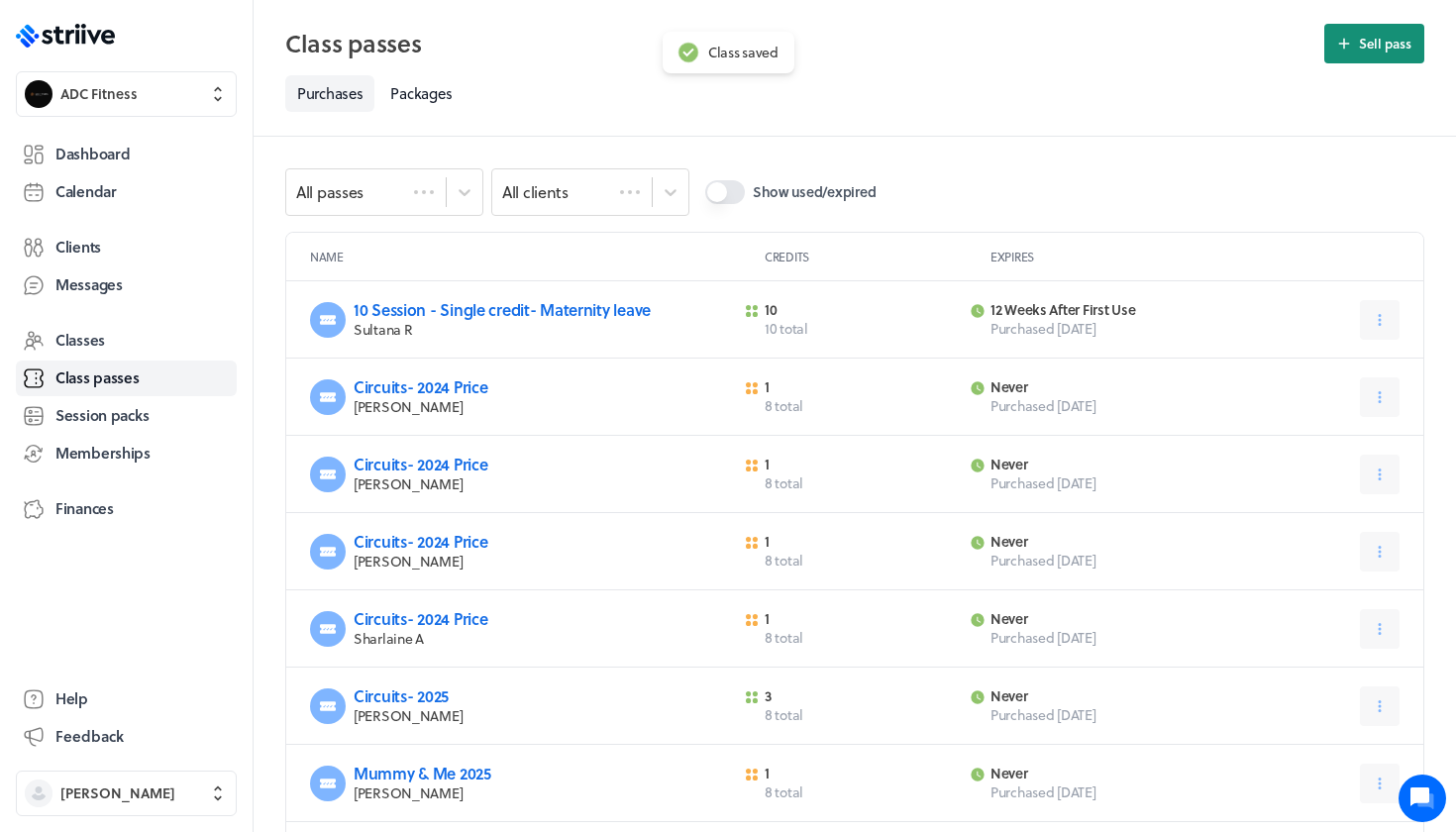 click on "Sell pass" at bounding box center [1385, 44] 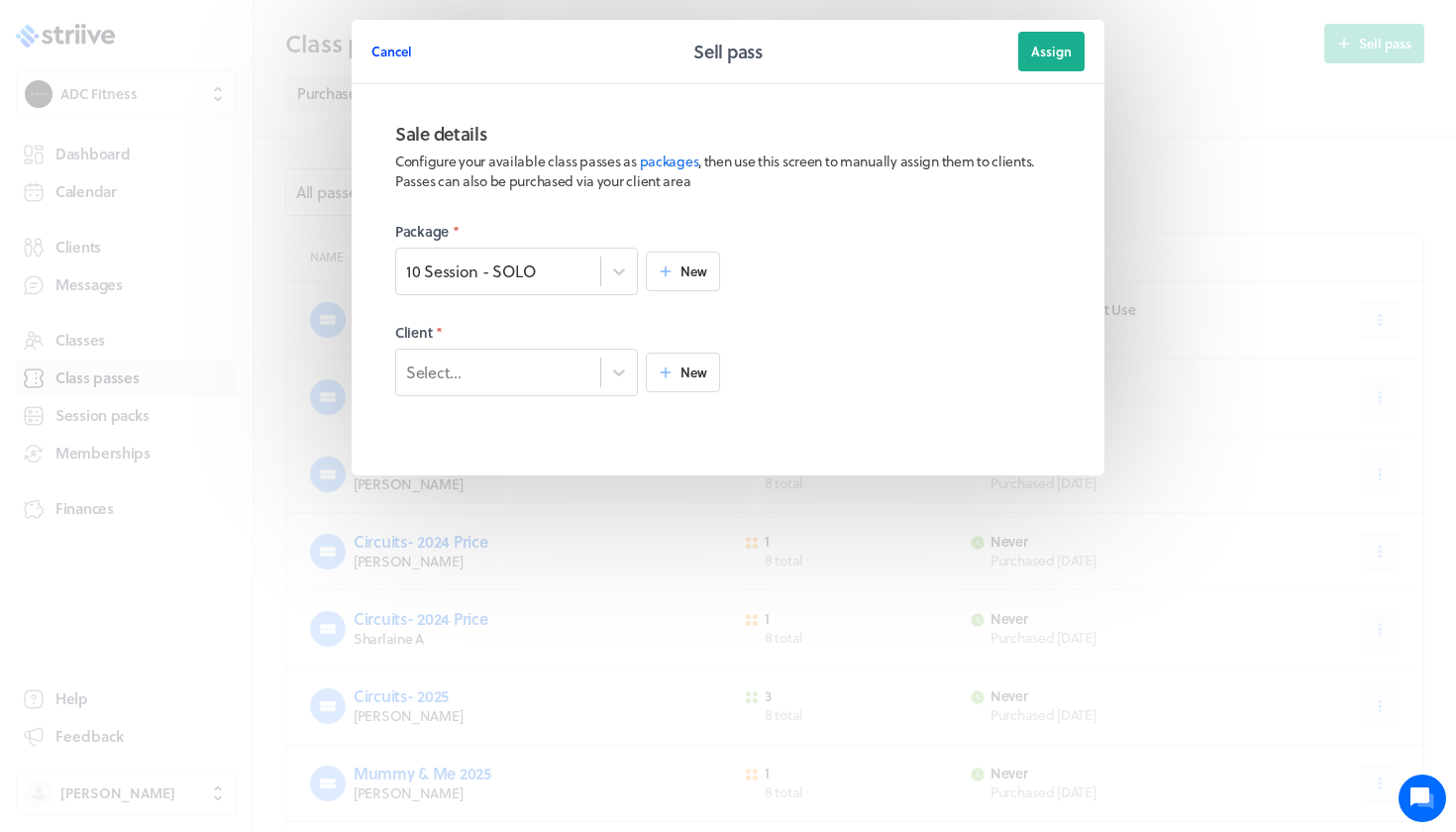 click on "Cancel" at bounding box center [391, 52] 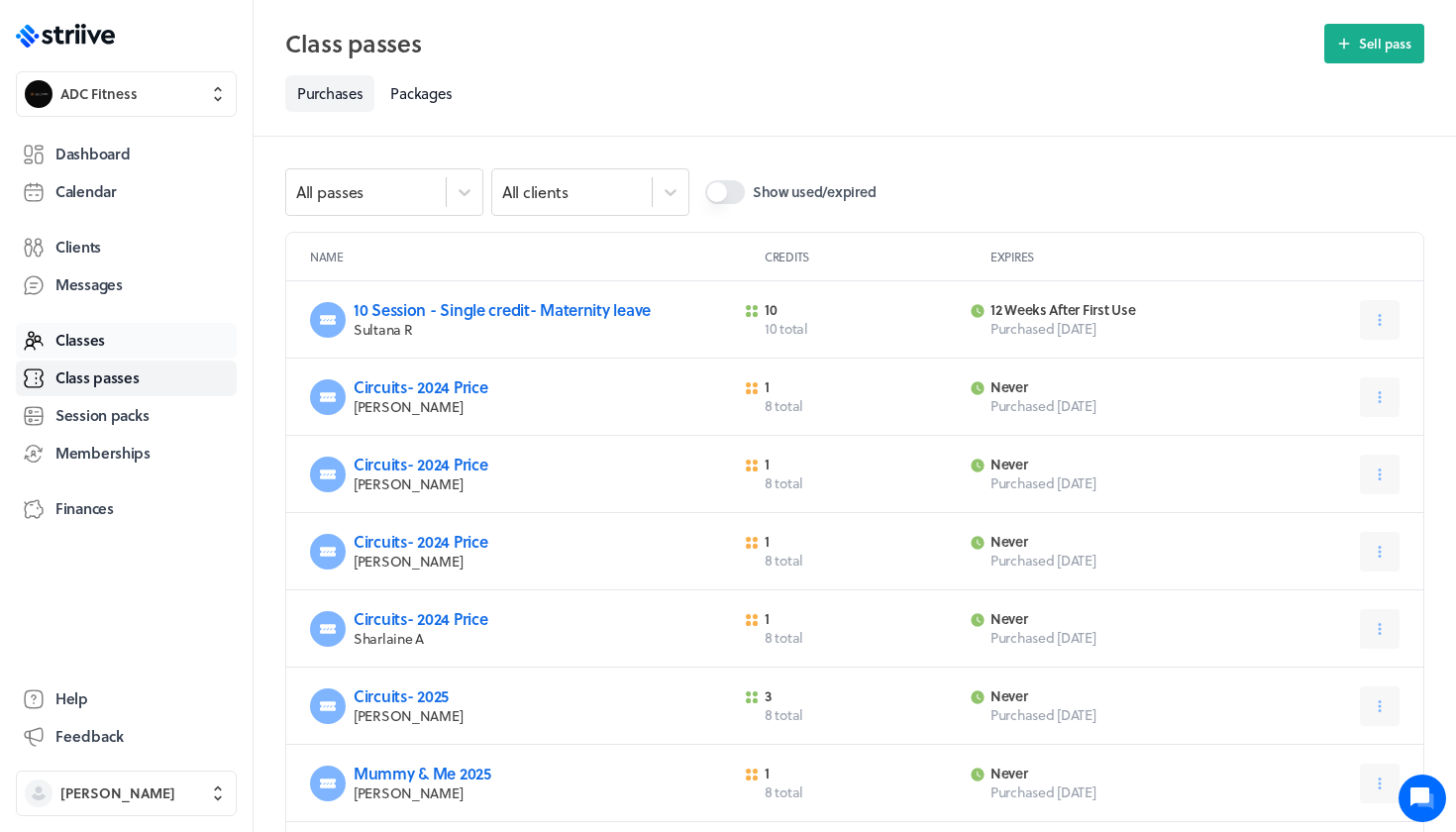click on "Classes" at bounding box center (126, 341) 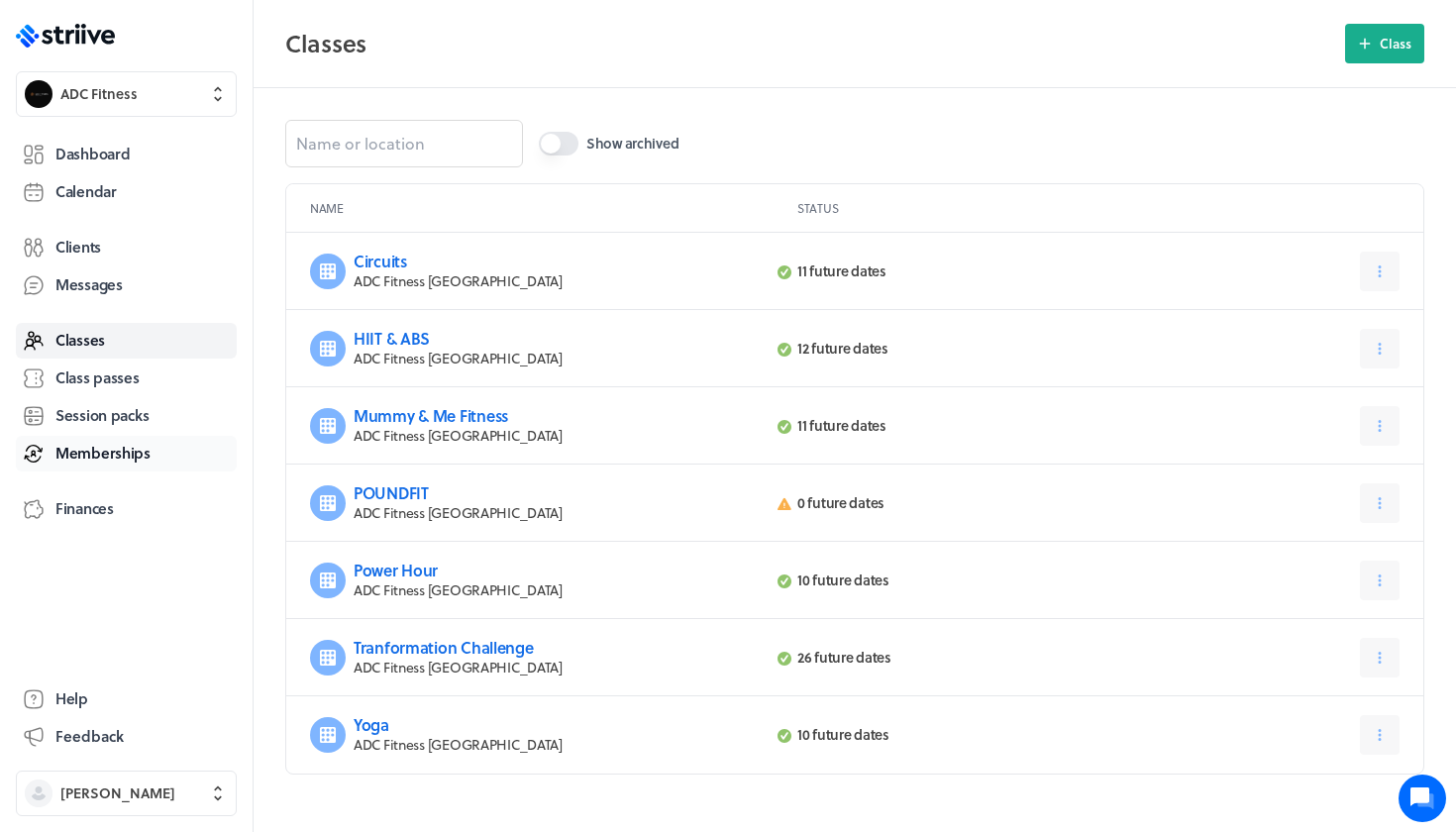 click on "Memberships" at bounding box center (103, 453) 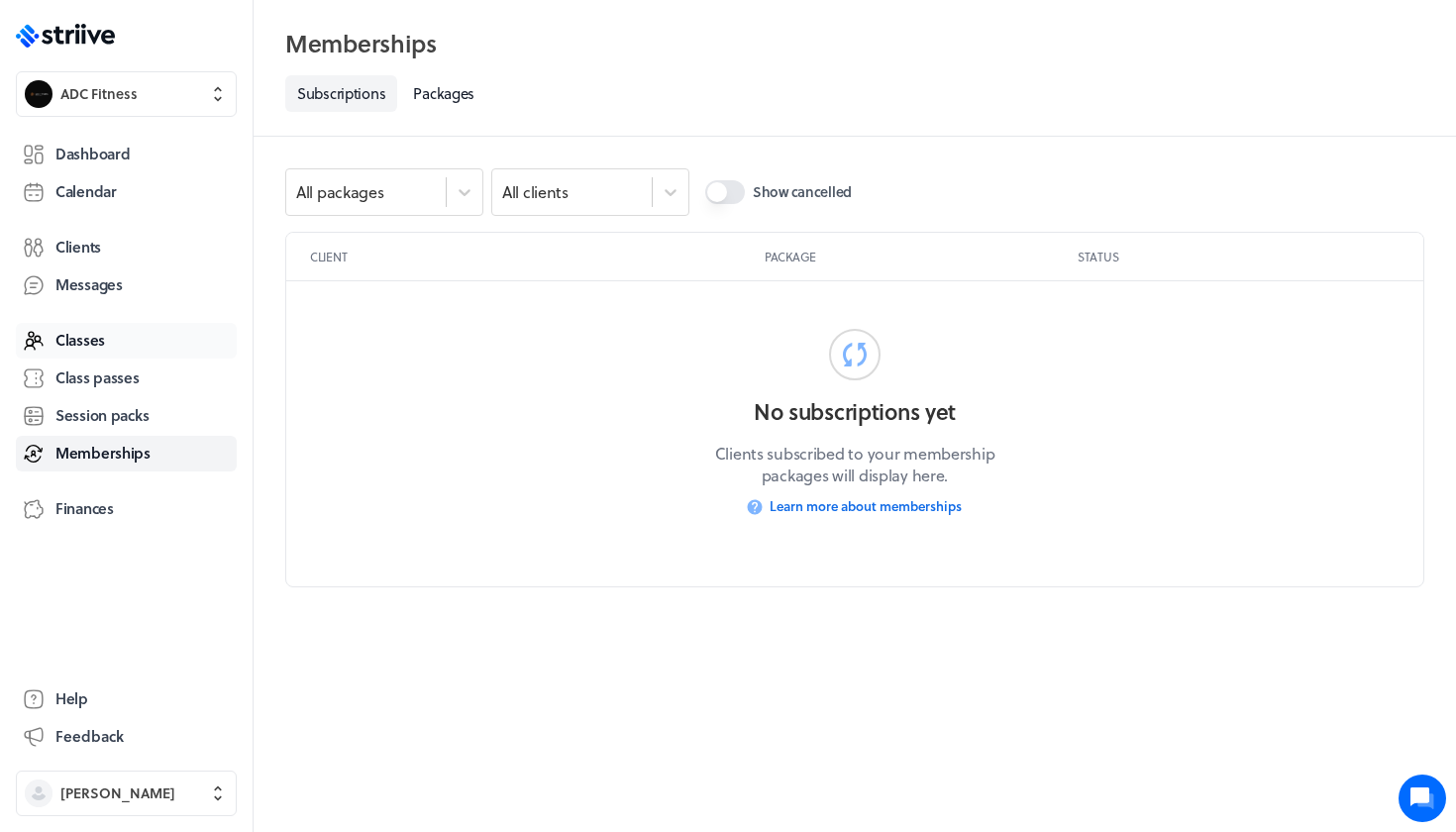 click on "Classes" at bounding box center (126, 341) 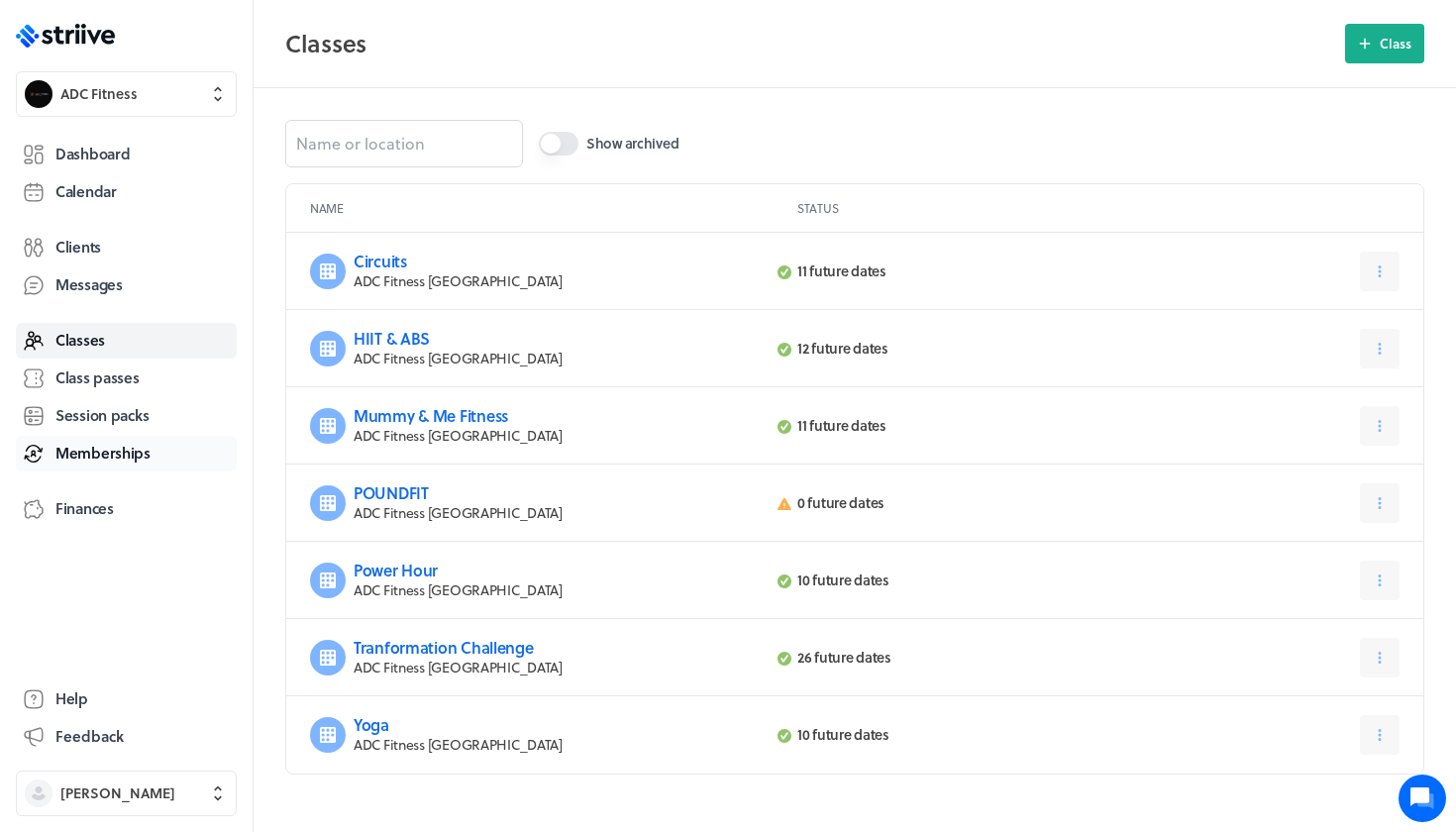 click on "Memberships" at bounding box center (126, 454) 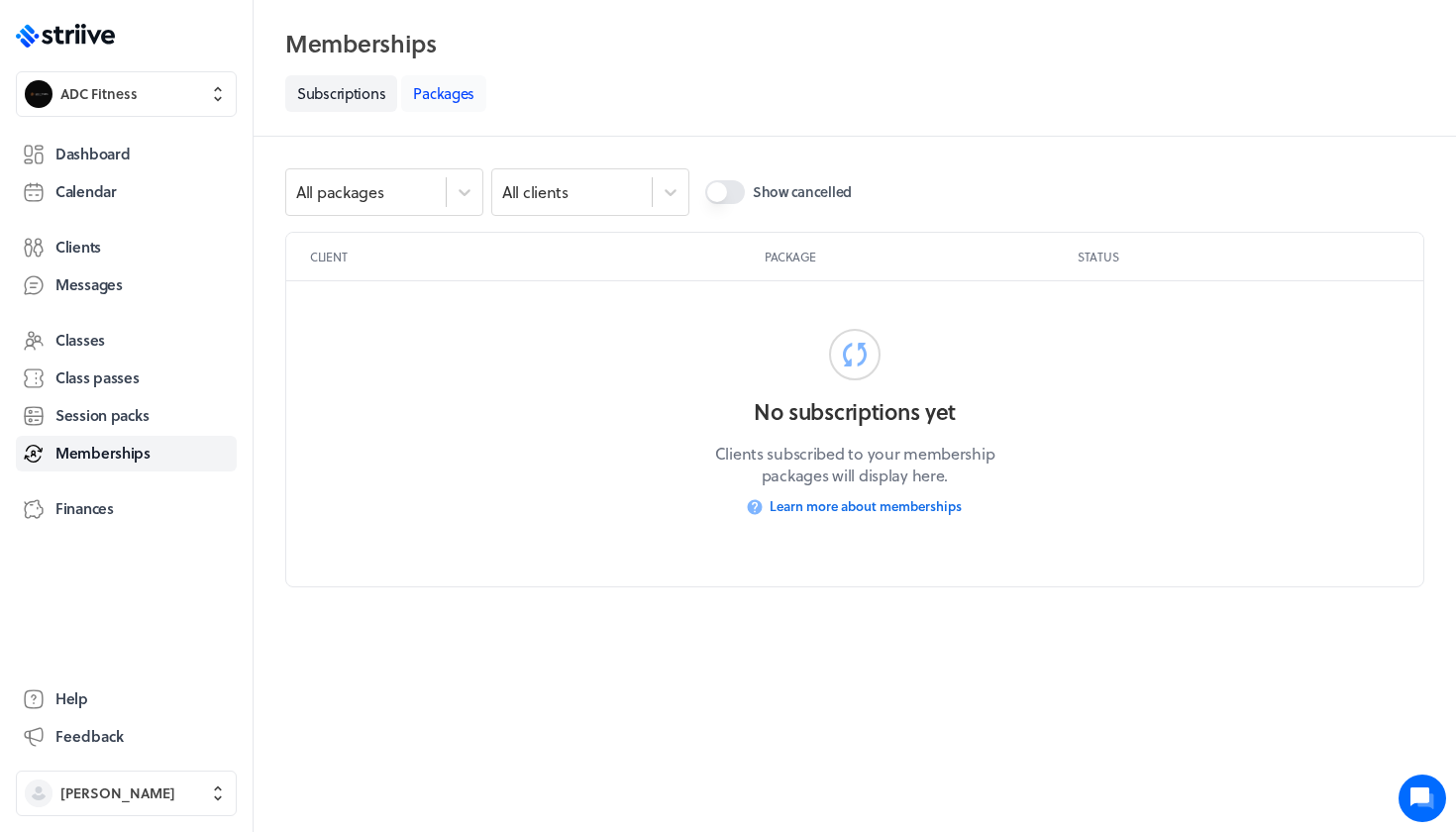 click on "Packages" at bounding box center [444, 93] 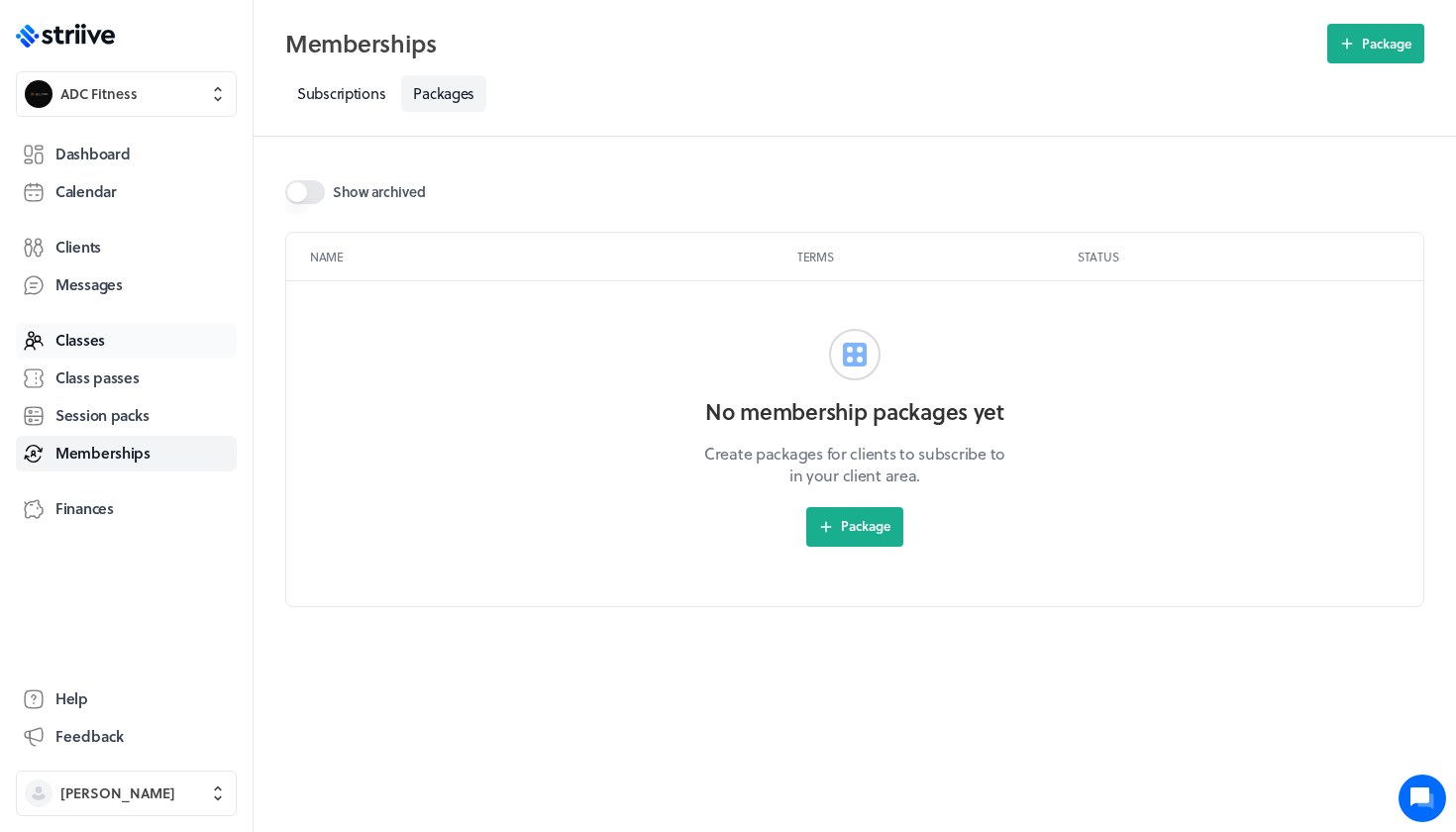 click on "Classes" at bounding box center [80, 340] 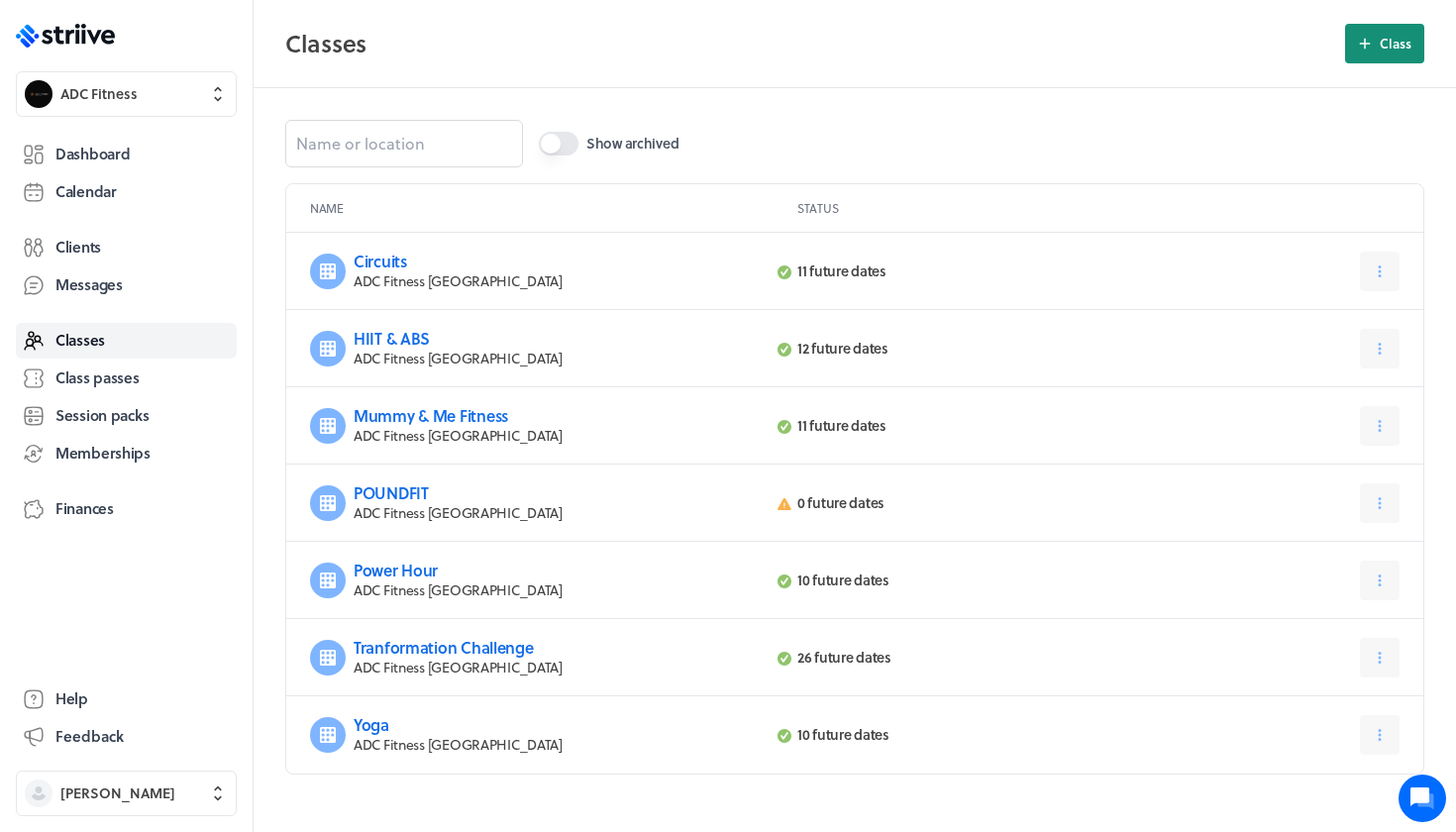 click on "Class" at bounding box center [1396, 44] 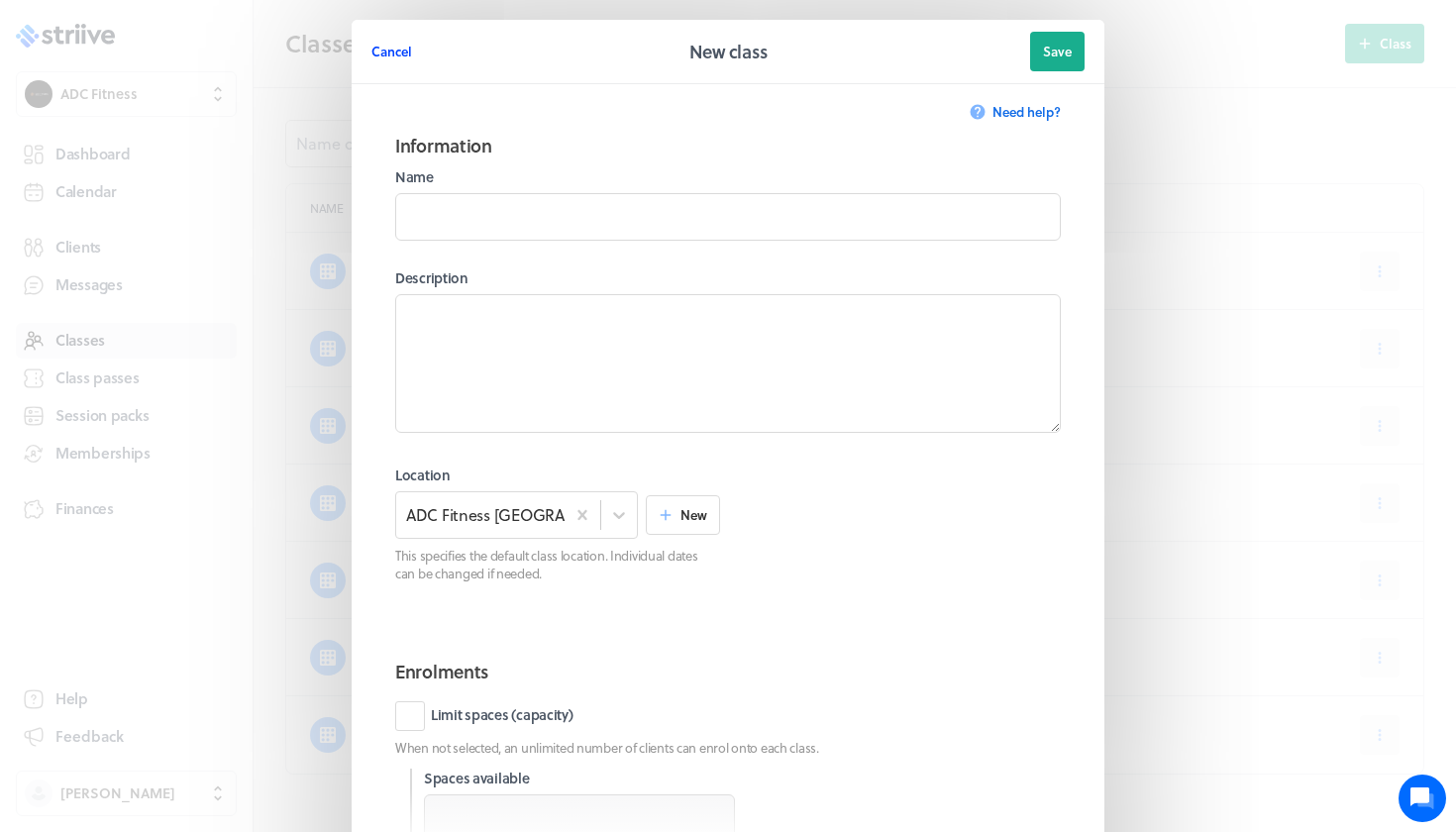 click on "Cancel" at bounding box center [391, 52] 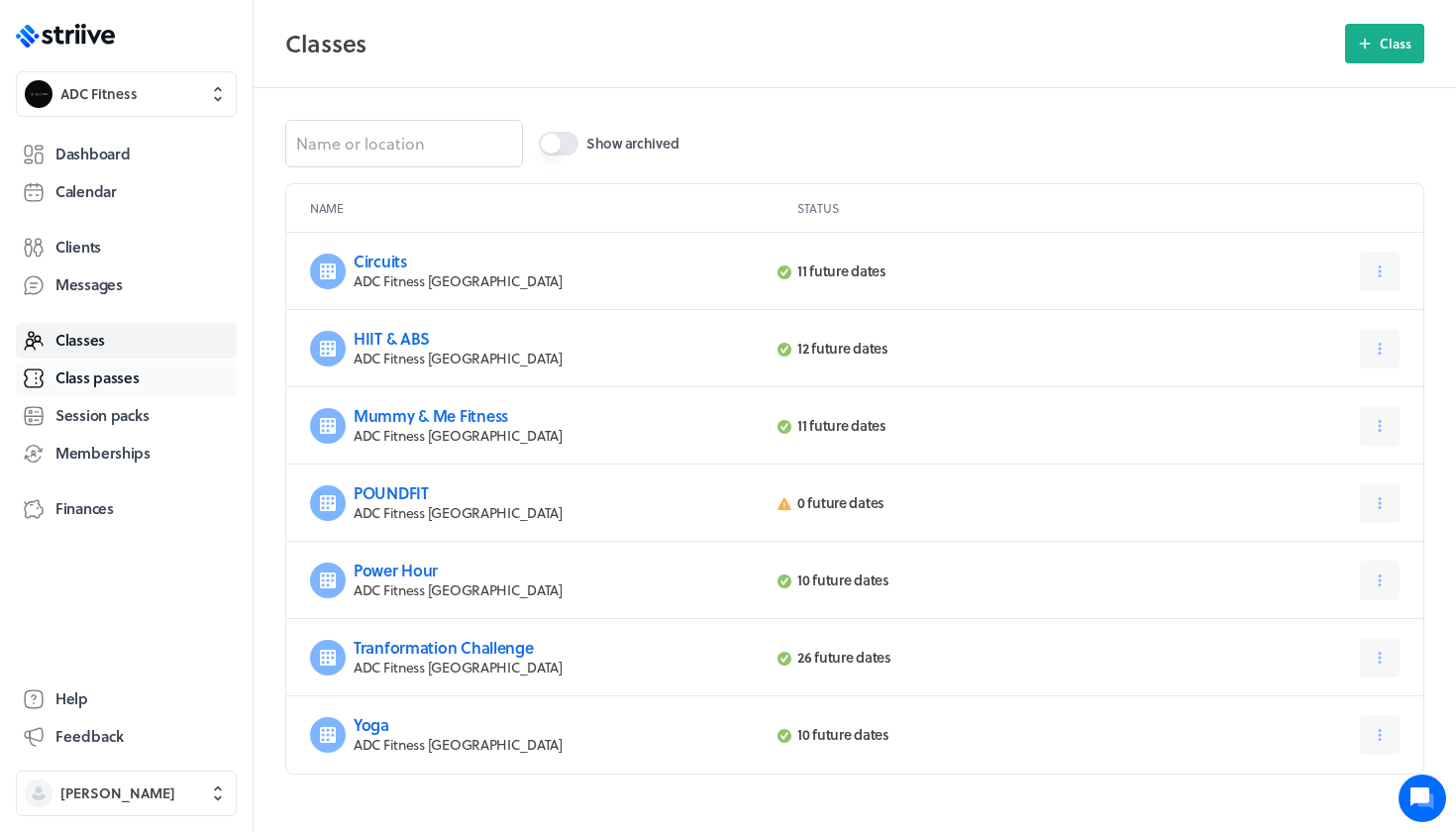 click on "Class passes" at bounding box center [97, 377] 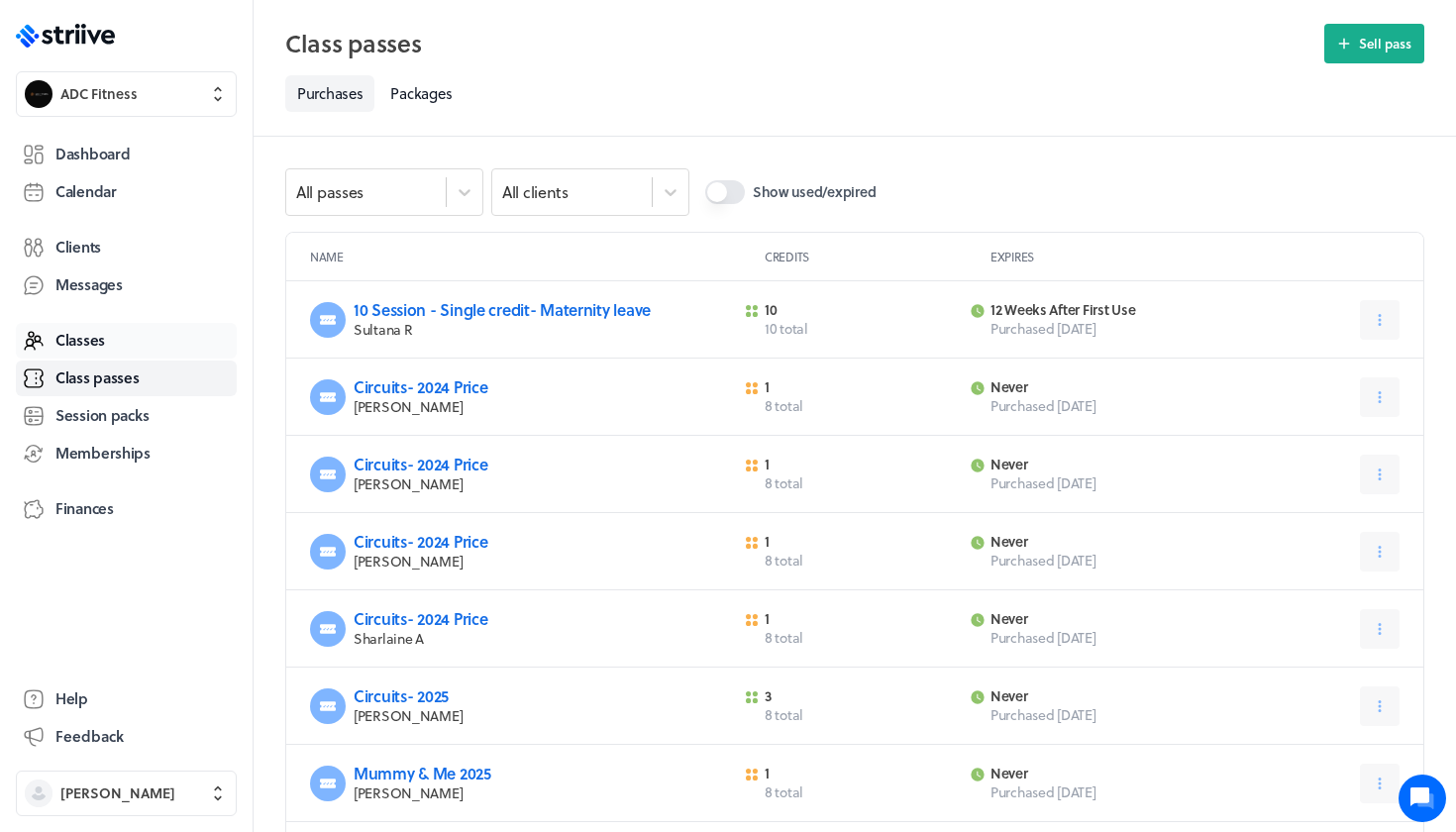 click on "Classes" at bounding box center [126, 341] 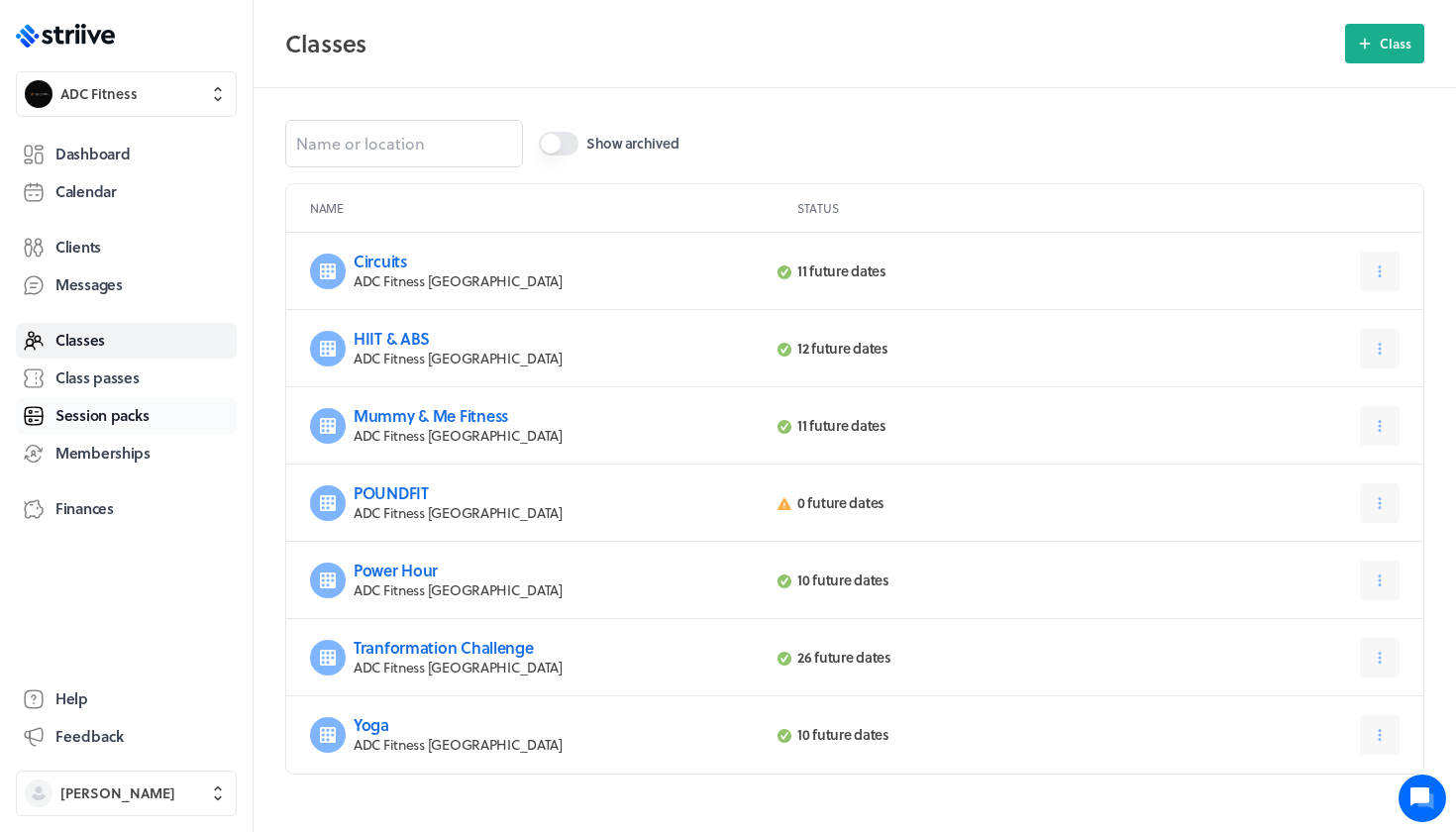 click on "Session packs" at bounding box center (102, 415) 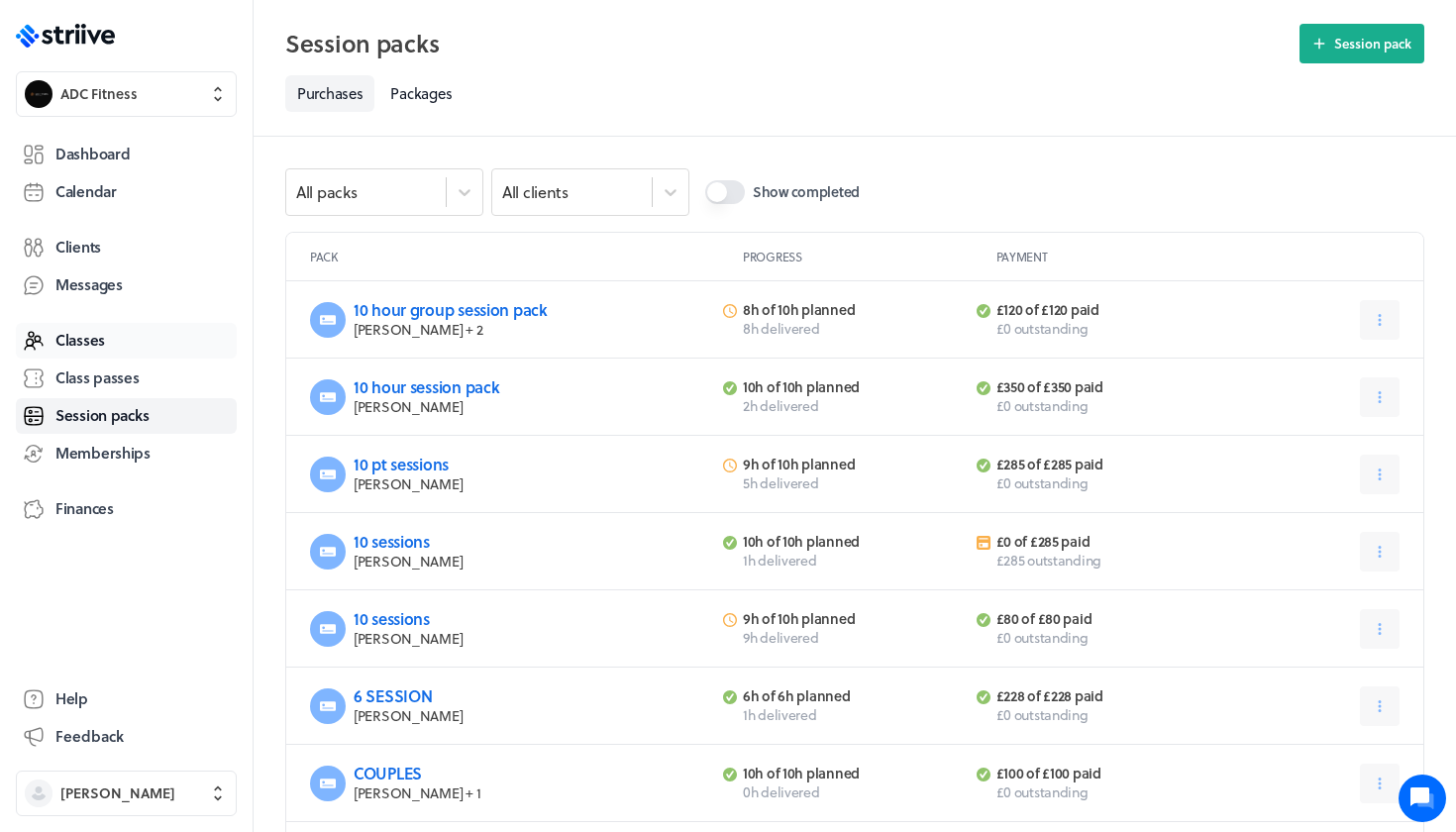 click on "Classes" at bounding box center (126, 341) 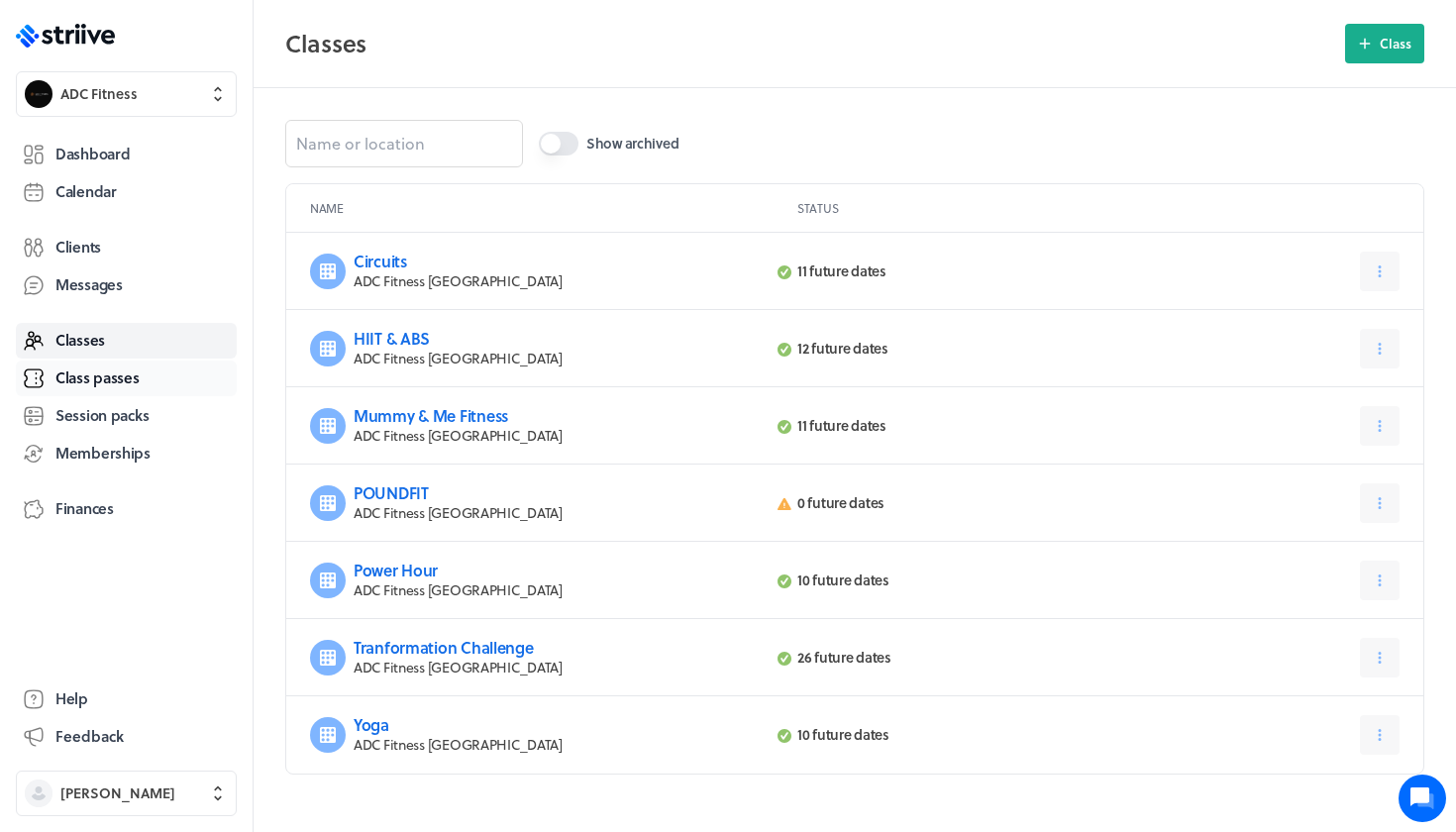 click on "Class passes" at bounding box center (97, 377) 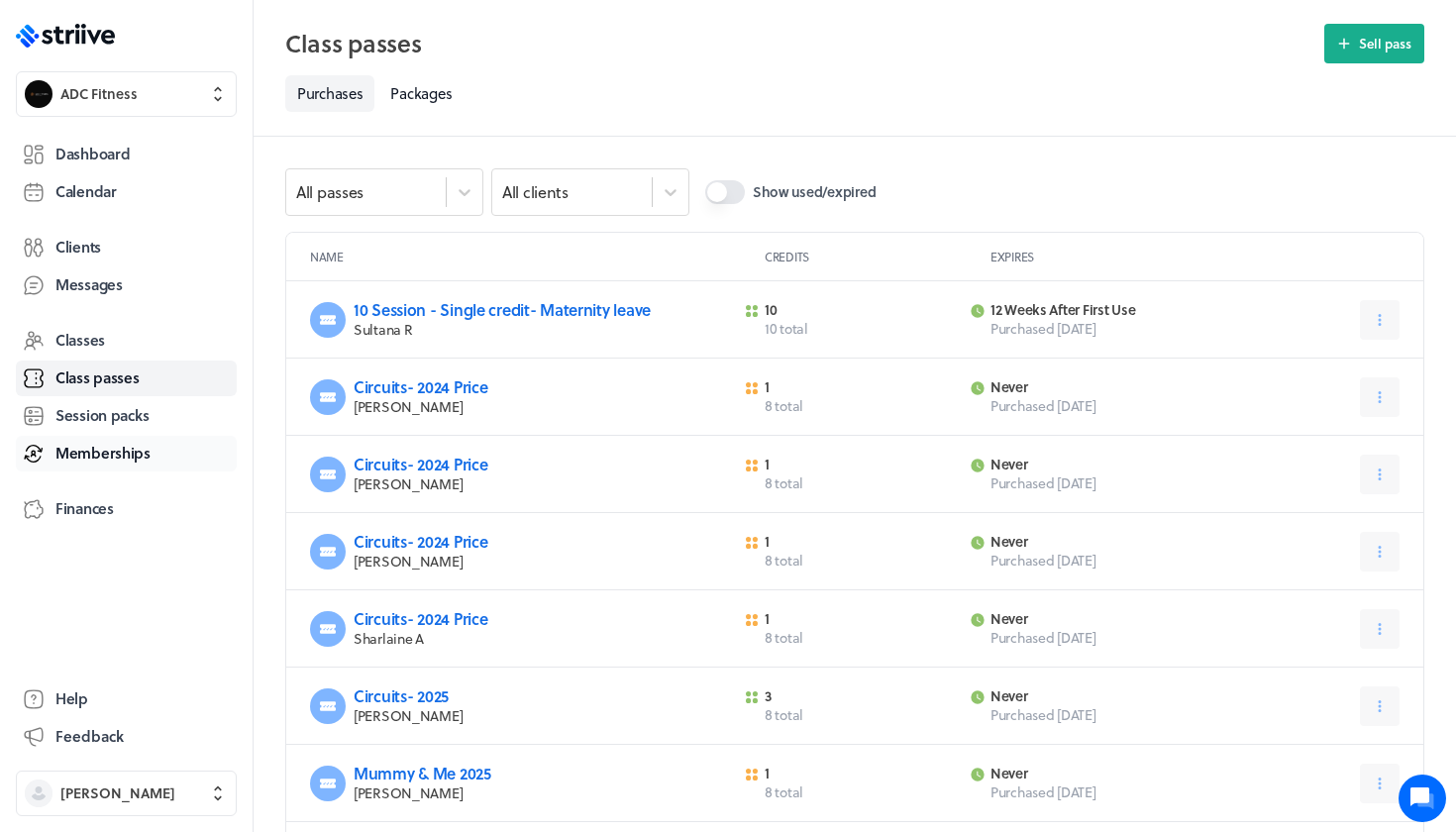 click on "Memberships" at bounding box center [103, 453] 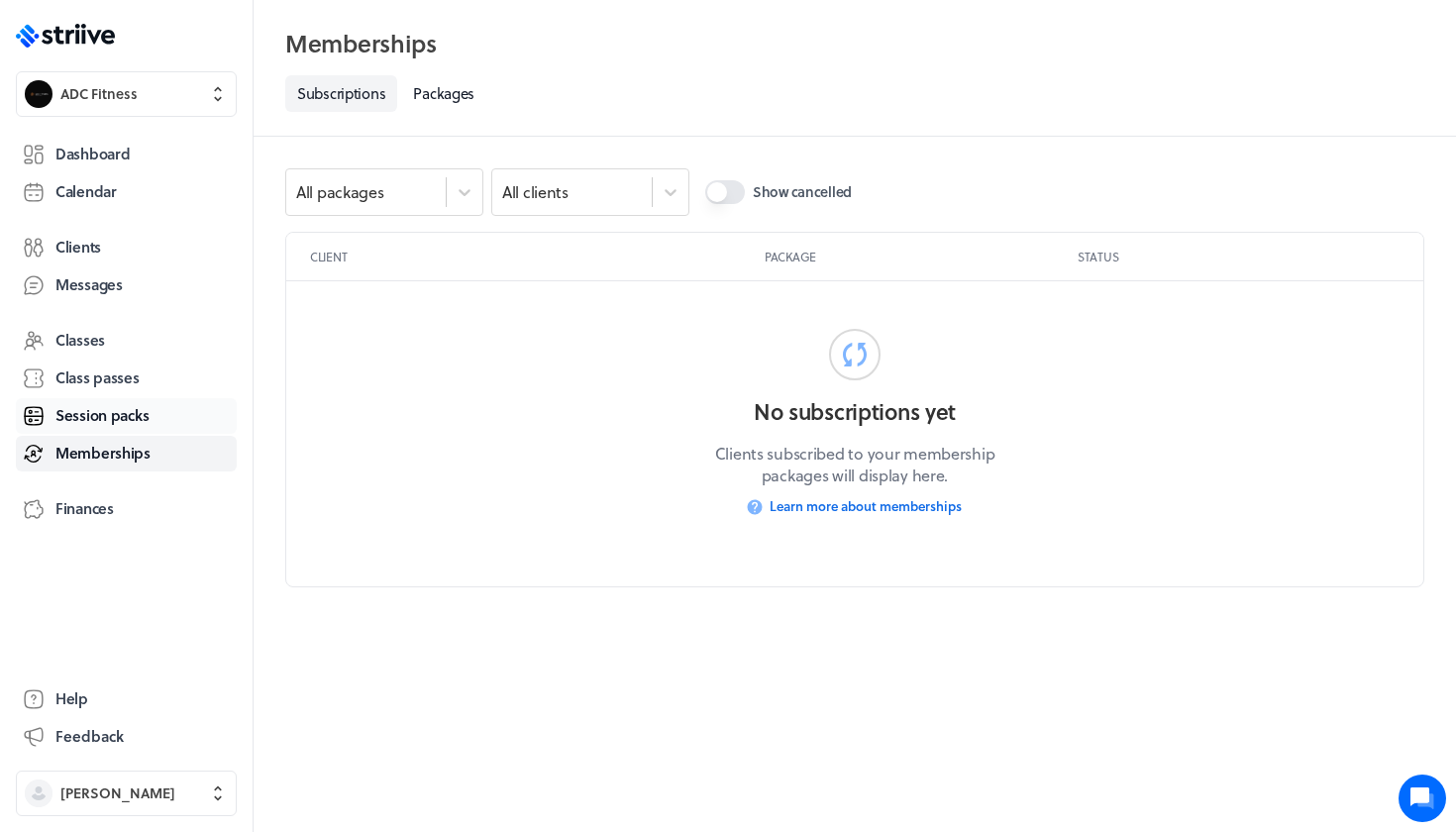 click on "Session packs" at bounding box center [102, 415] 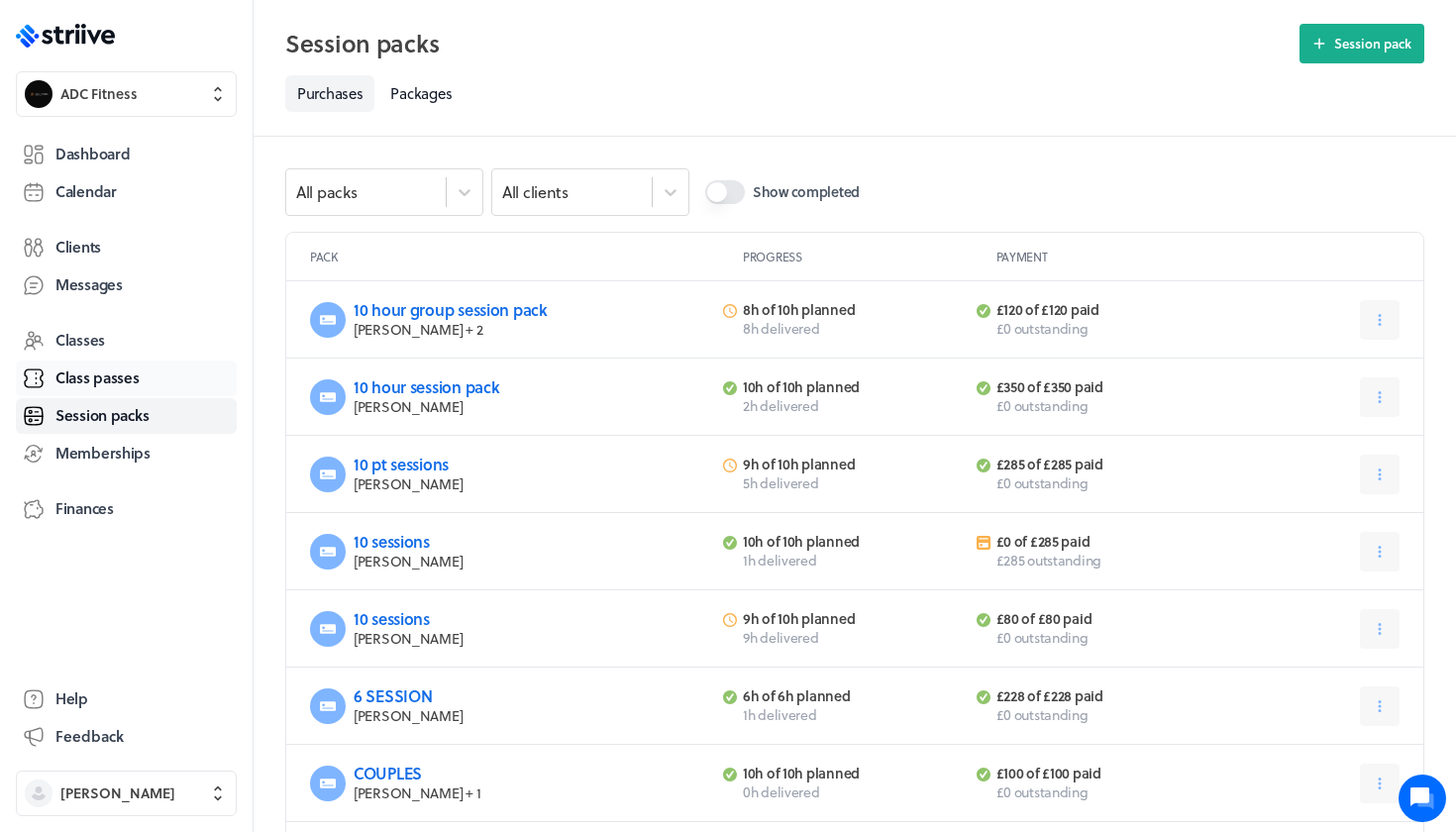 click on "Class passes" at bounding box center (97, 377) 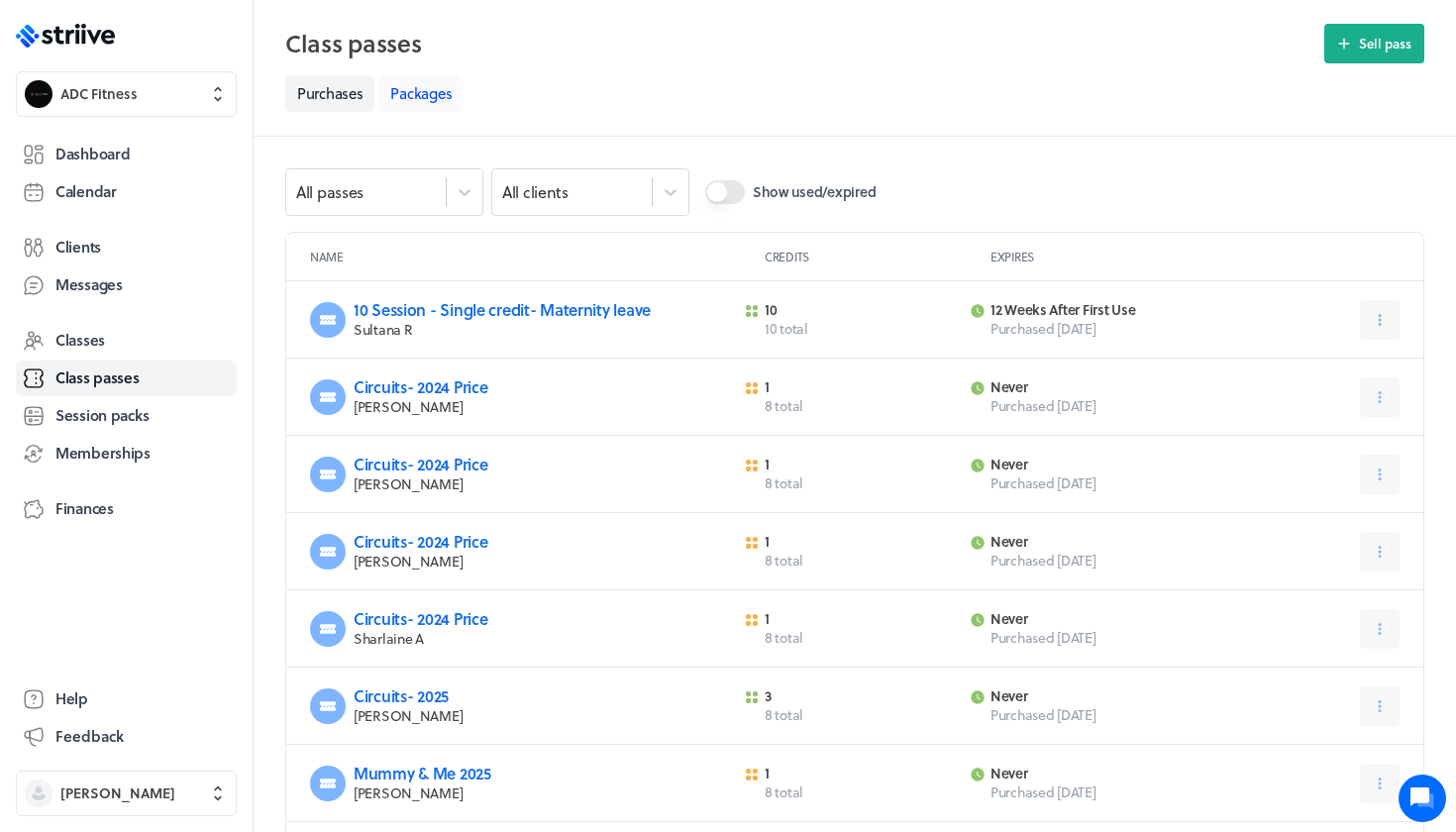 click on "Packages" at bounding box center (421, 93) 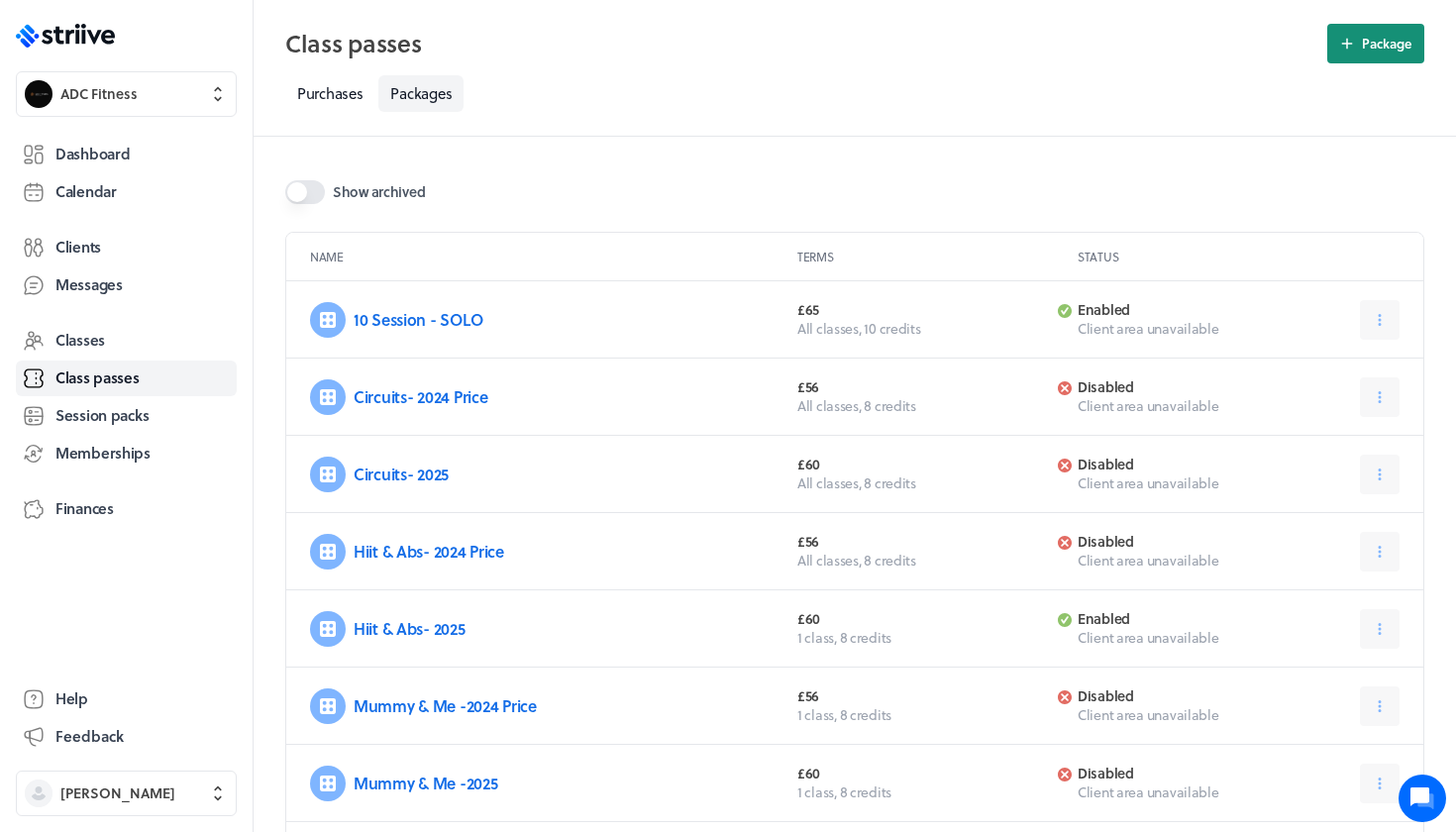click on "Package" at bounding box center (1387, 44) 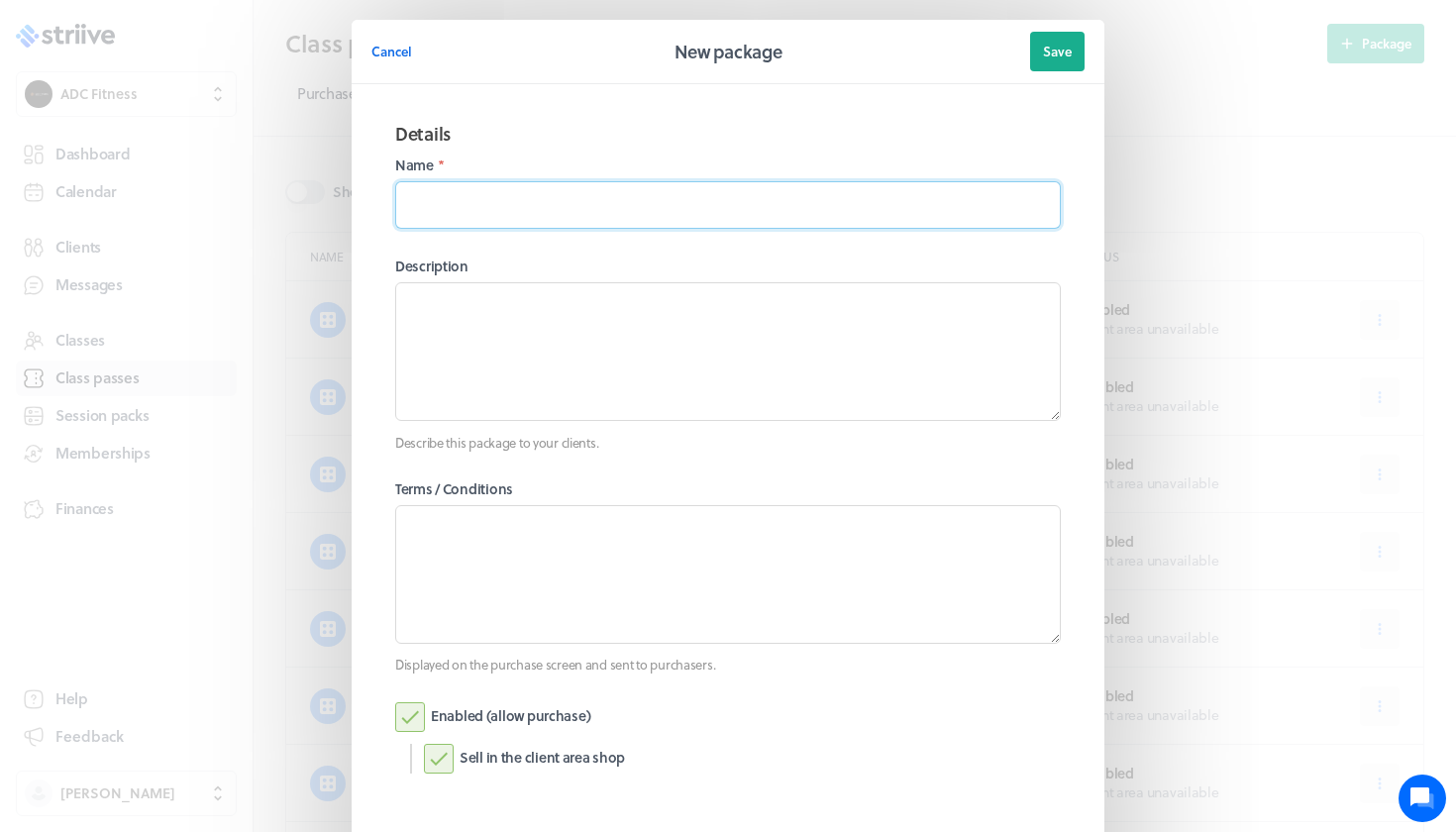 click at bounding box center (728, 205) 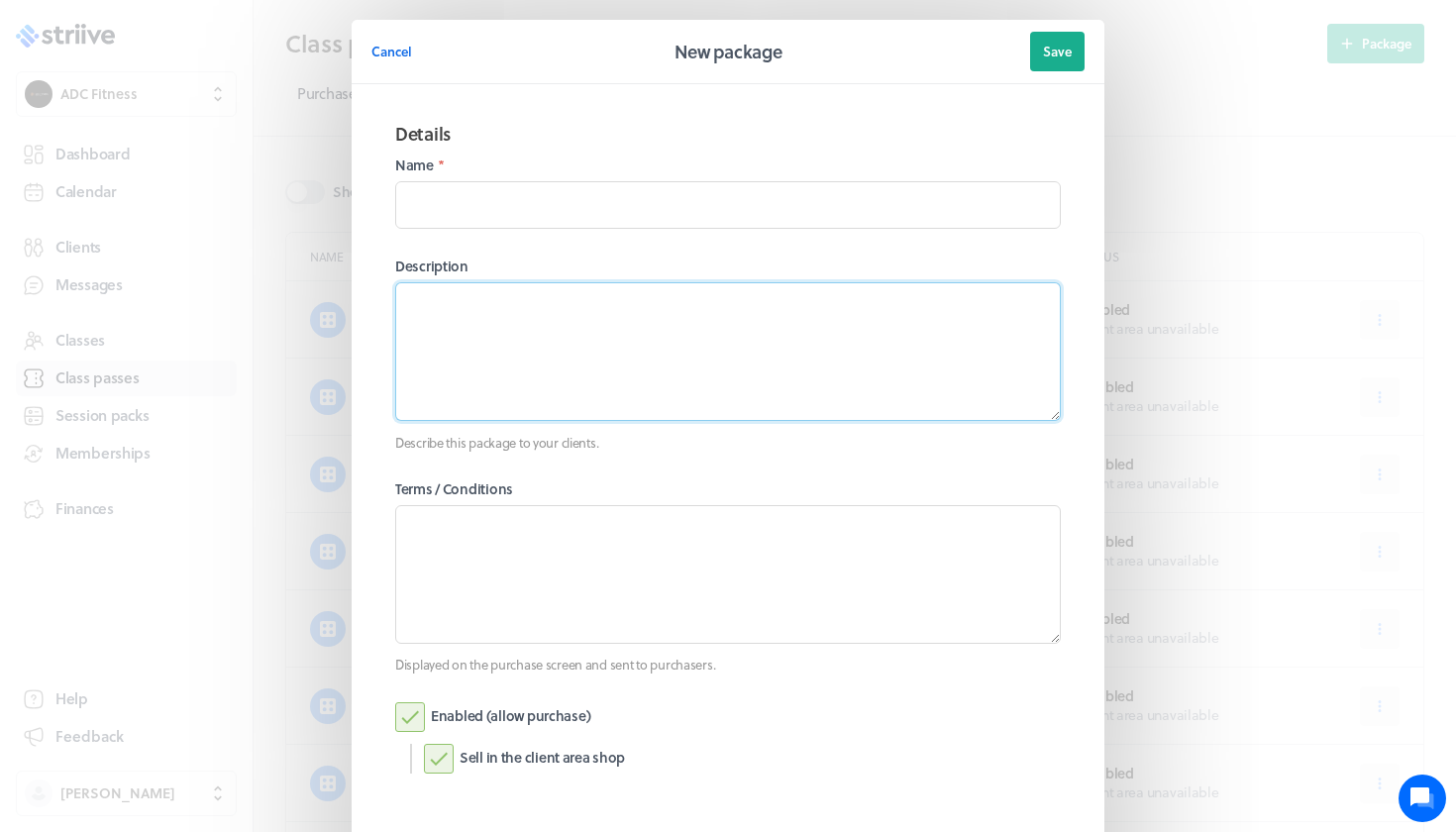 click at bounding box center [728, 352] 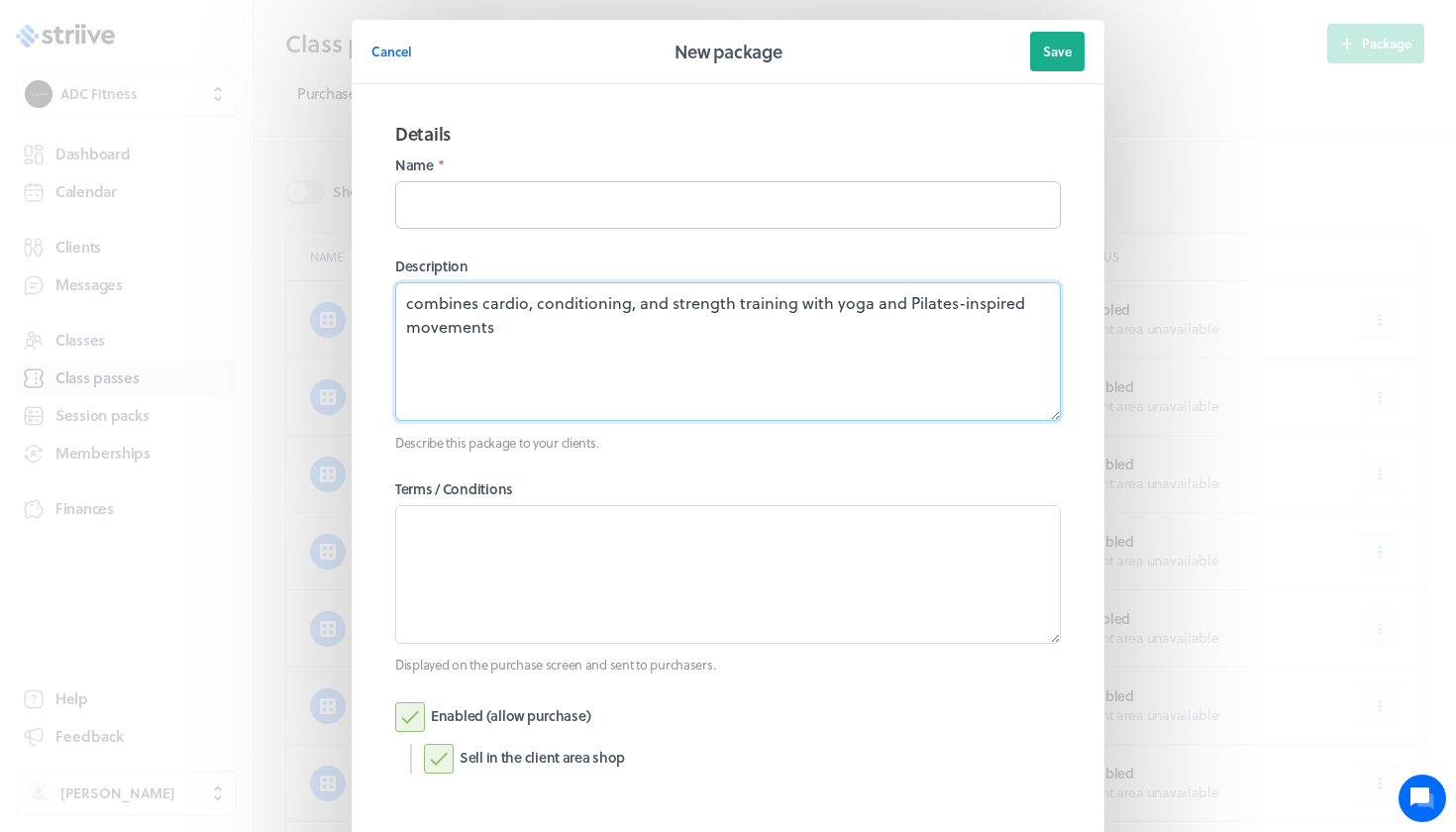 type on "combines cardio, conditioning, and strength training with yoga and Pilates-inspired movements" 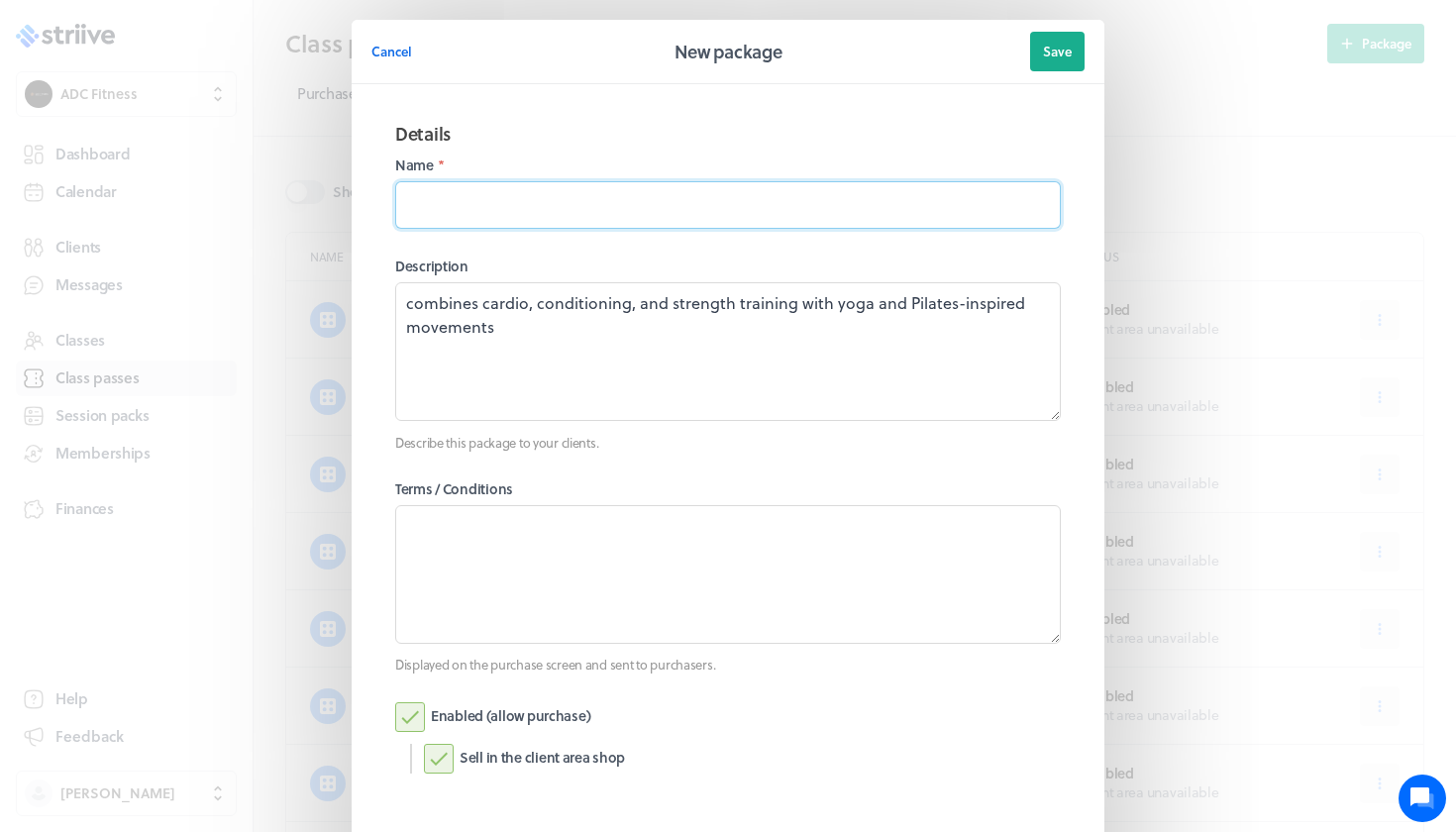 click at bounding box center (728, 205) 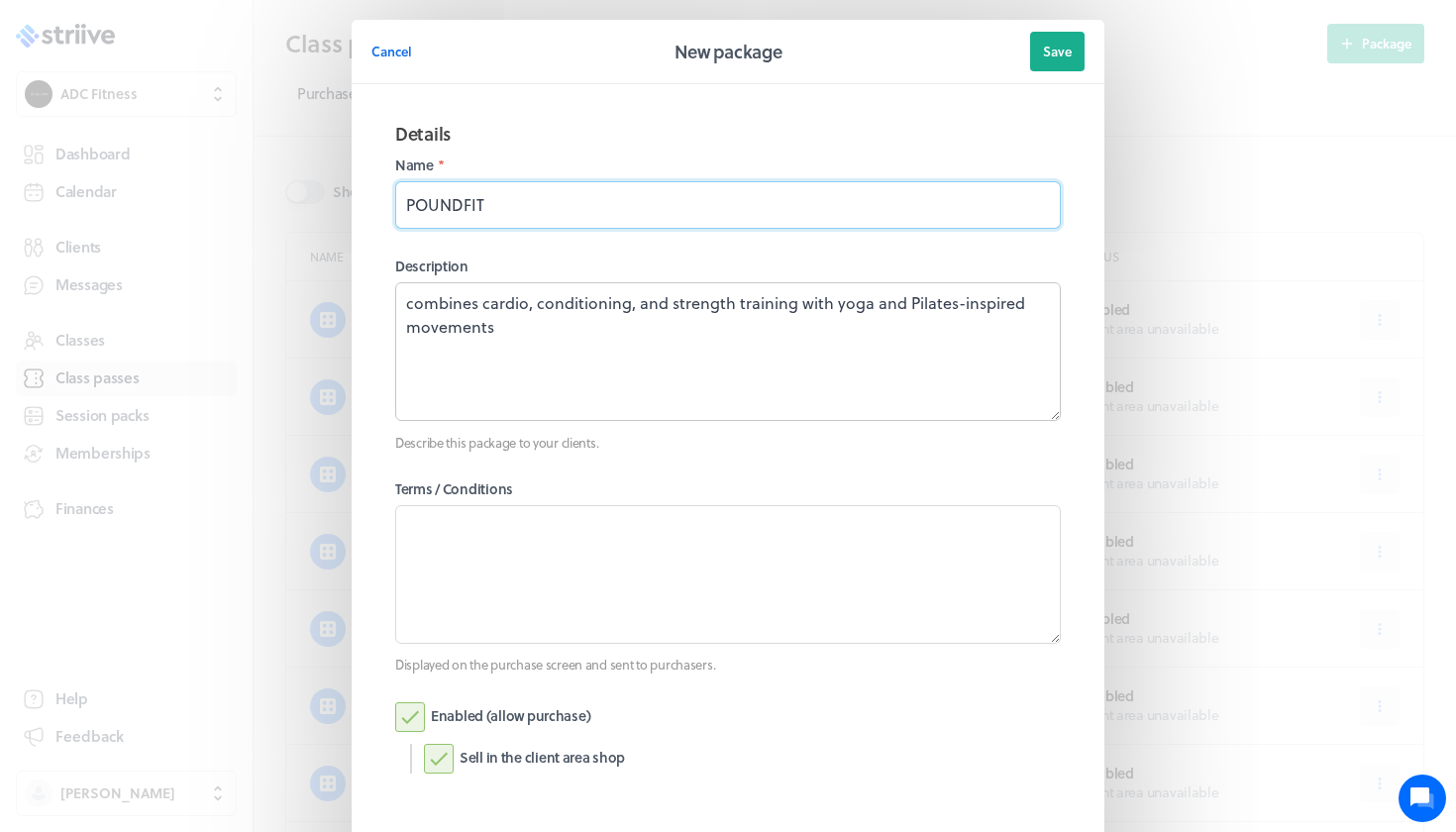 type on "POUNDFIT" 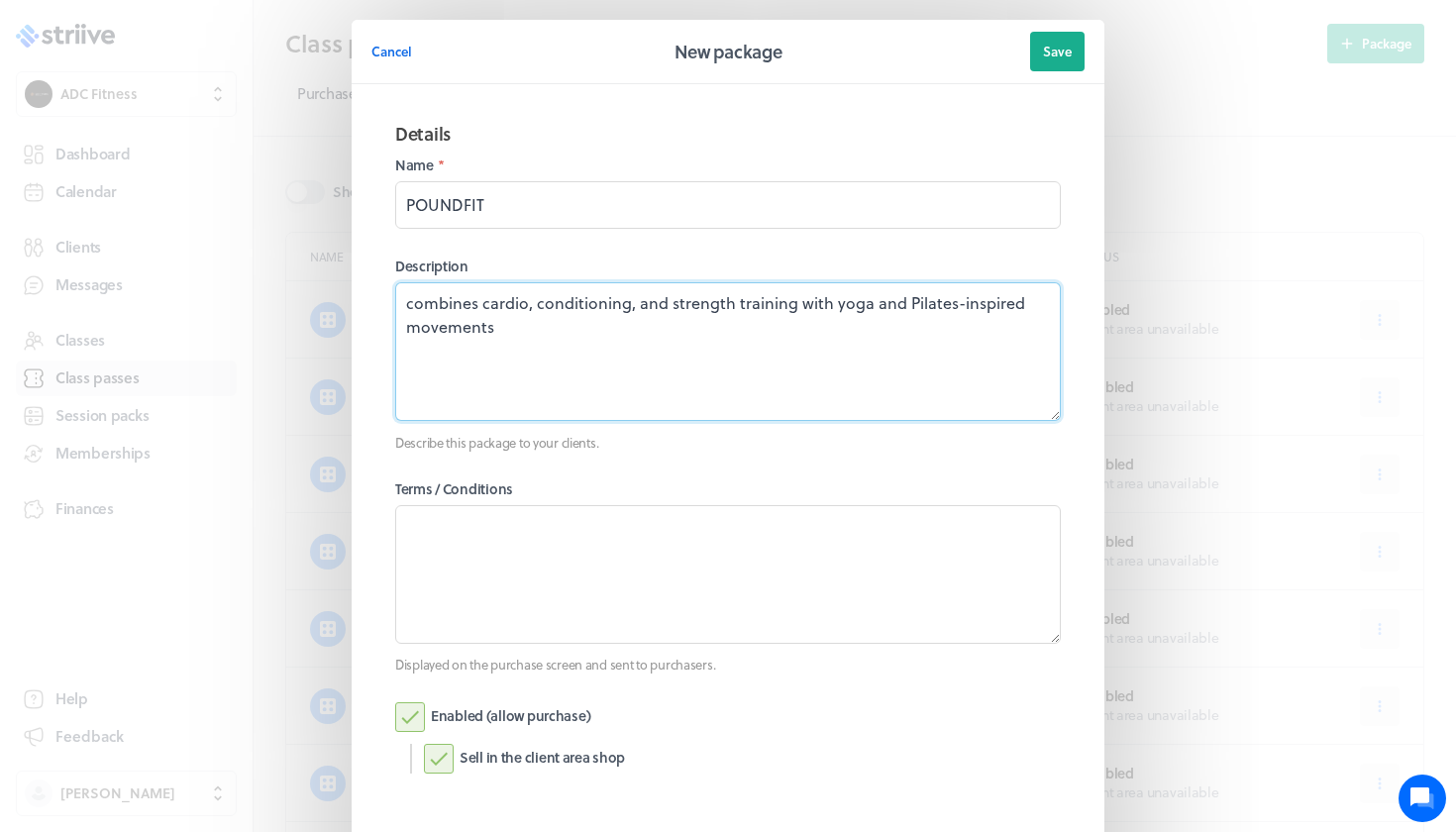 click on "combines cardio, conditioning, and strength training with yoga and Pilates-inspired movements" at bounding box center [728, 352] 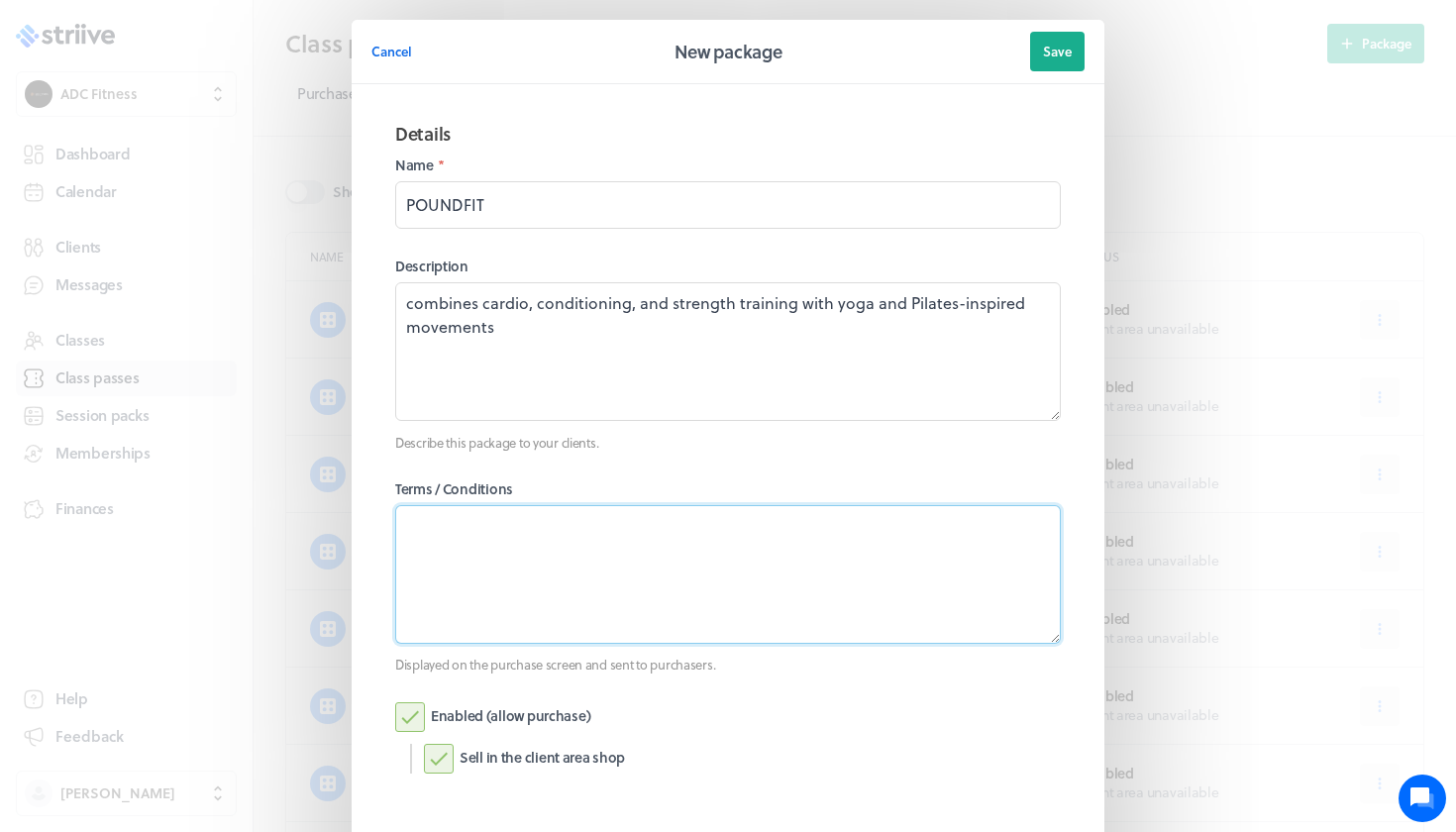 click at bounding box center [728, 574] 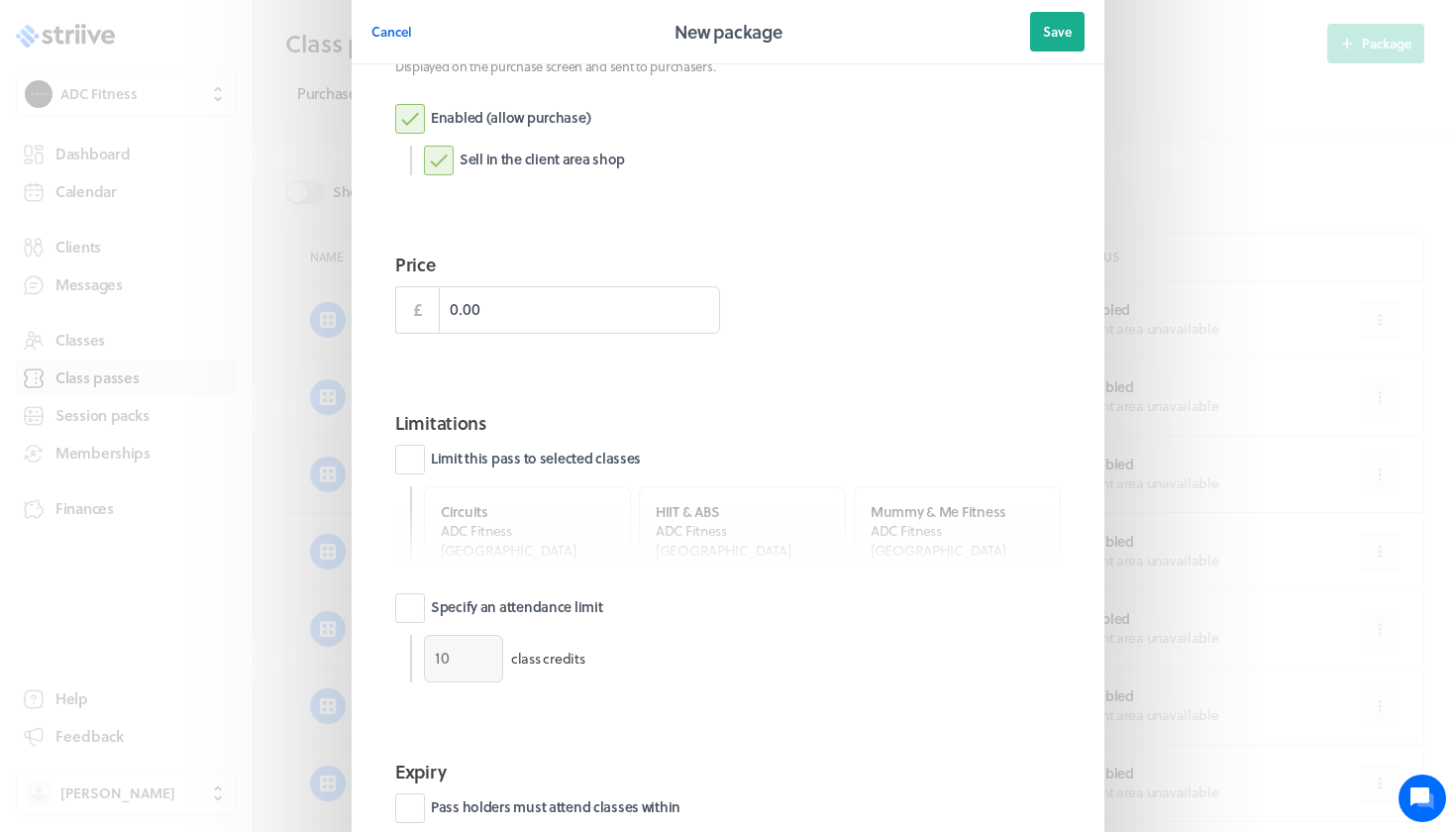 scroll, scrollTop: 609, scrollLeft: 0, axis: vertical 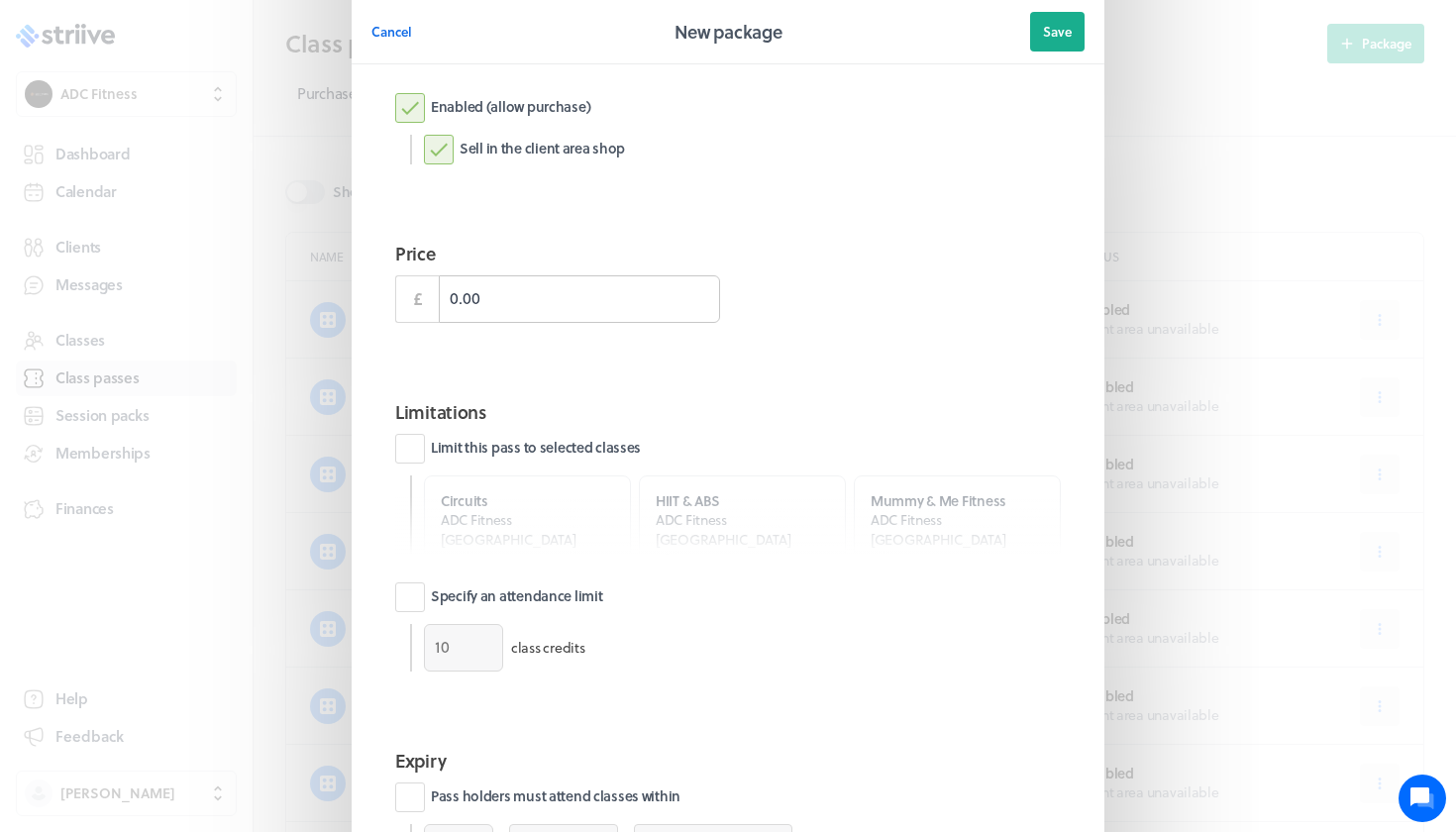 type on "classes missed will not be refunded and will be forfeited." 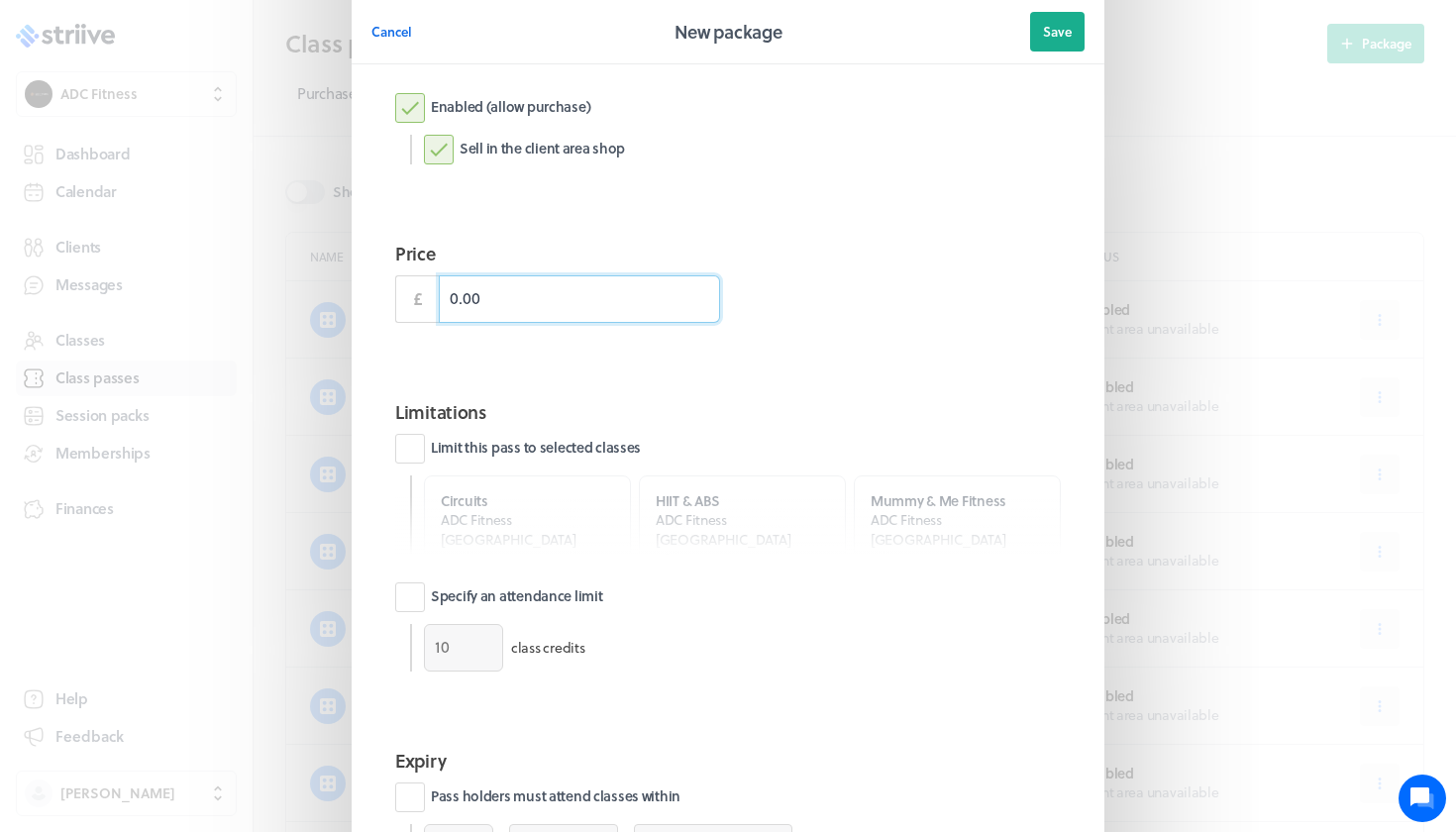 click on "0.00" at bounding box center (579, 299) 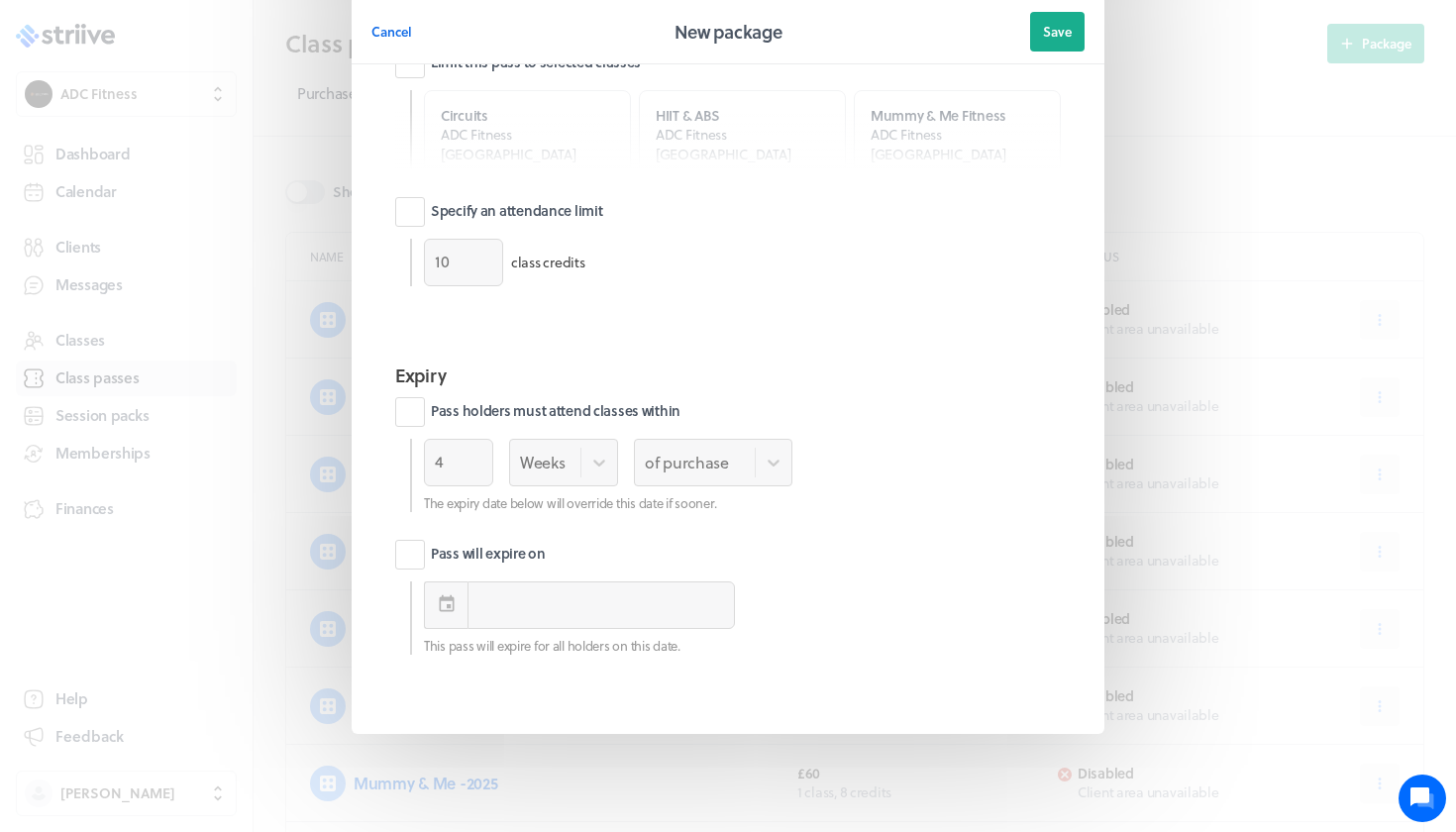 scroll, scrollTop: 993, scrollLeft: 0, axis: vertical 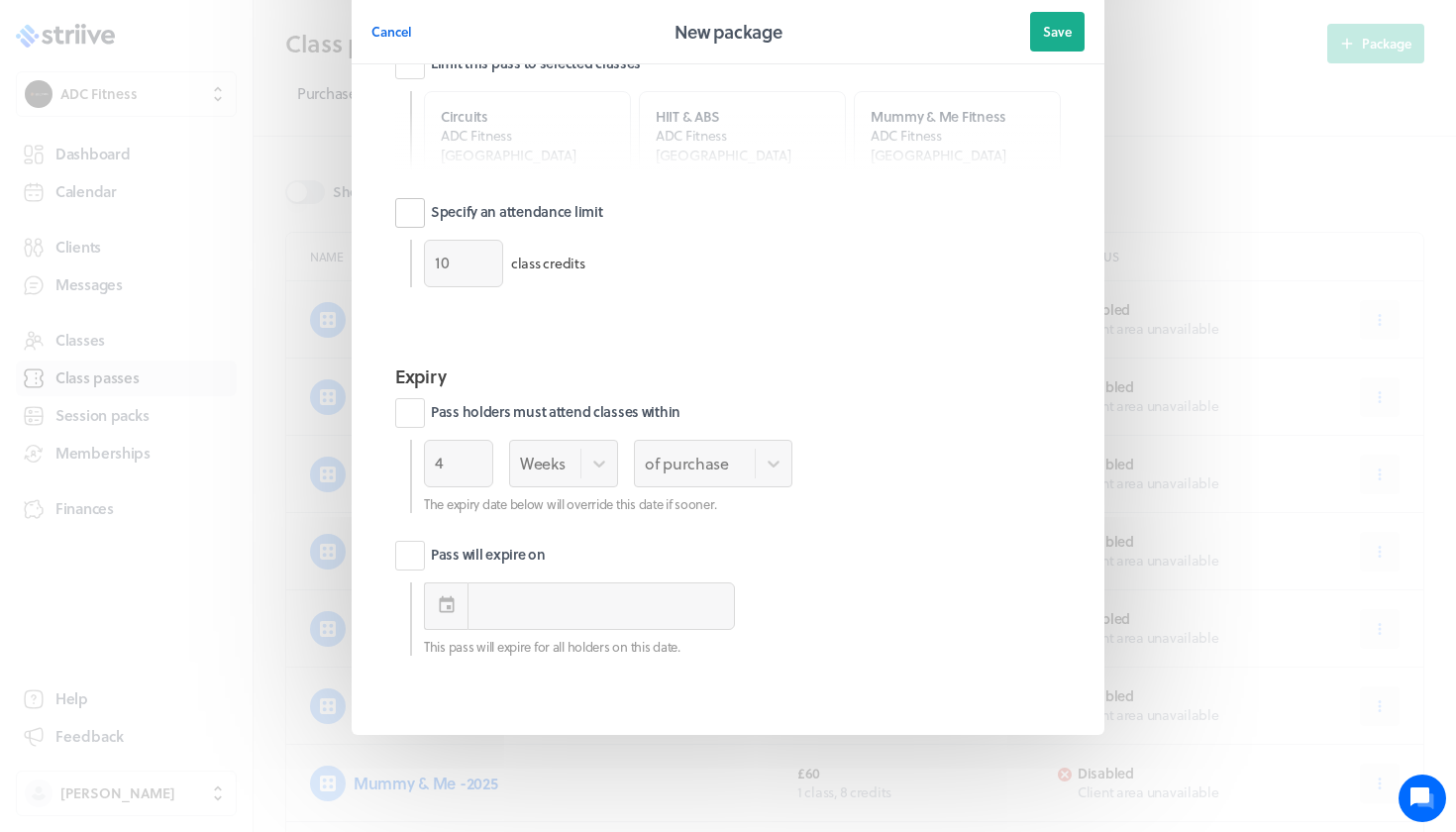 type on "80.00" 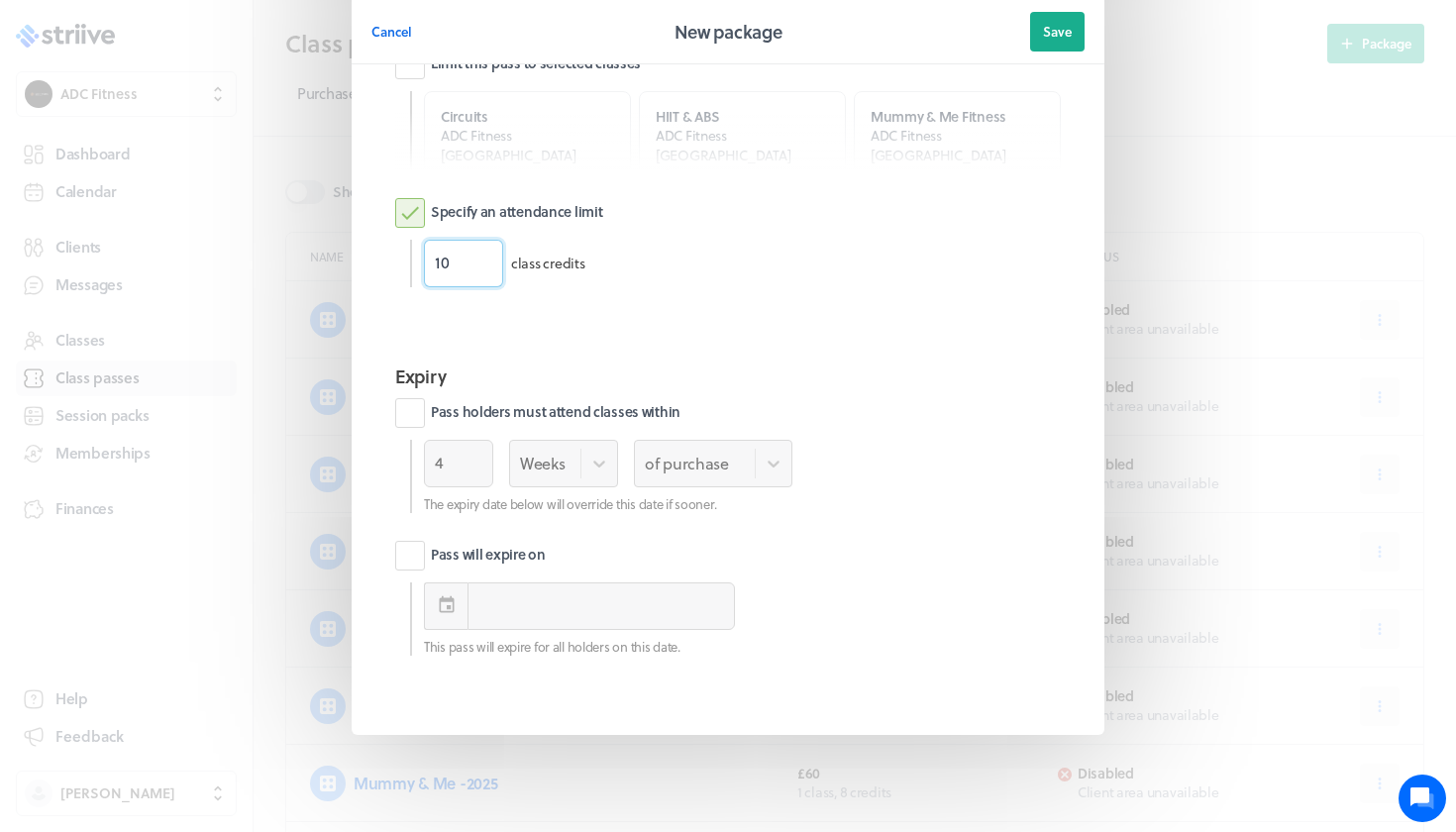 drag, startPoint x: 458, startPoint y: 264, endPoint x: 395, endPoint y: 254, distance: 63.788714 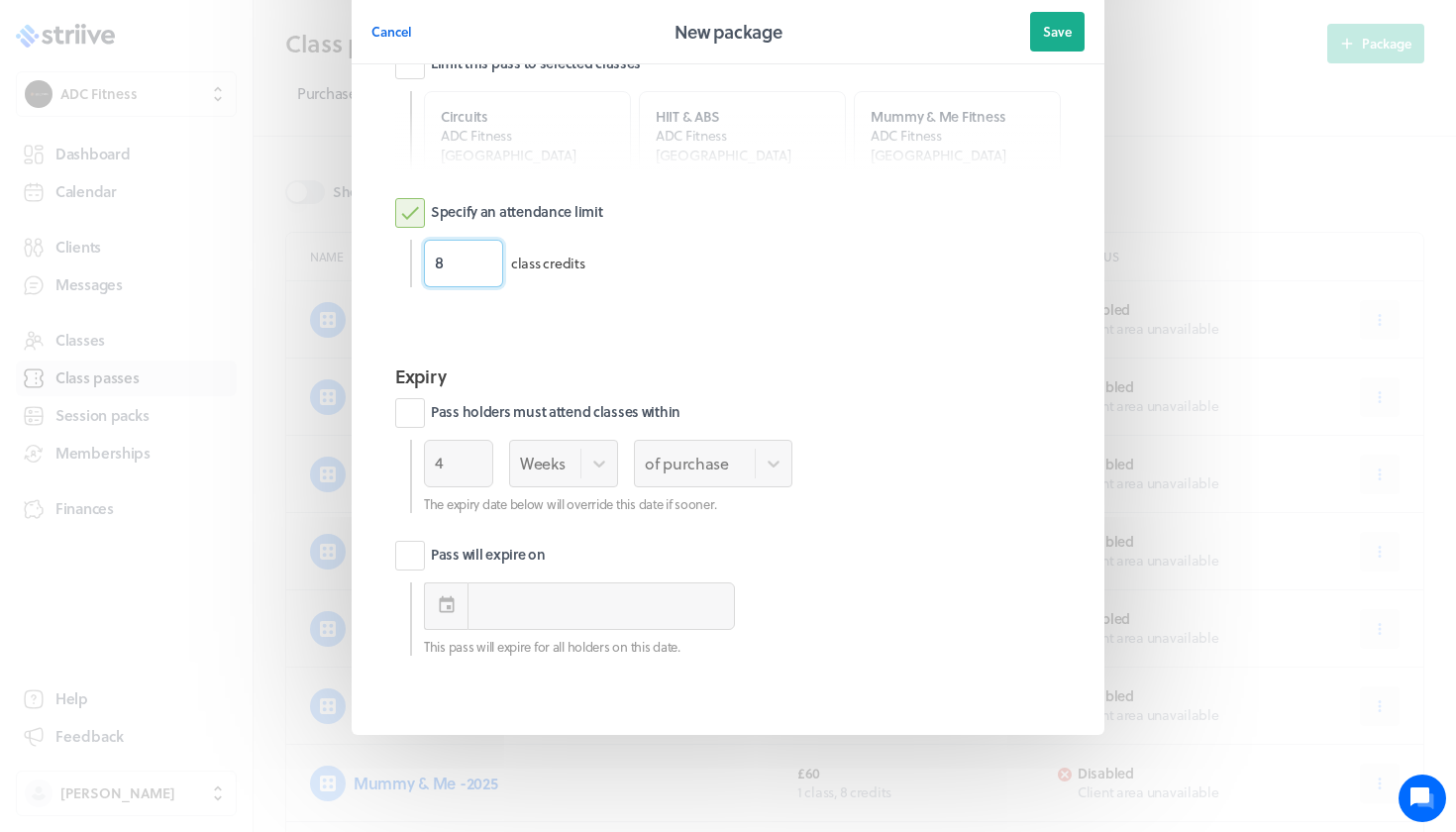 type on "8" 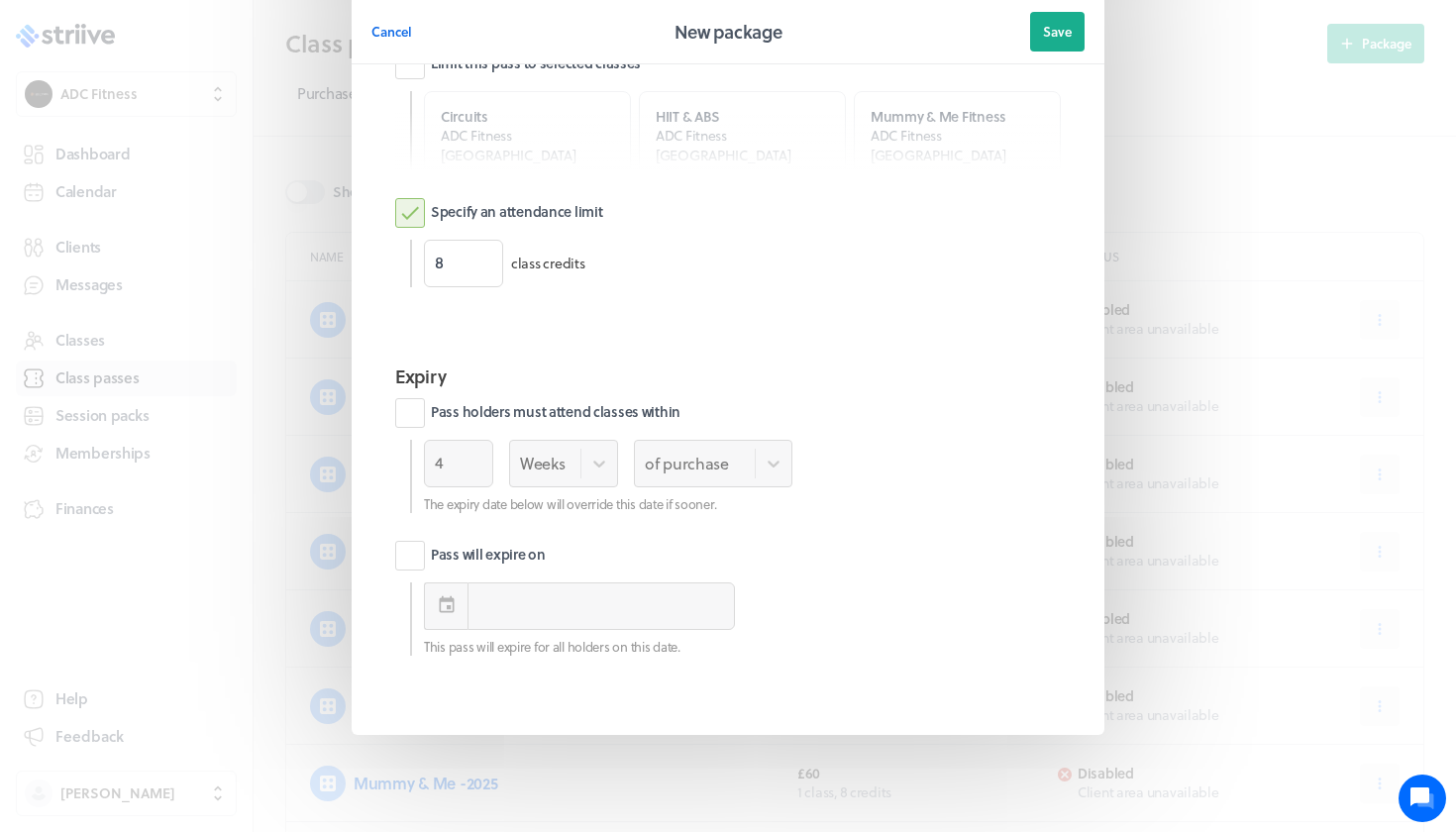 click on "Expiry" at bounding box center [728, 376] 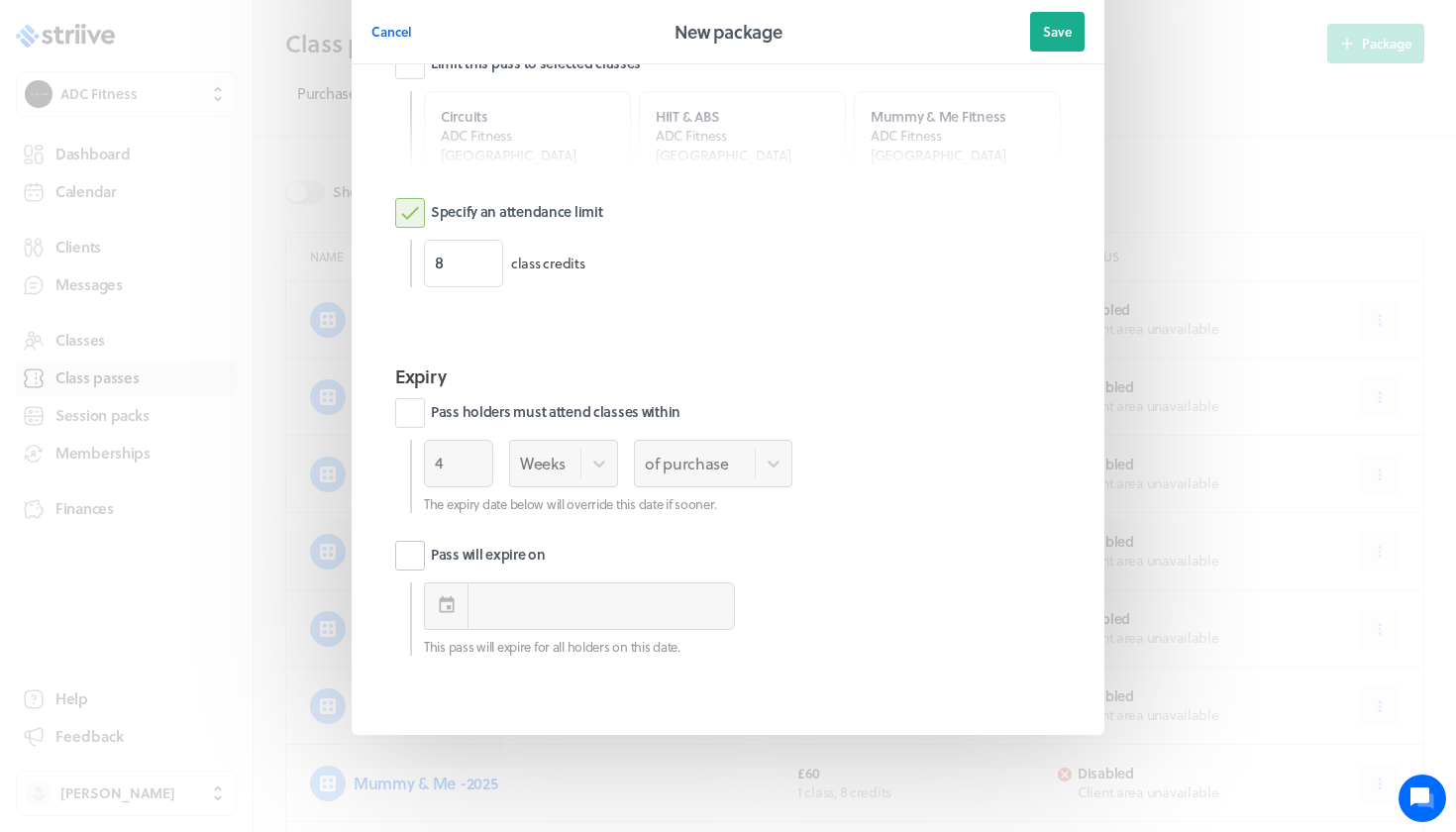 click on "Pass will expire on" at bounding box center [470, 556] 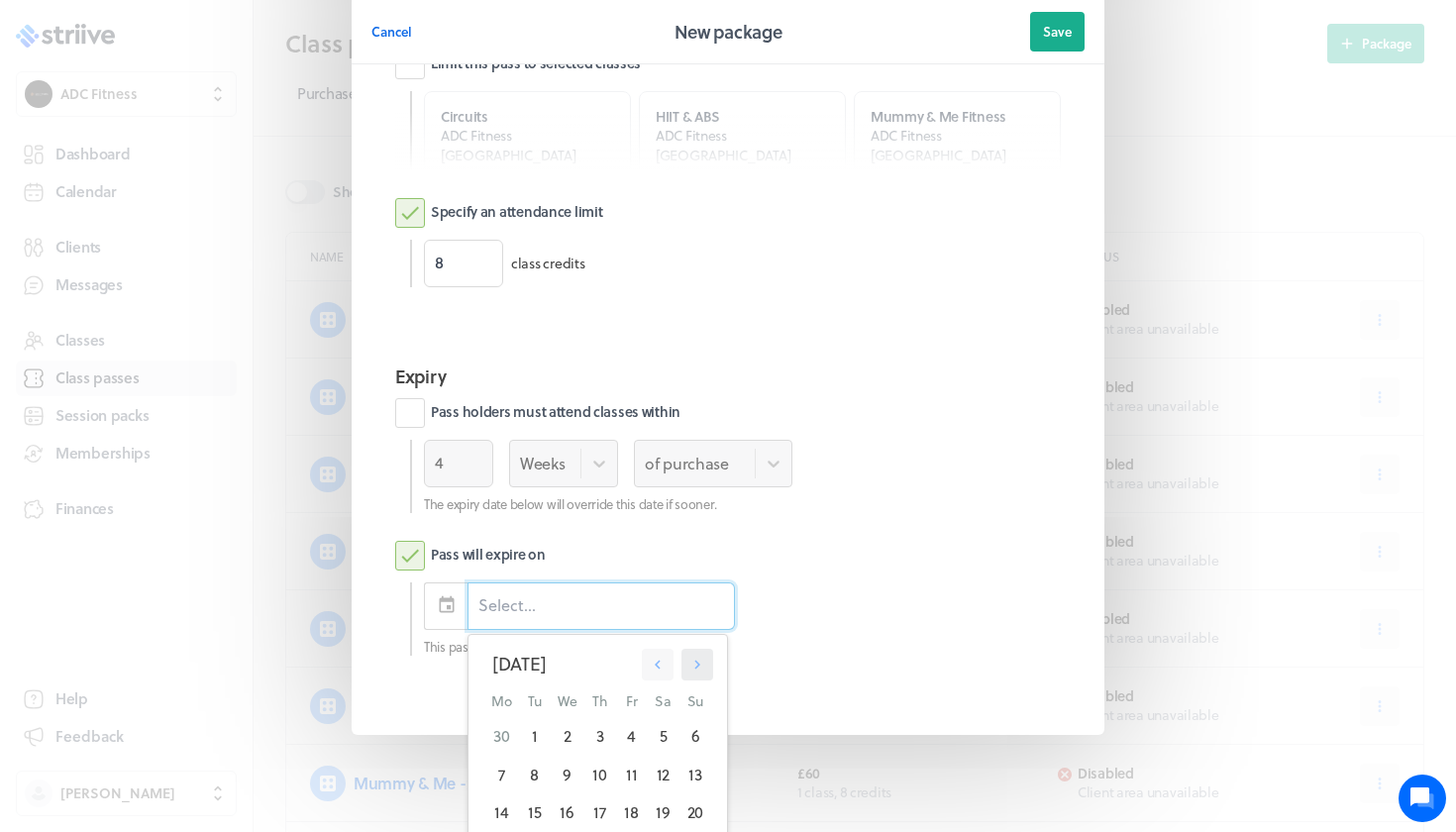click 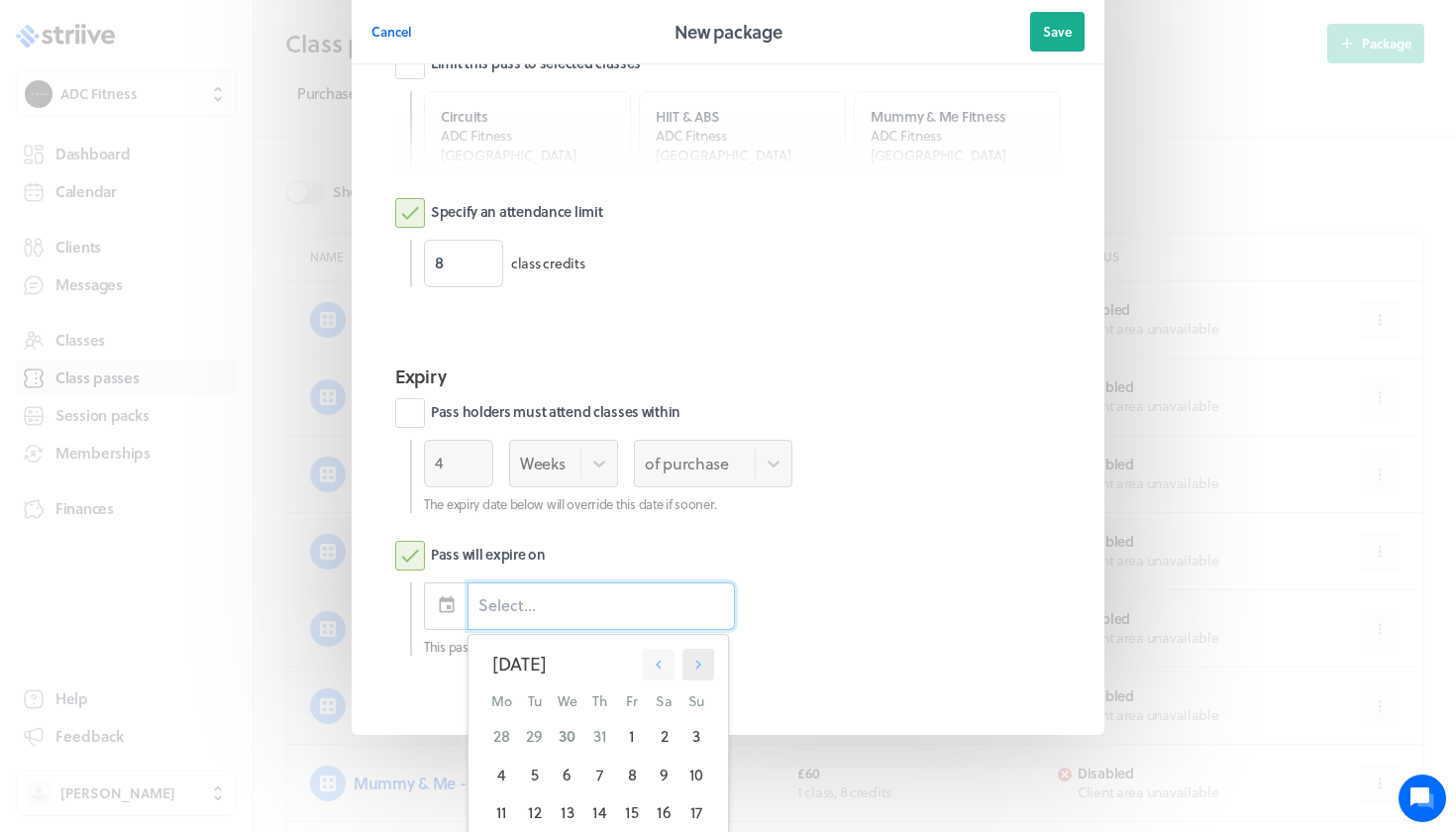 click 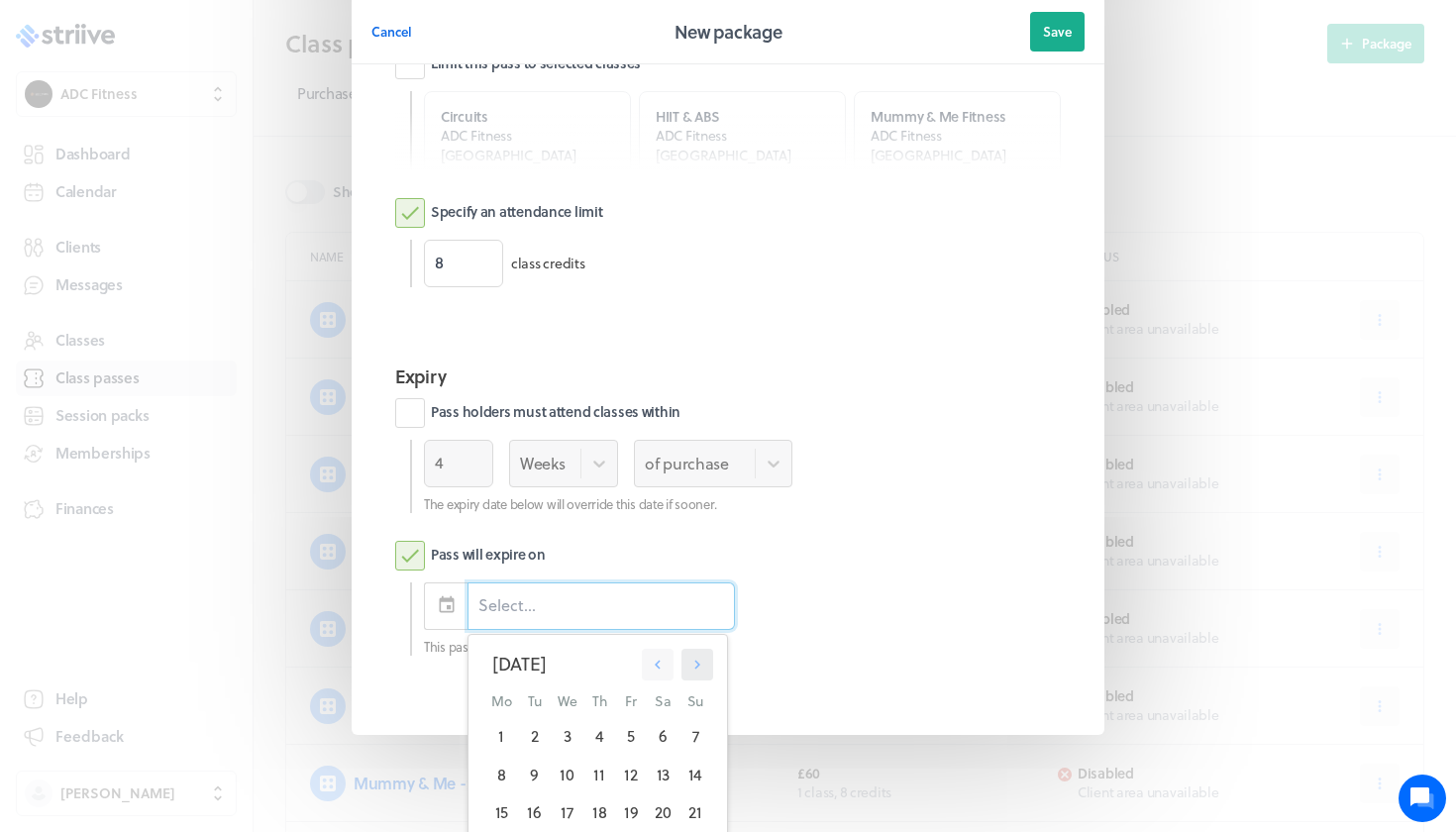 click 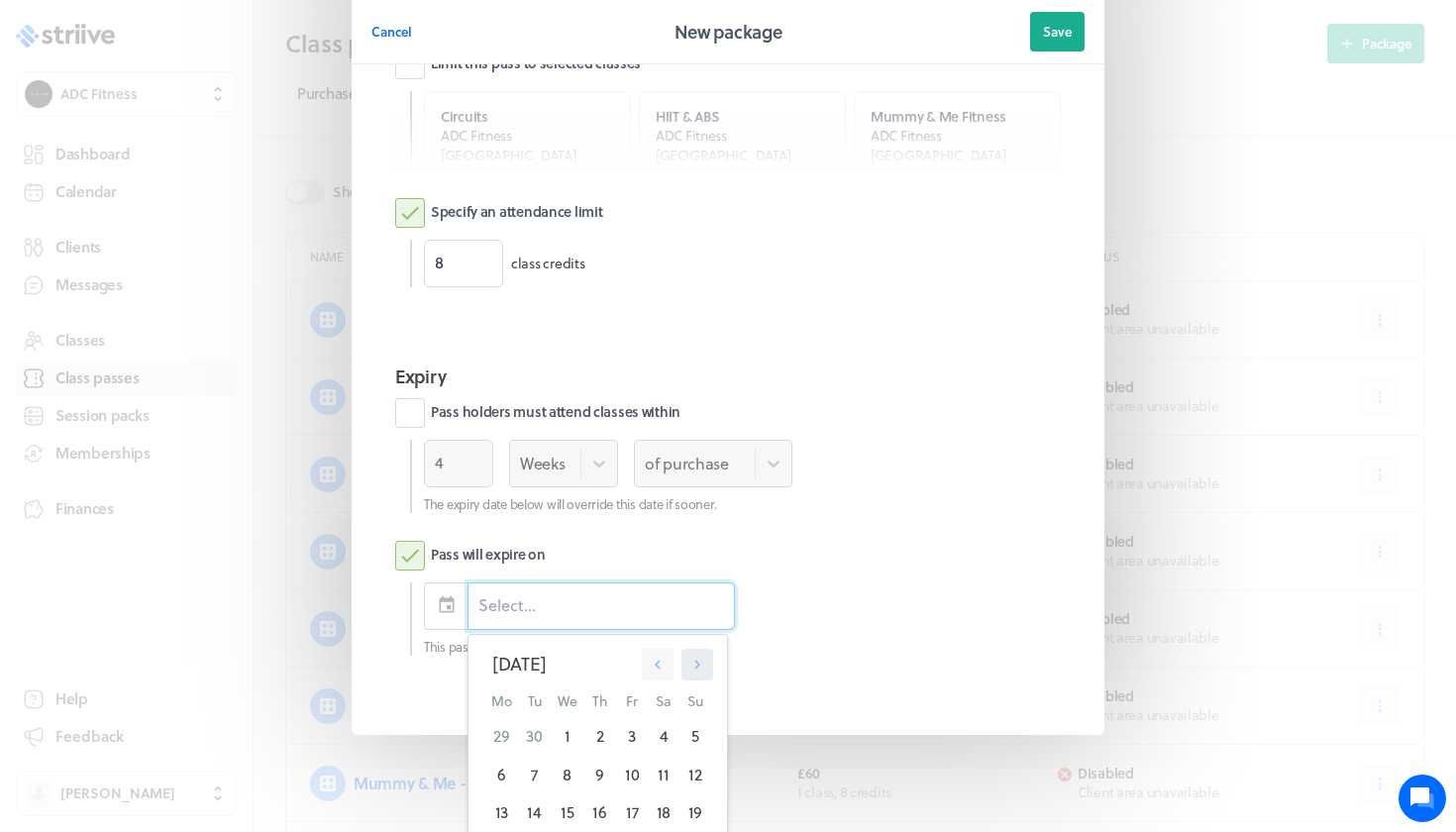 click 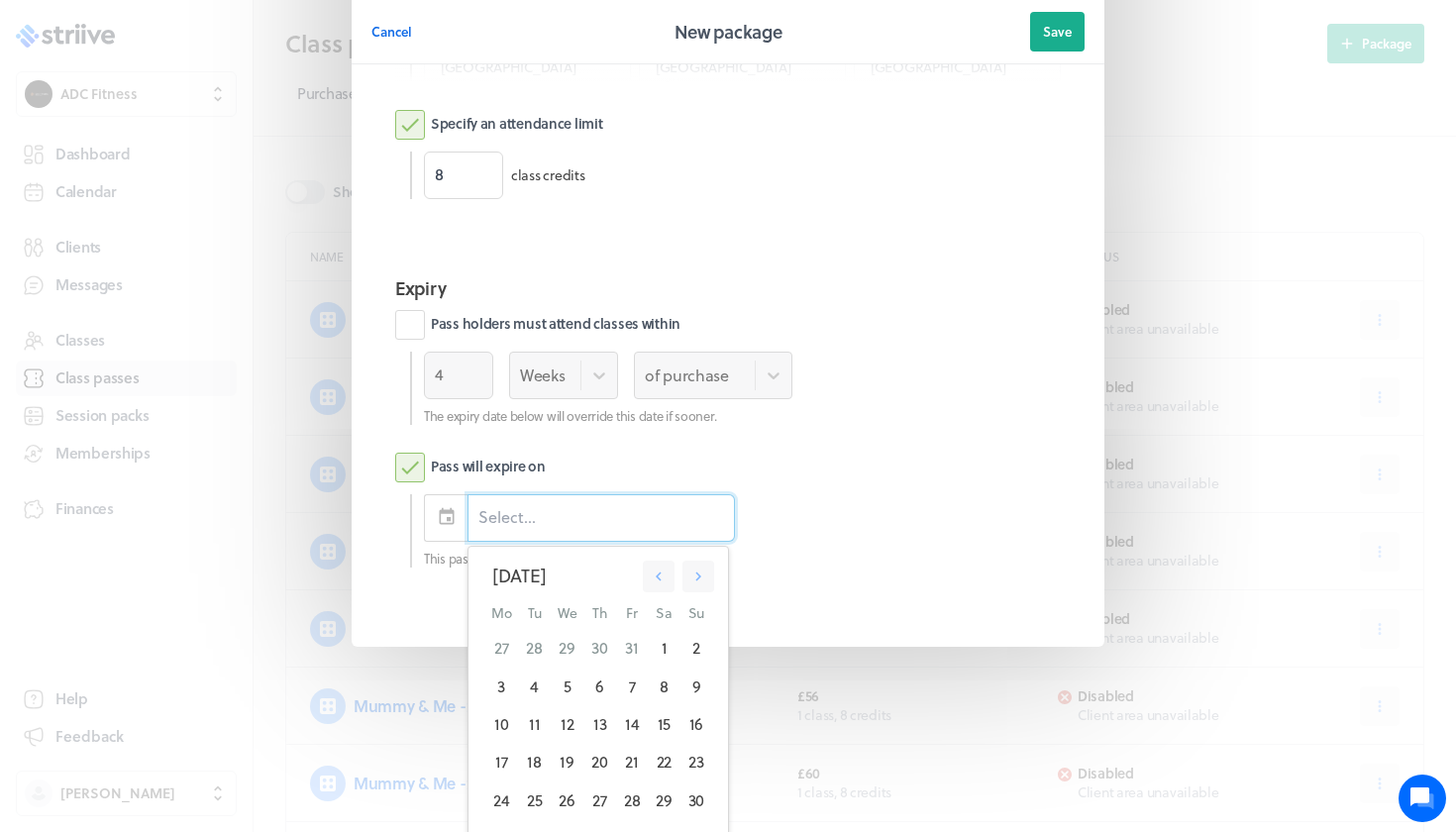 scroll, scrollTop: 1081, scrollLeft: 0, axis: vertical 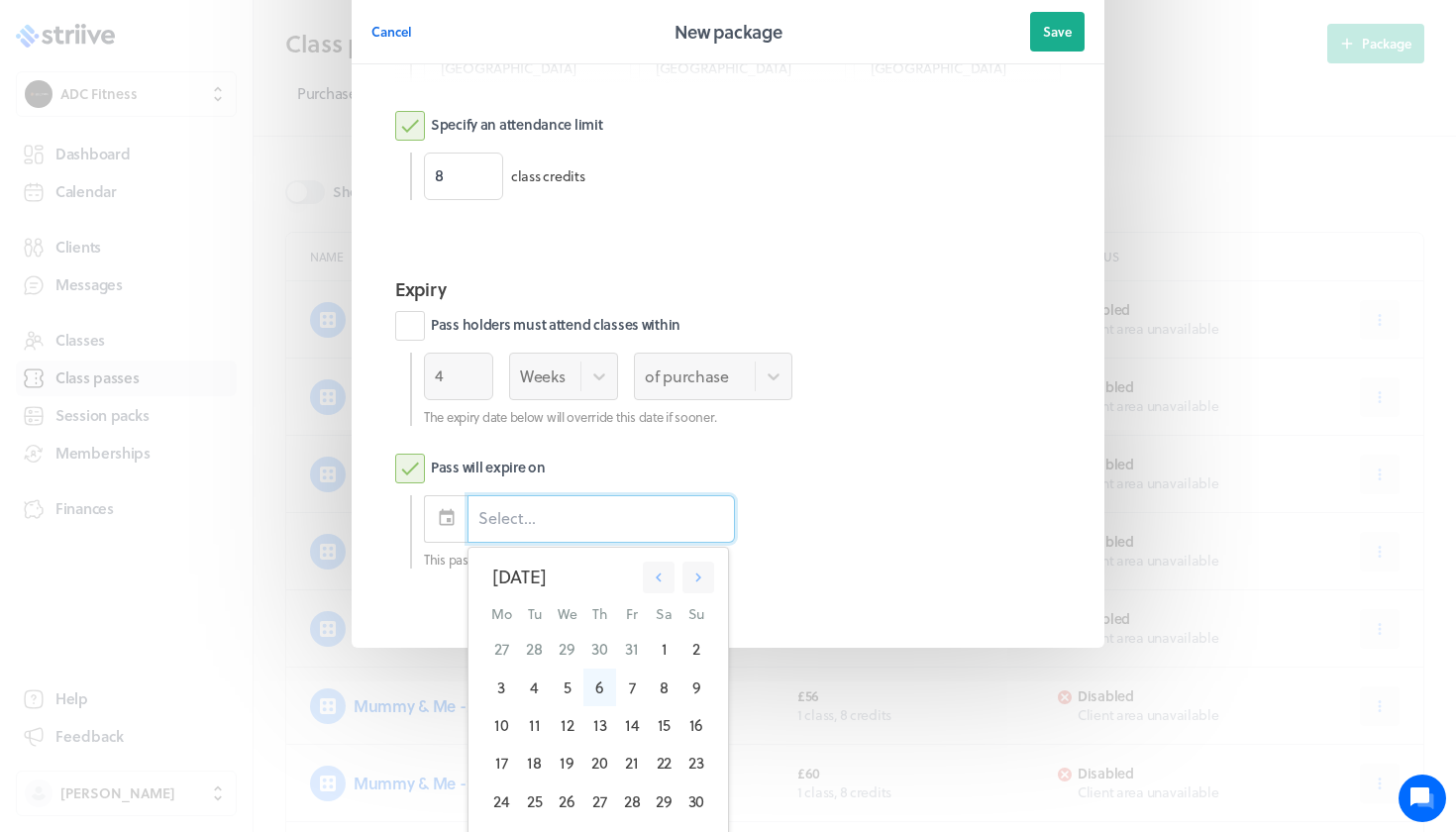 click on "6" at bounding box center (599, 687) 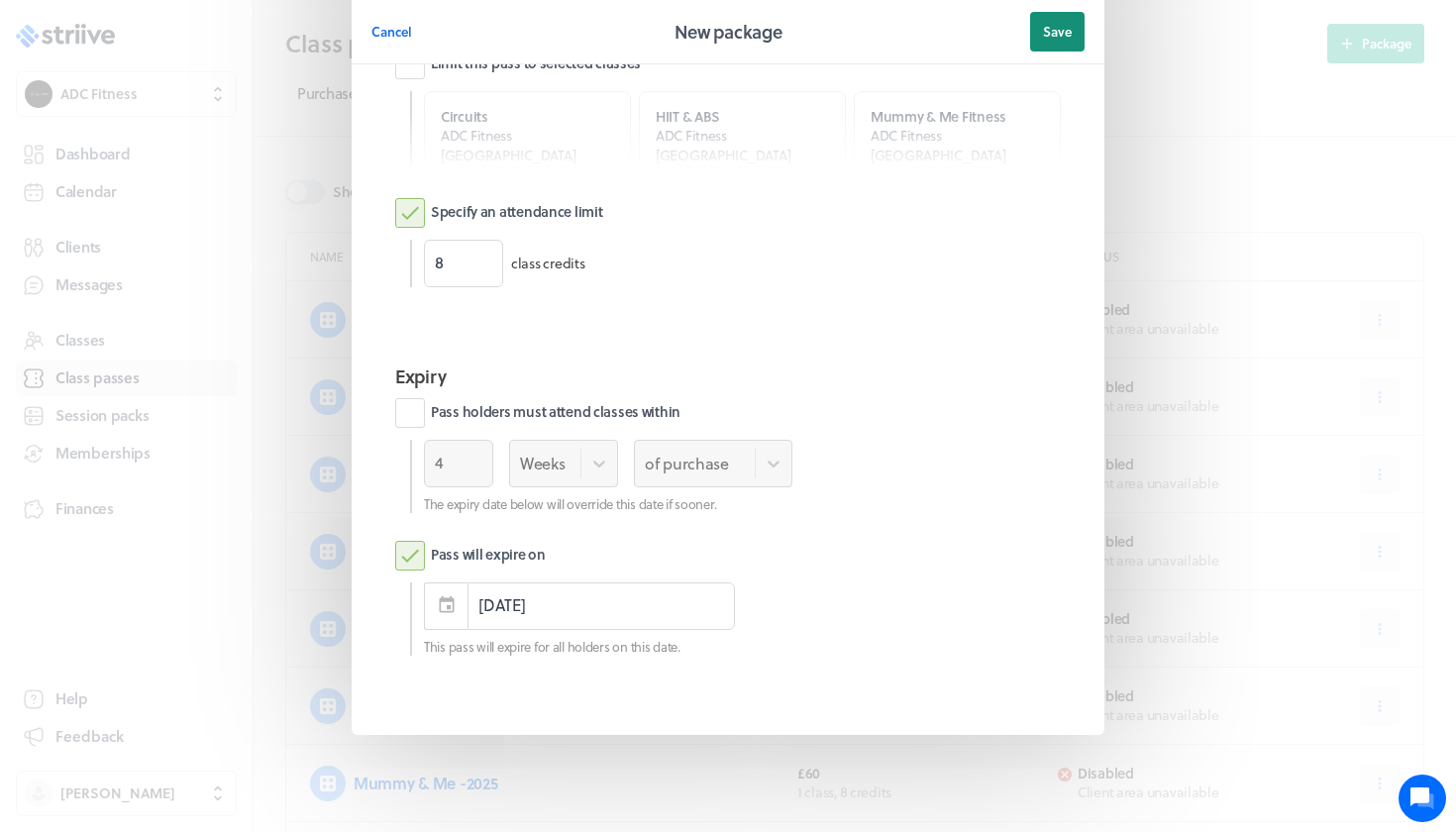 click on "Save" at bounding box center (1057, 32) 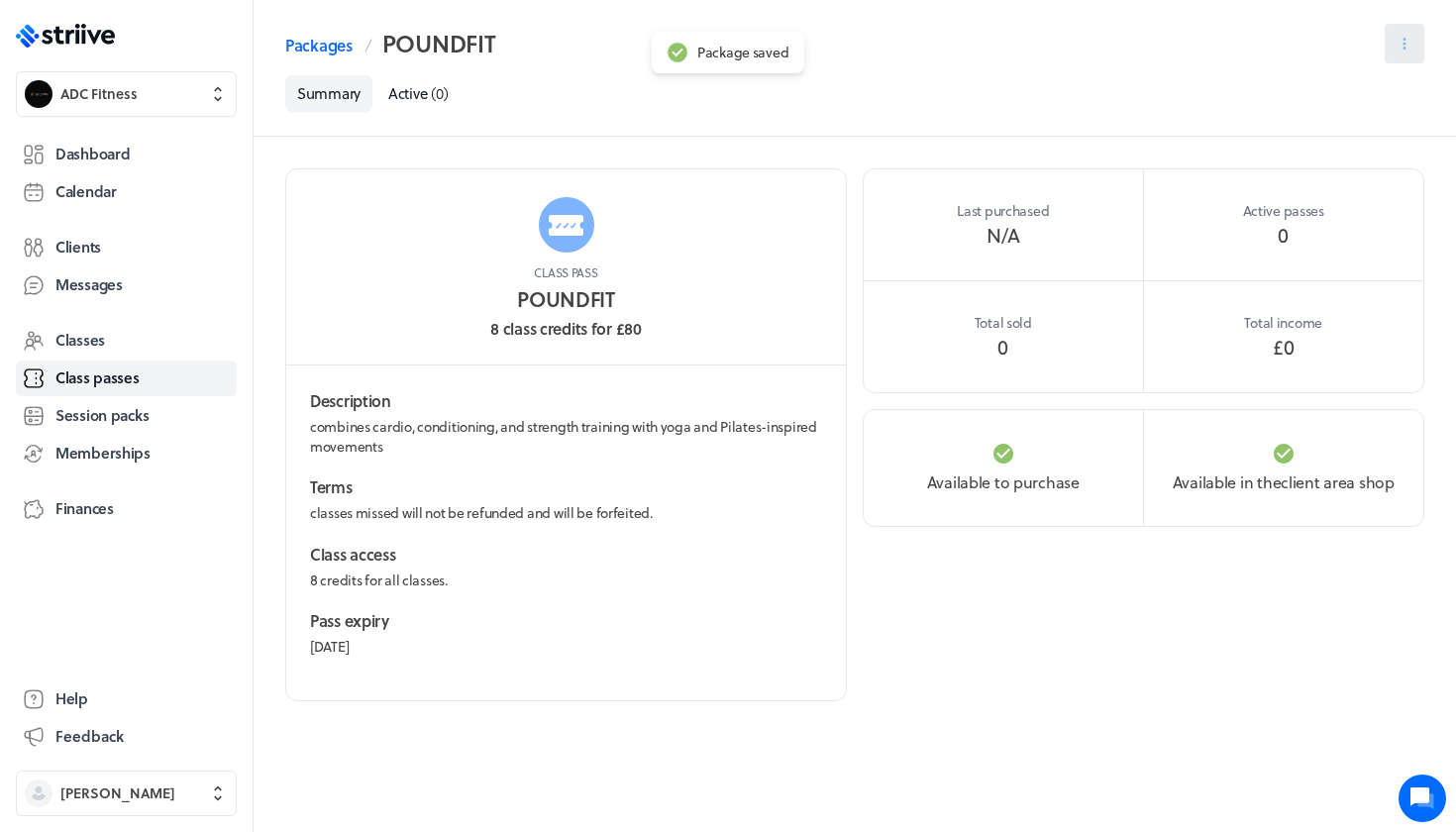 click at bounding box center [1404, 44] 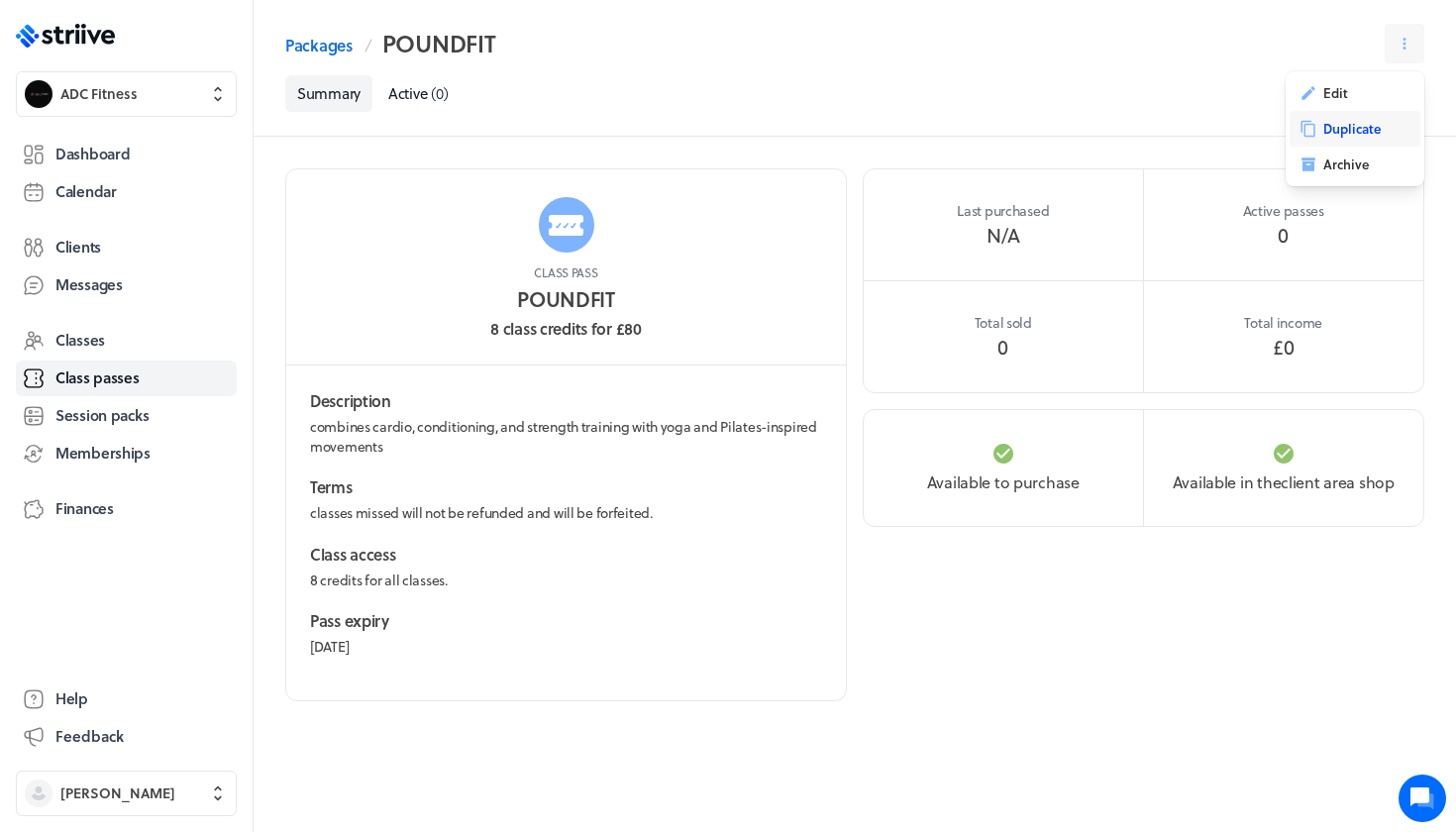 click on "Duplicate" at bounding box center (1355, 129) 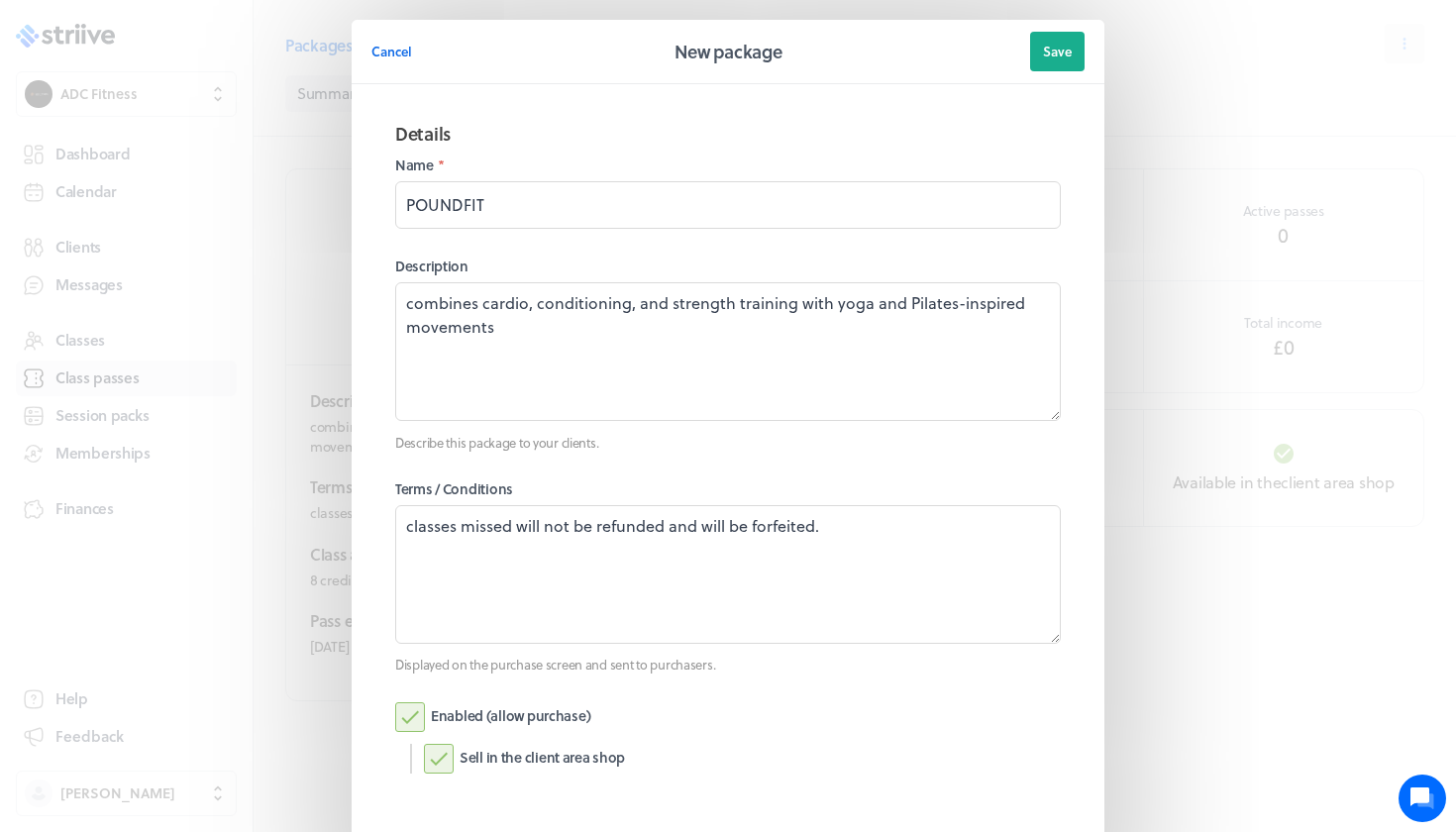 drag, startPoint x: 1354, startPoint y: 112, endPoint x: 1016, endPoint y: 30, distance: 347.80454 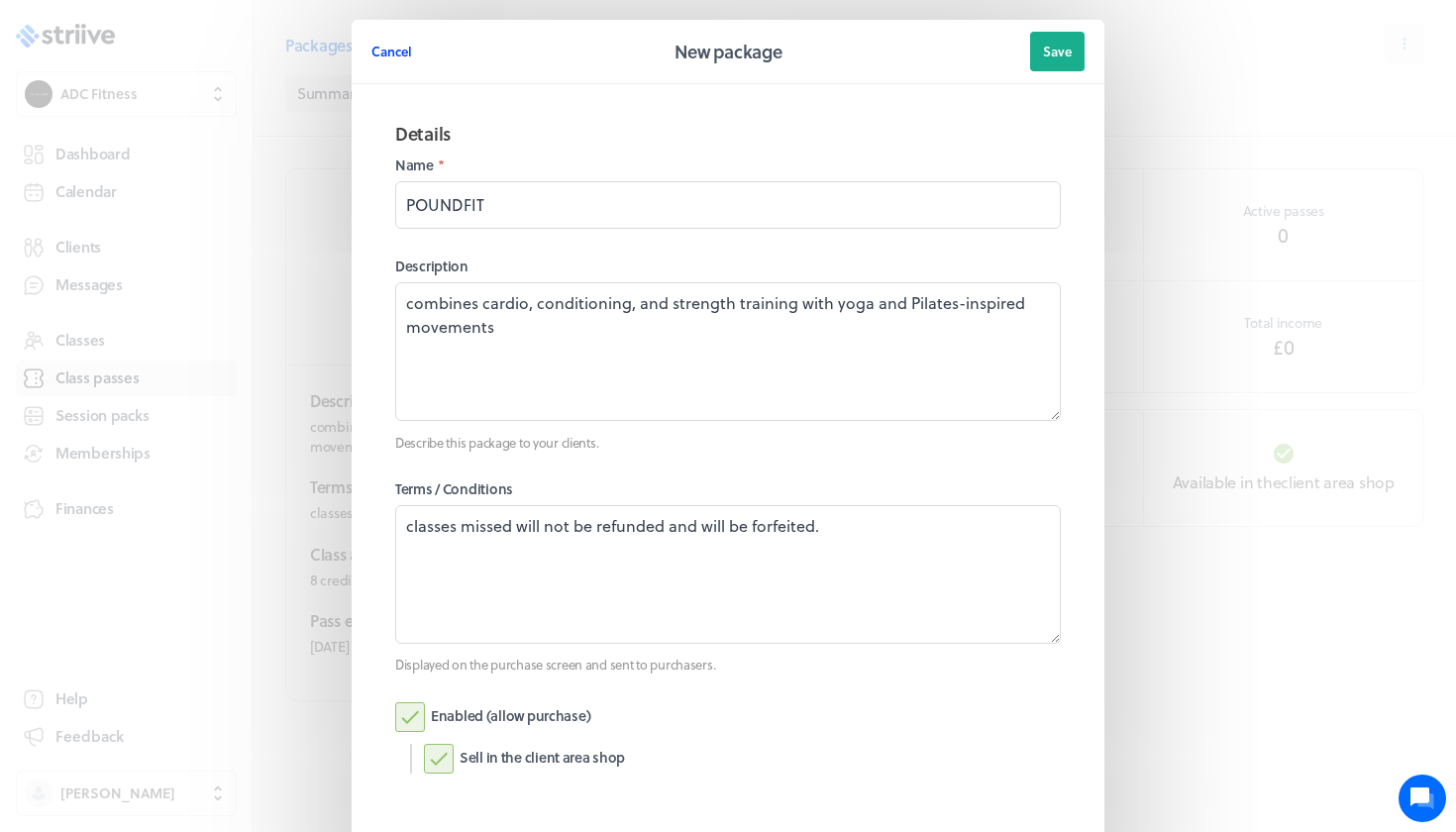 click on "Cancel" at bounding box center (391, 52) 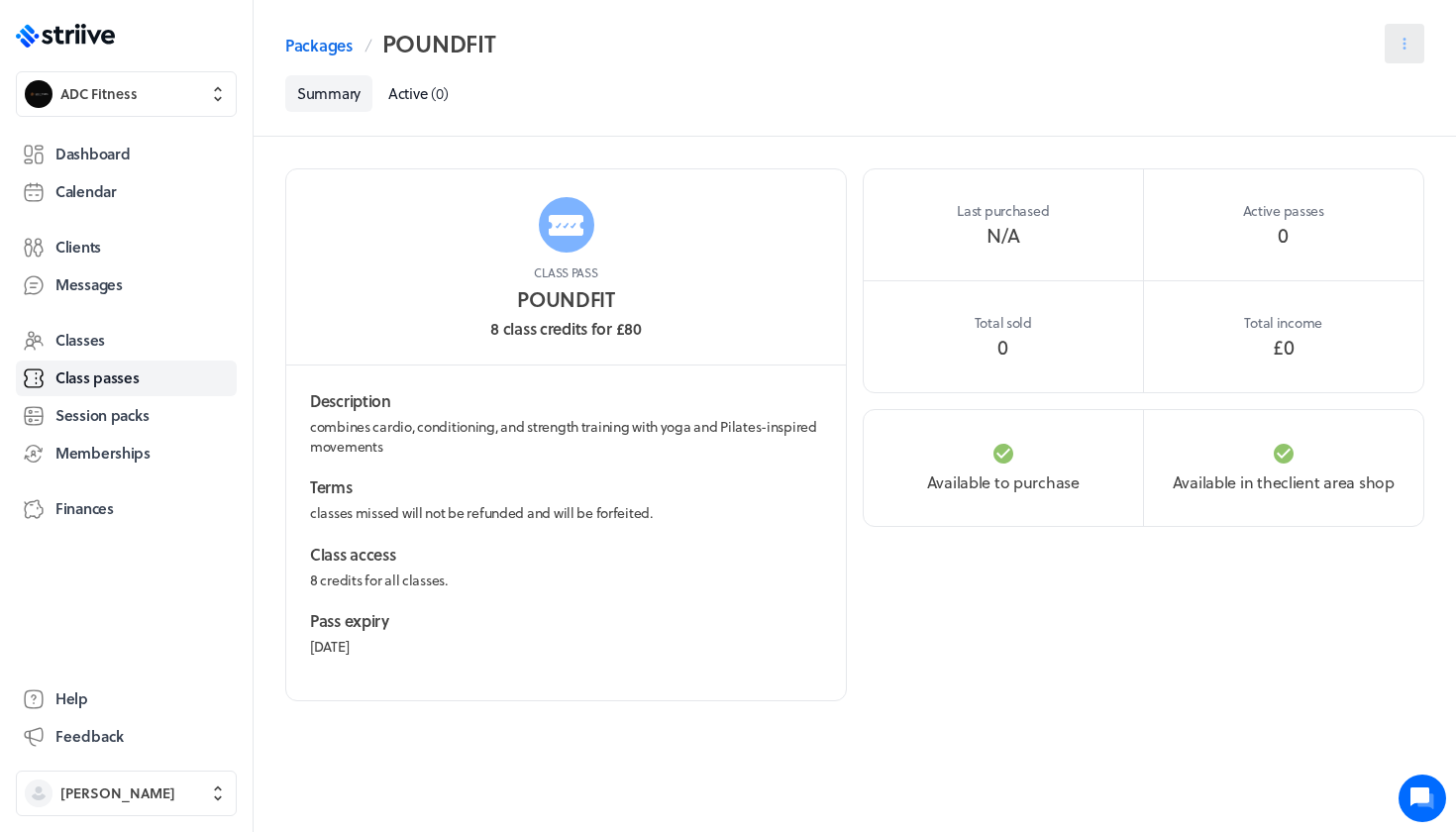click at bounding box center (1404, 44) 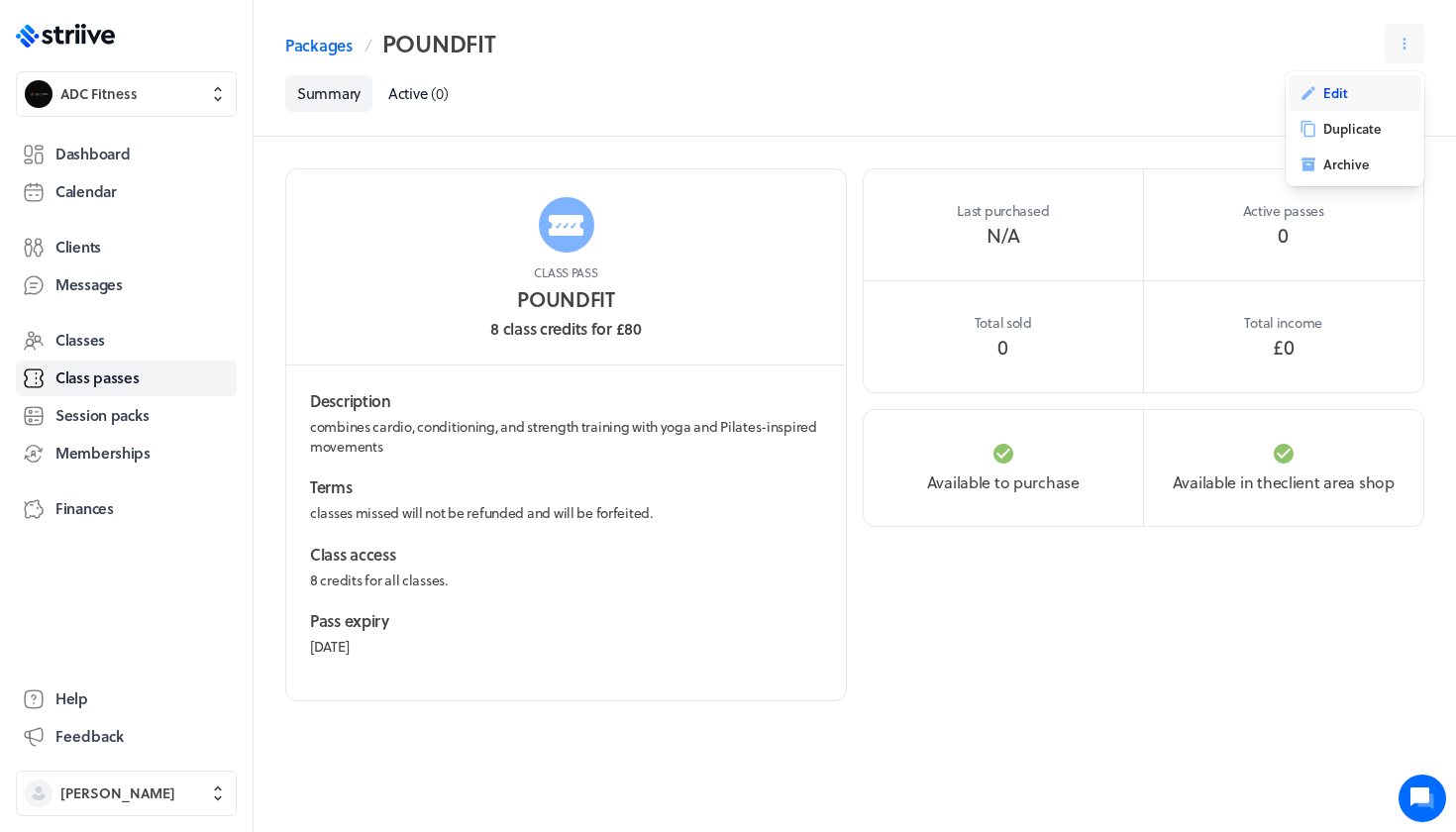 click 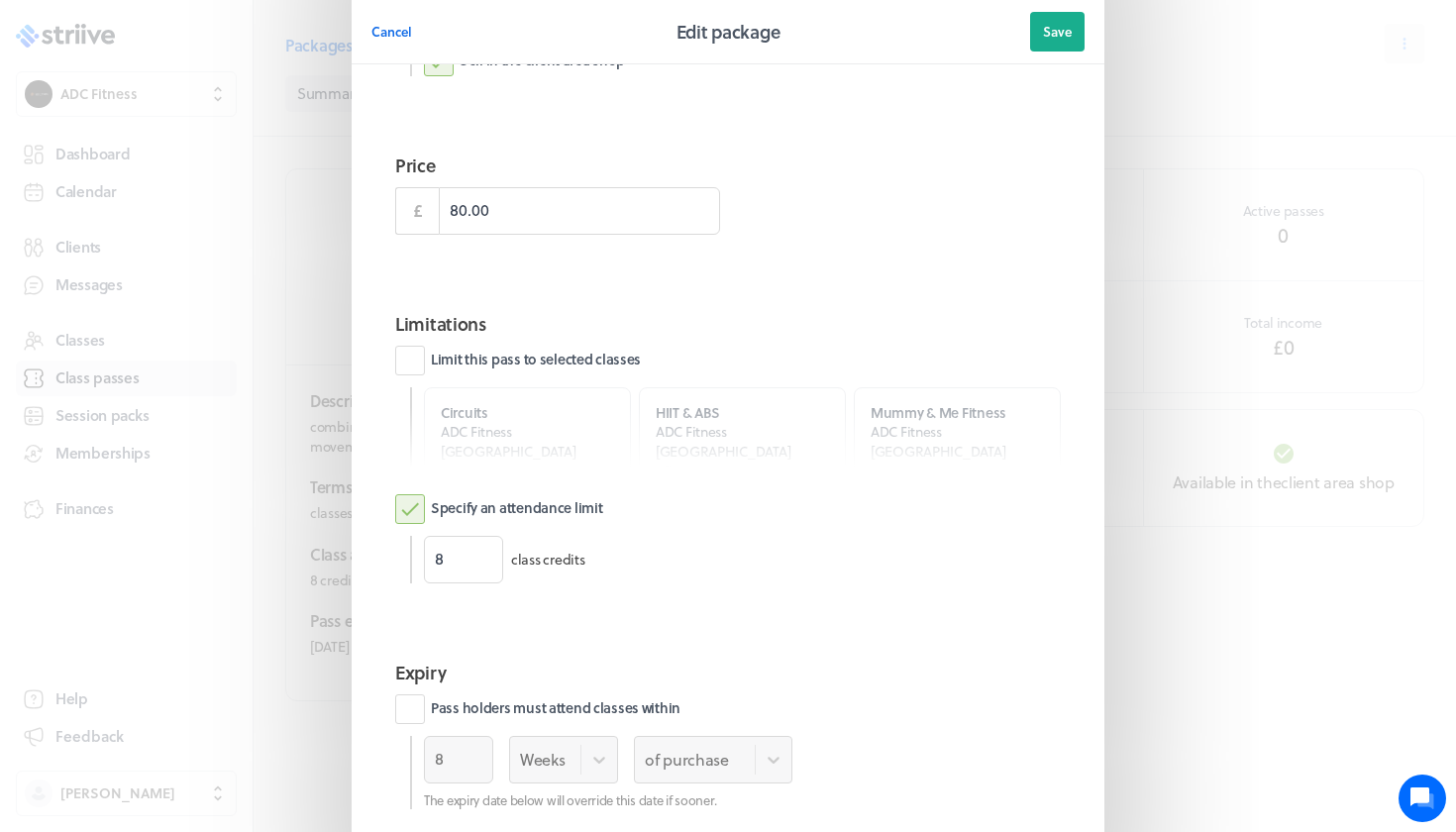 scroll, scrollTop: 1012, scrollLeft: 0, axis: vertical 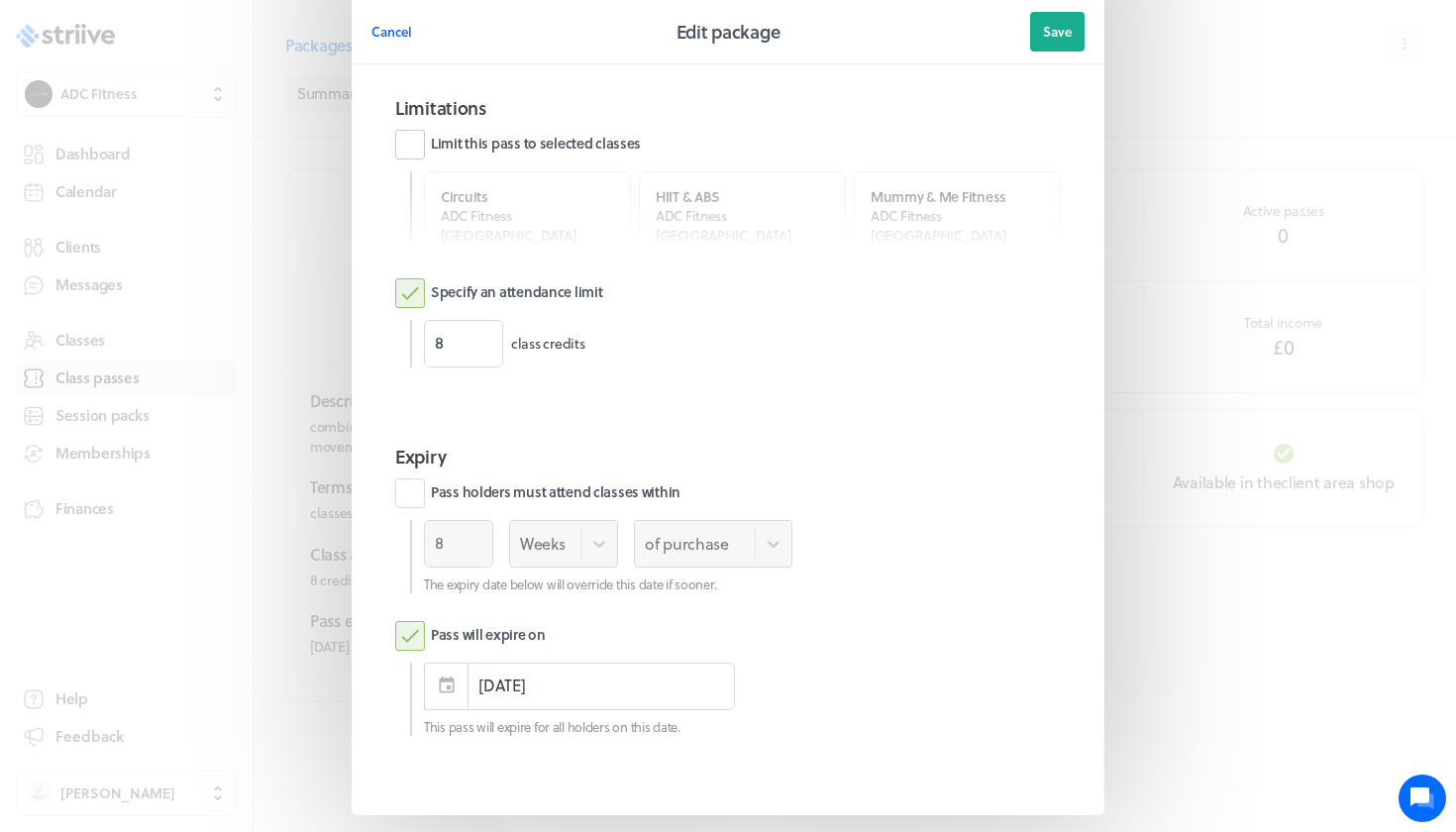 click on "Limit this pass to selected classes" at bounding box center [518, 145] 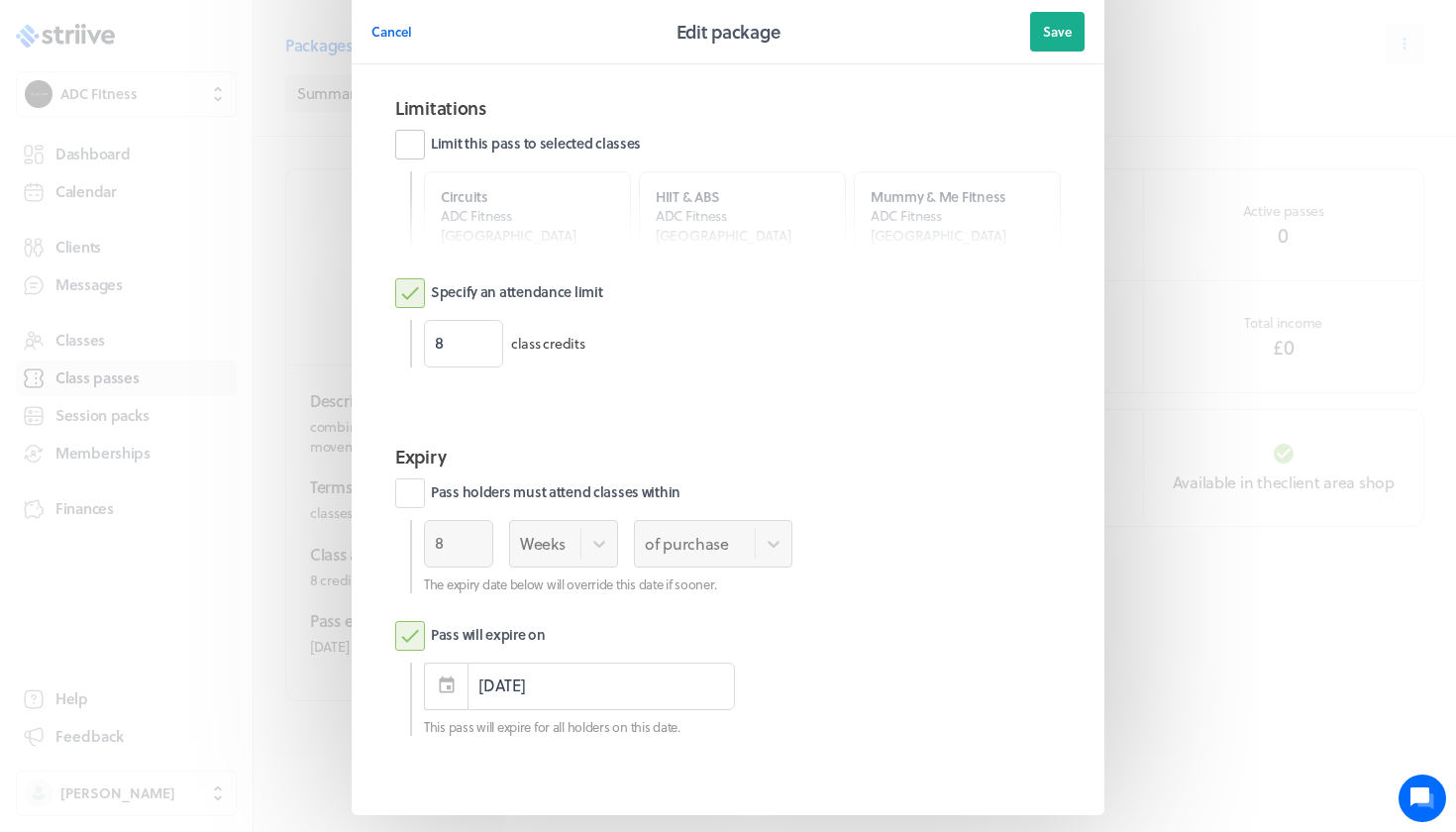 click on "Limit this pass to selected classes" at bounding box center [0, 0] 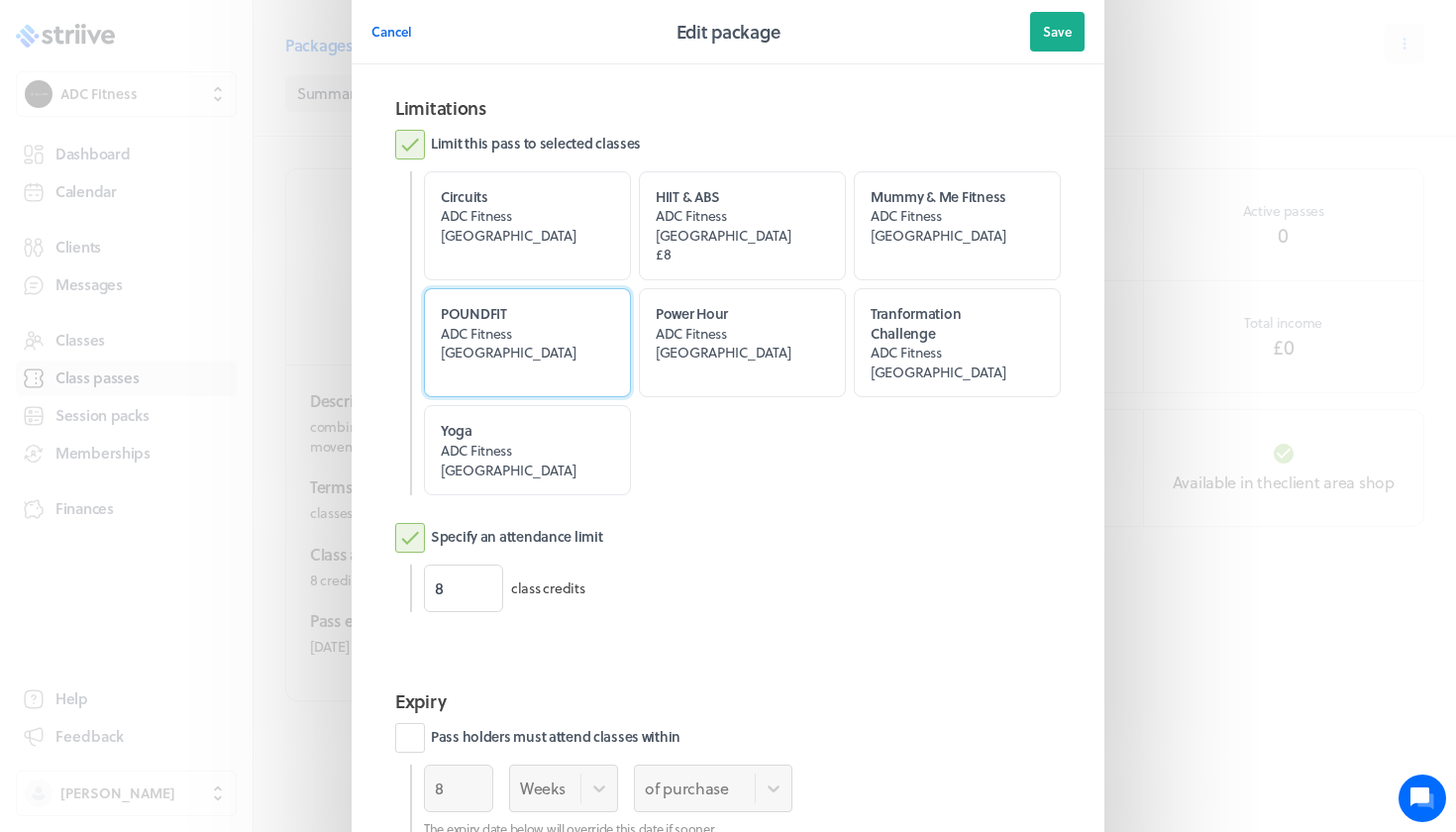 click on "POUNDFIT ADC Fitness Boston" at bounding box center [527, 343] 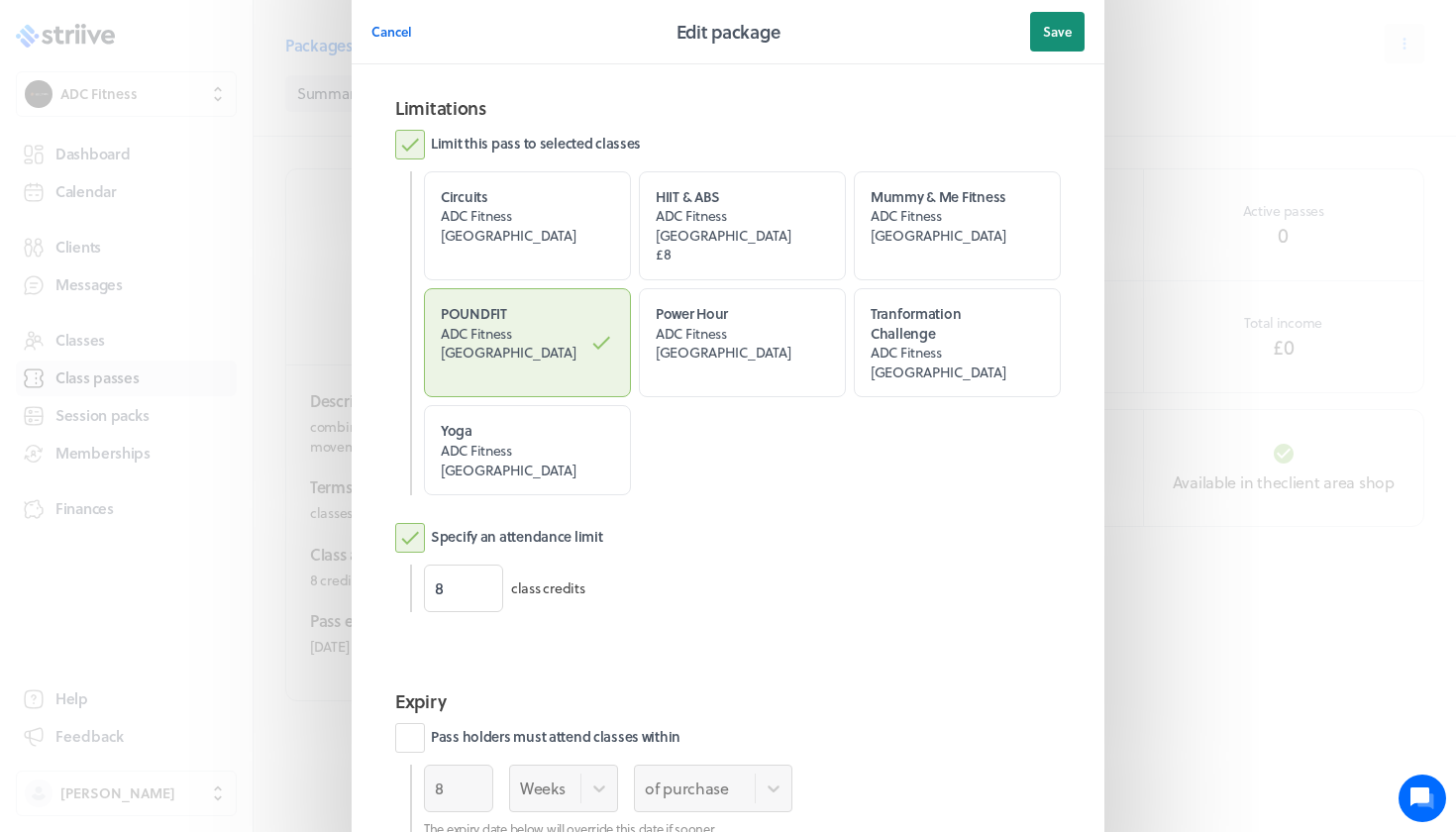 click on "Save" at bounding box center [1057, 32] 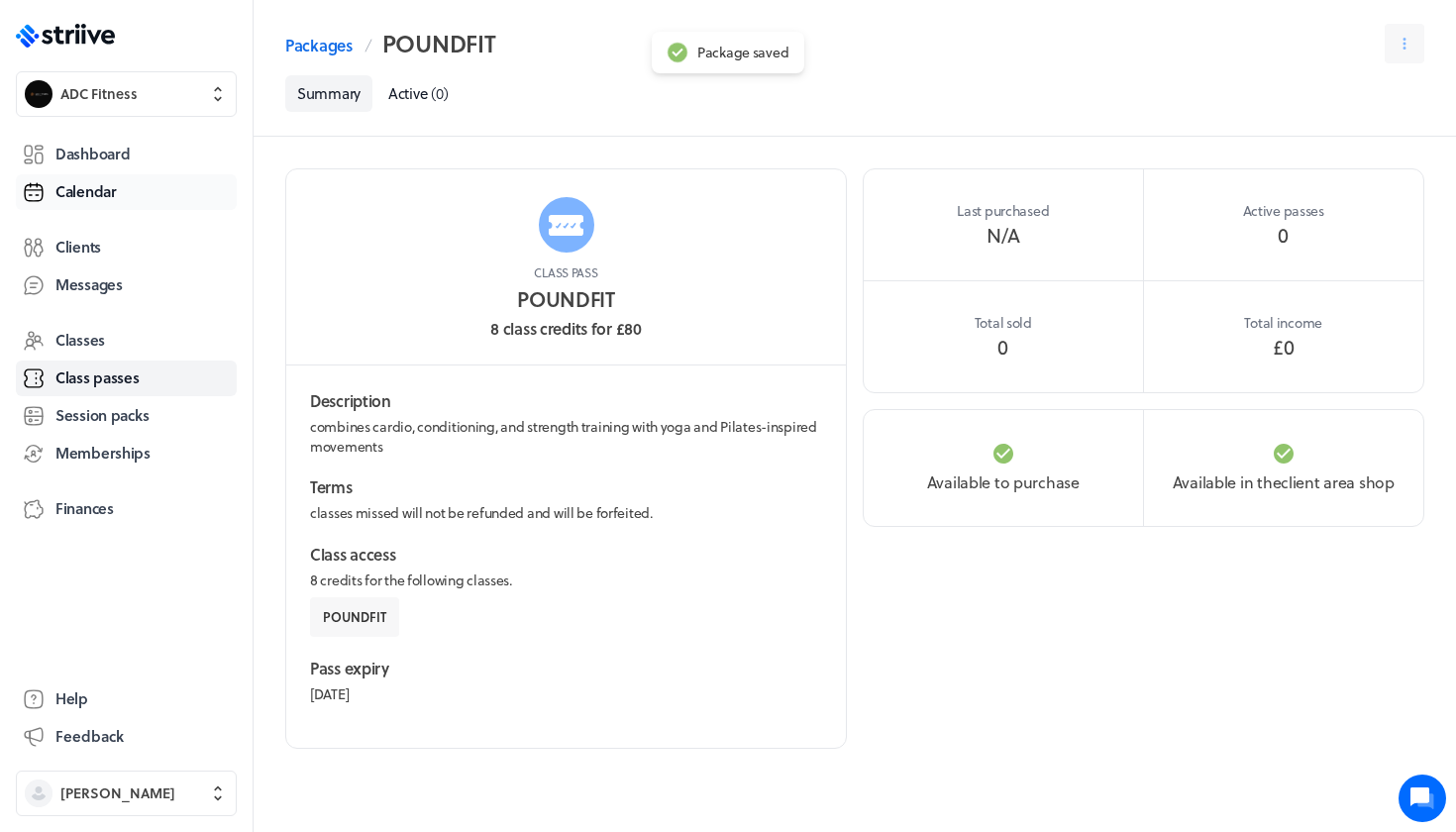 click on "Calendar" at bounding box center [126, 192] 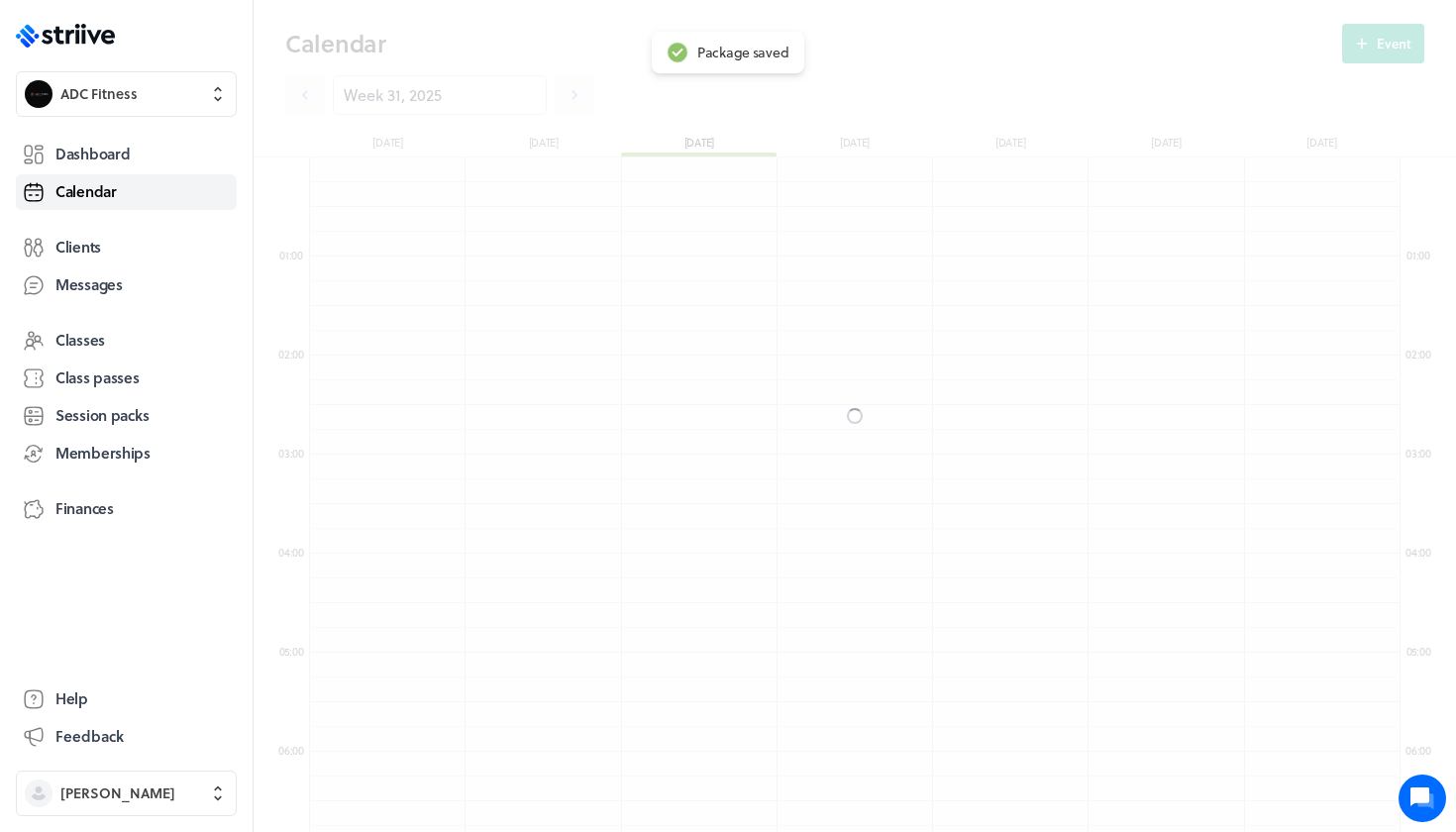 scroll, scrollTop: 842, scrollLeft: 0, axis: vertical 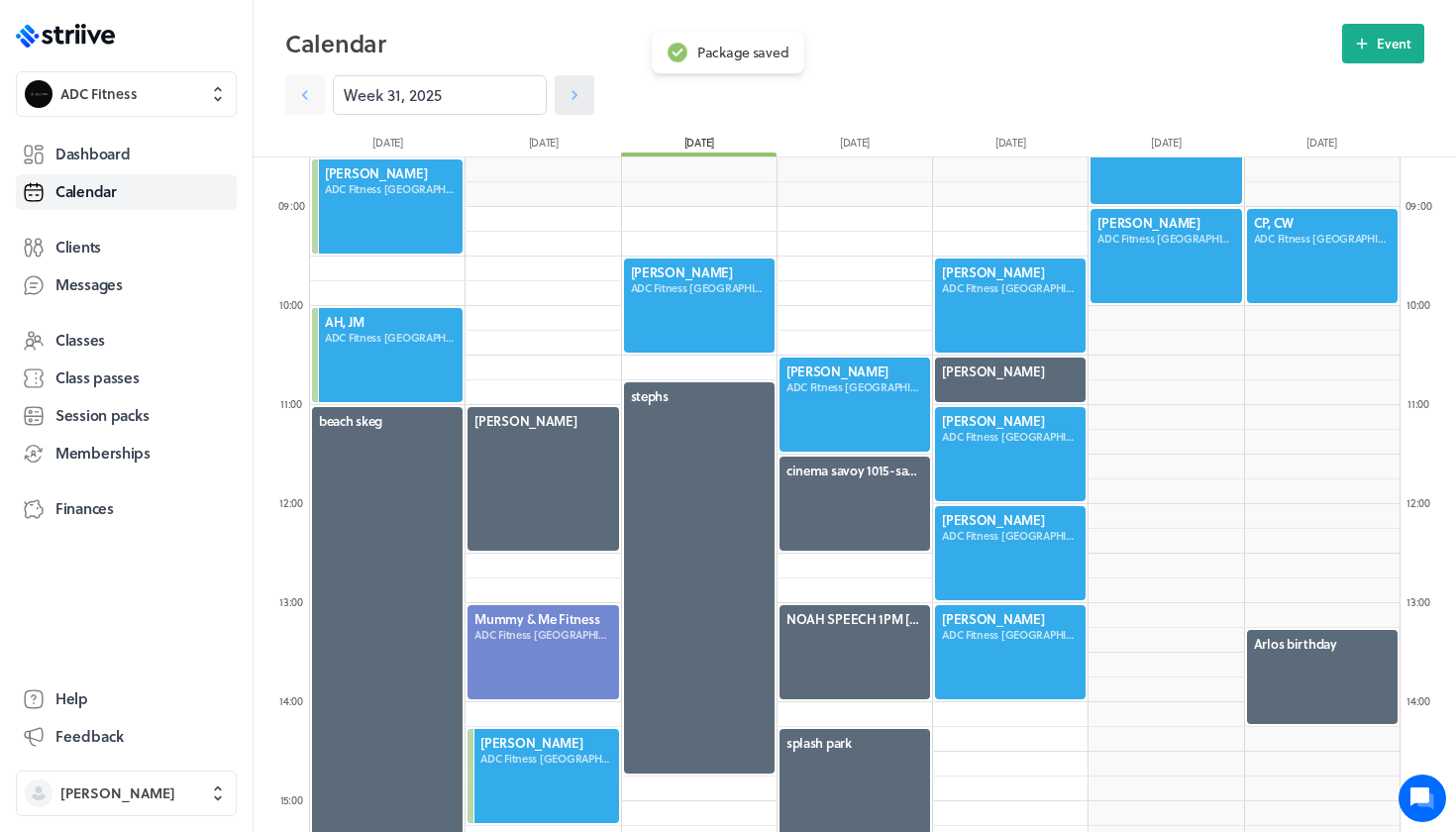 click at bounding box center (574, 95) 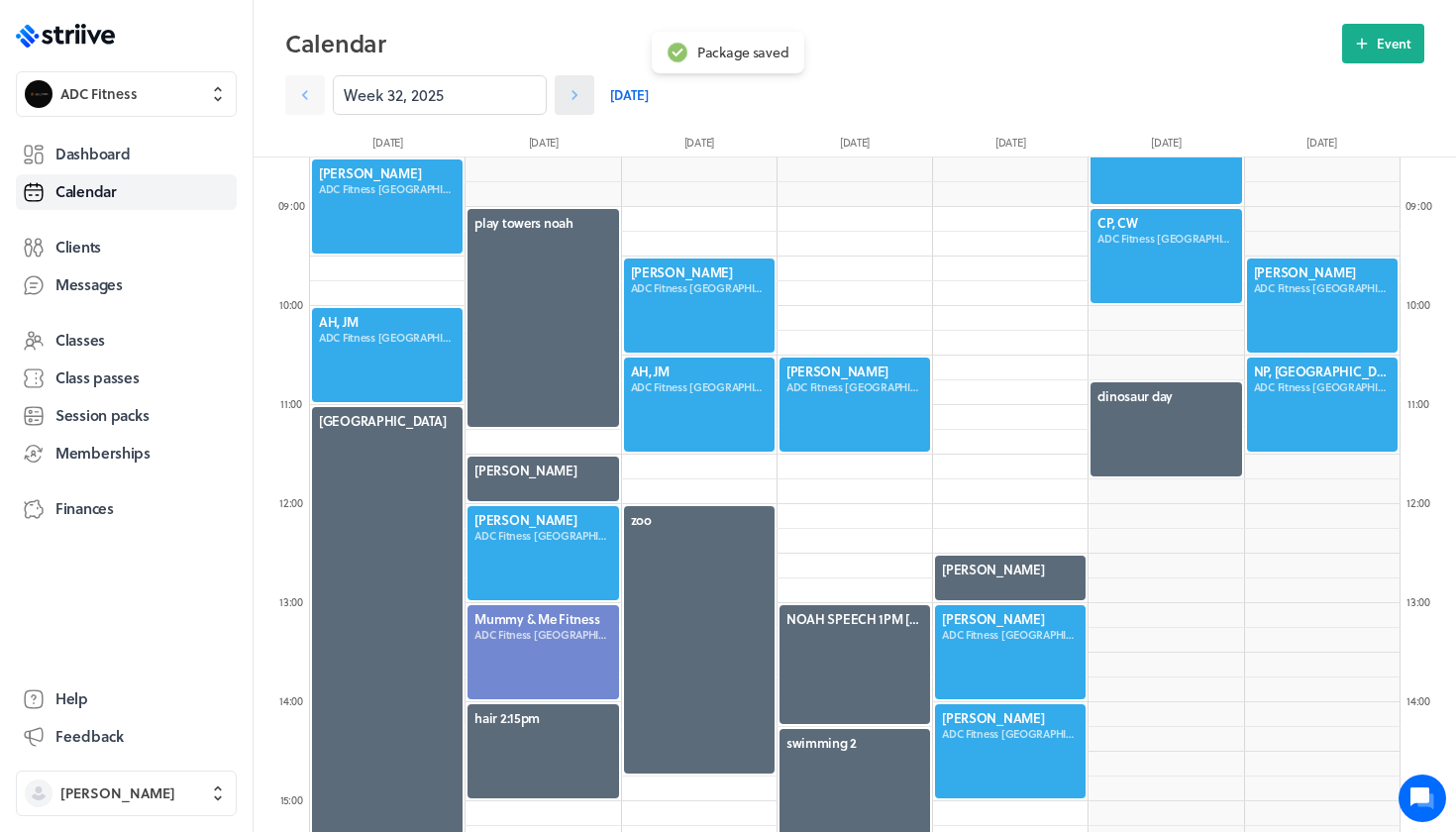 click 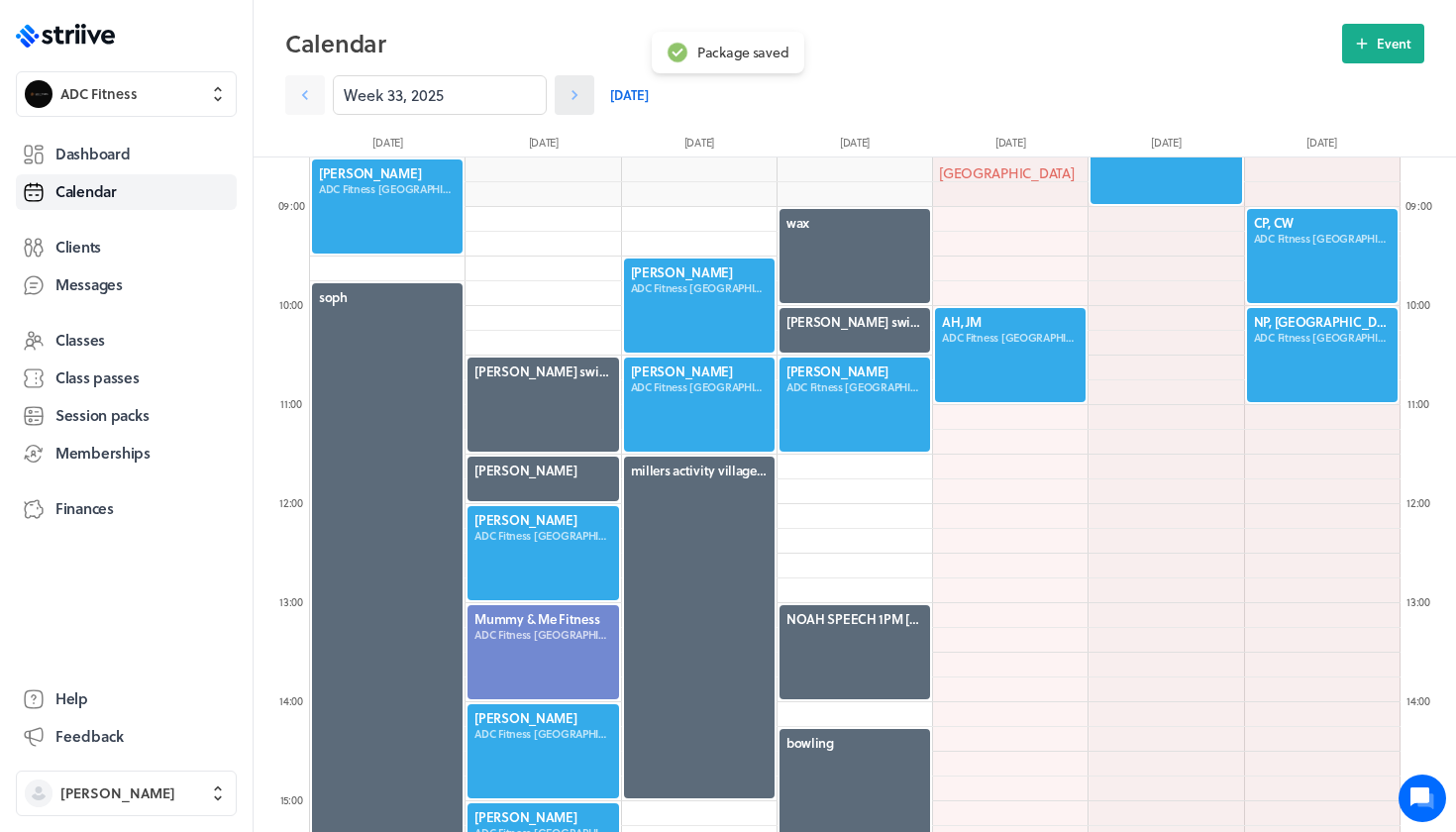 click 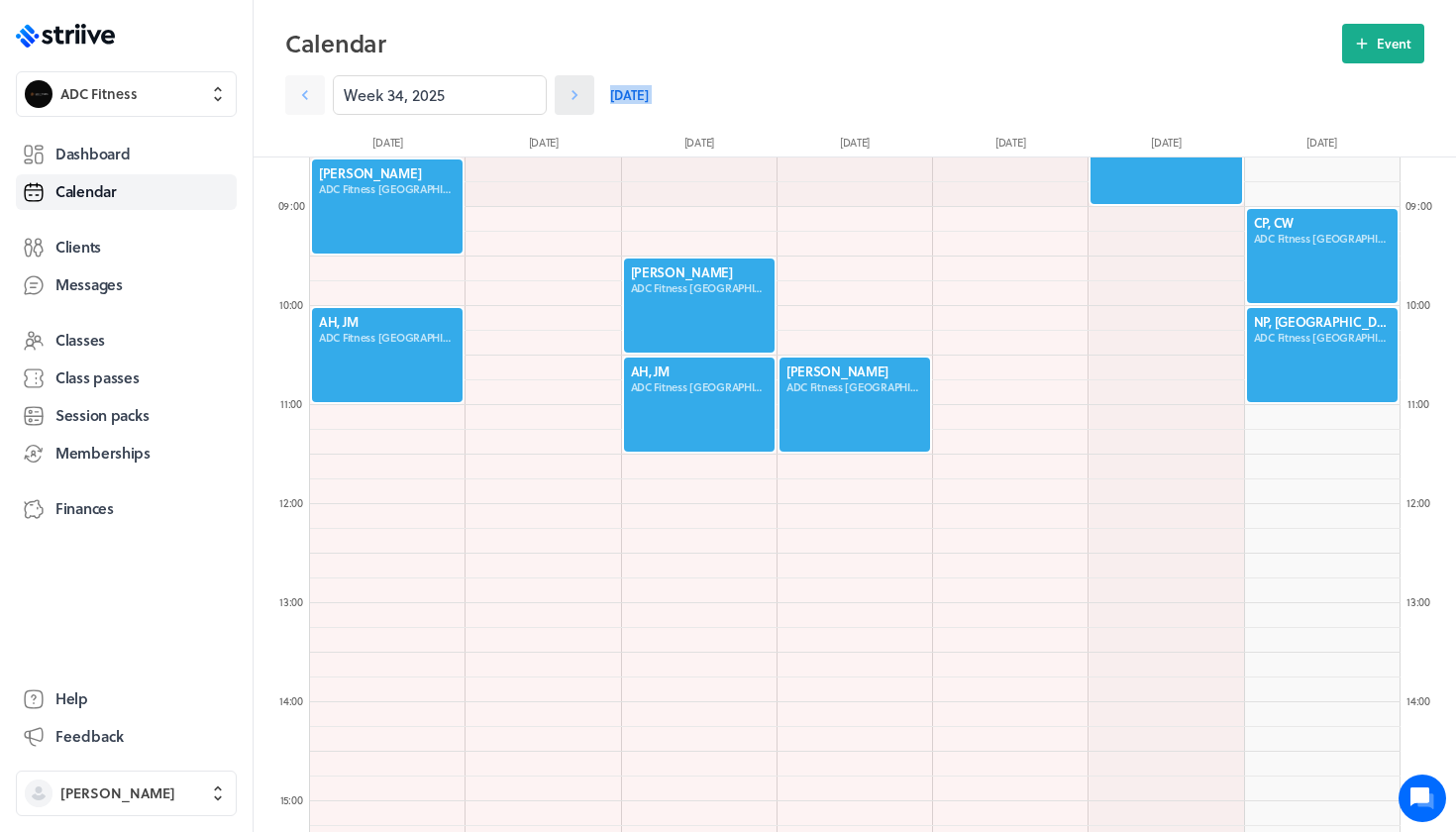 click 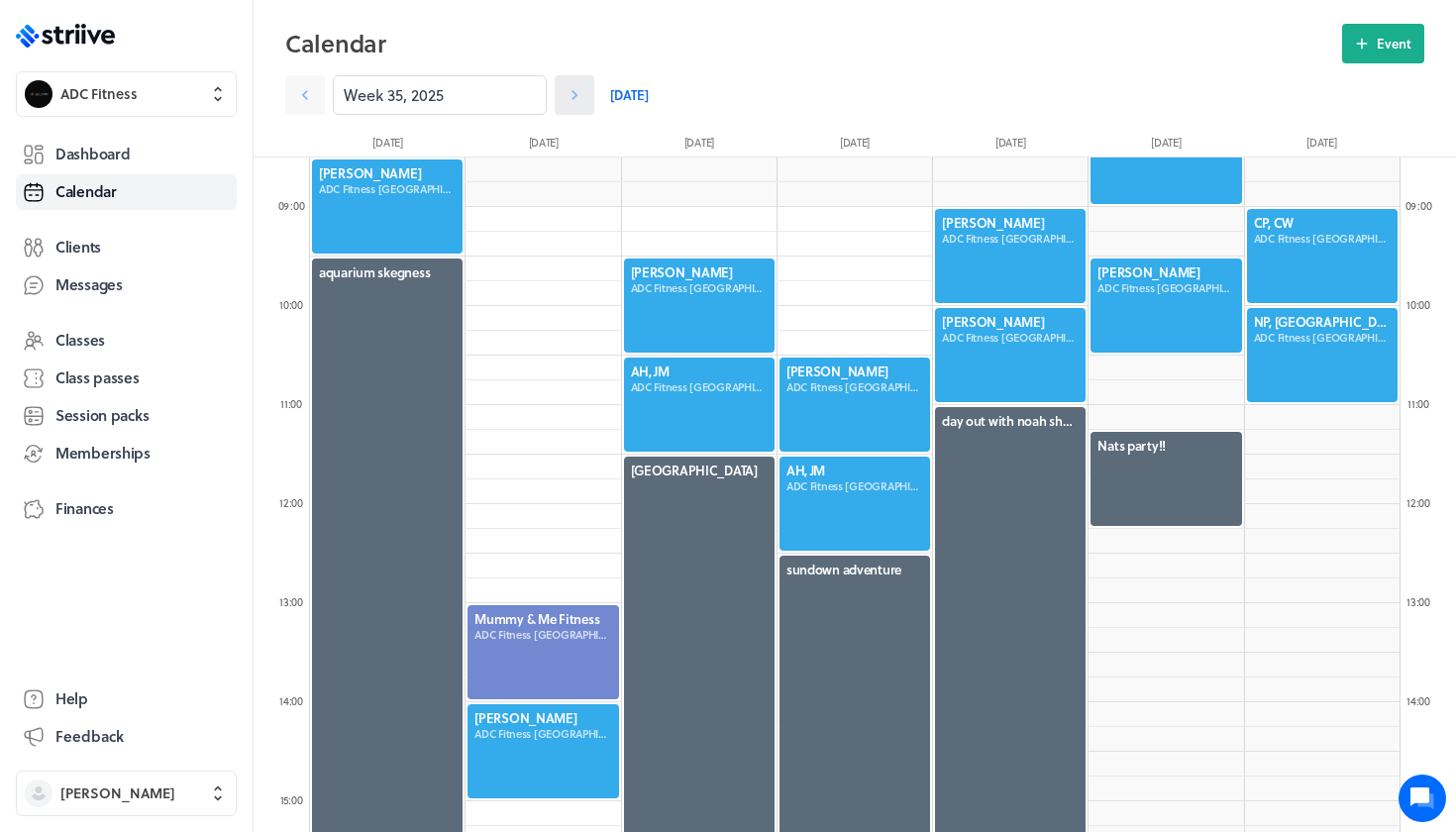 click 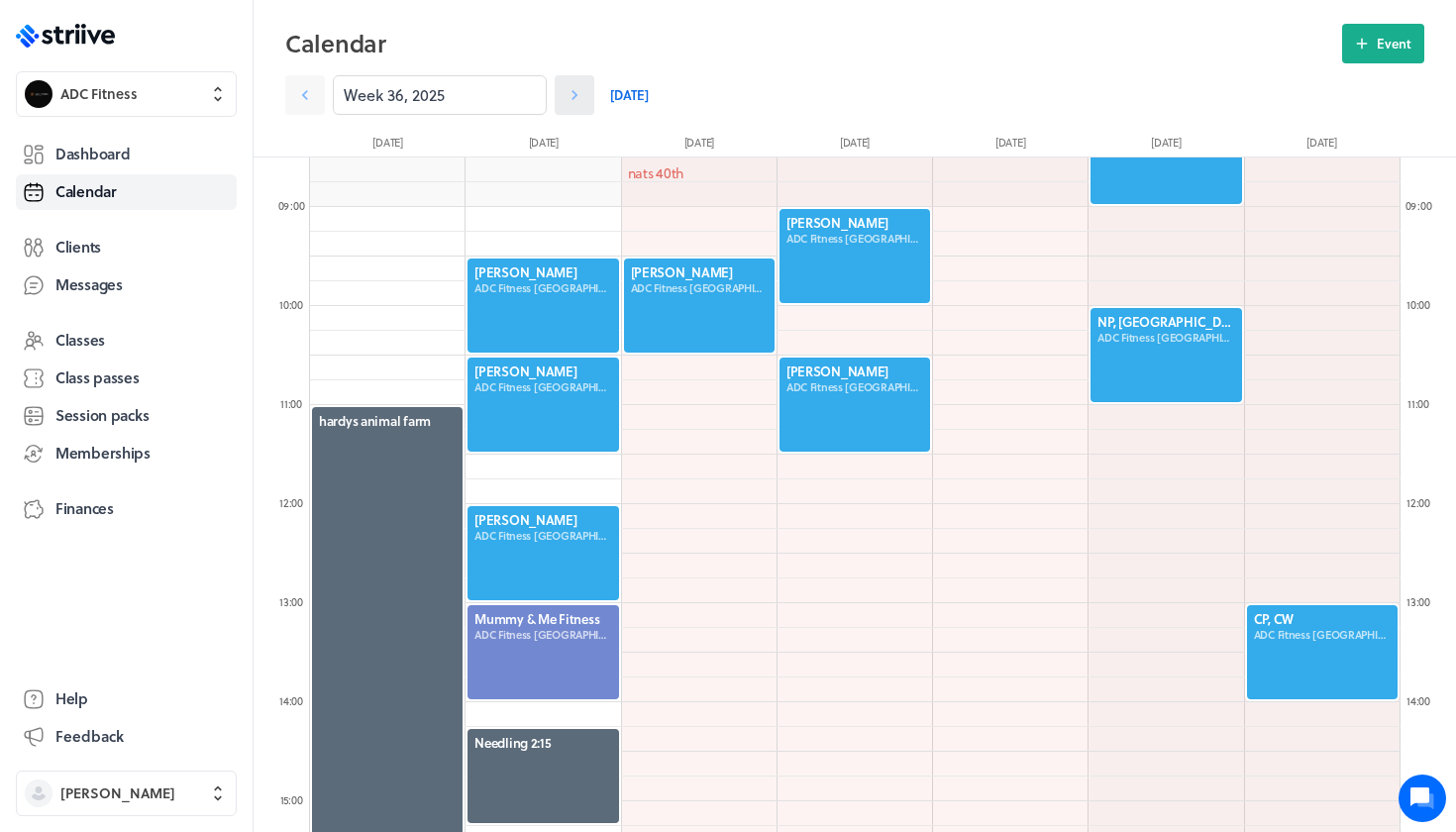 click 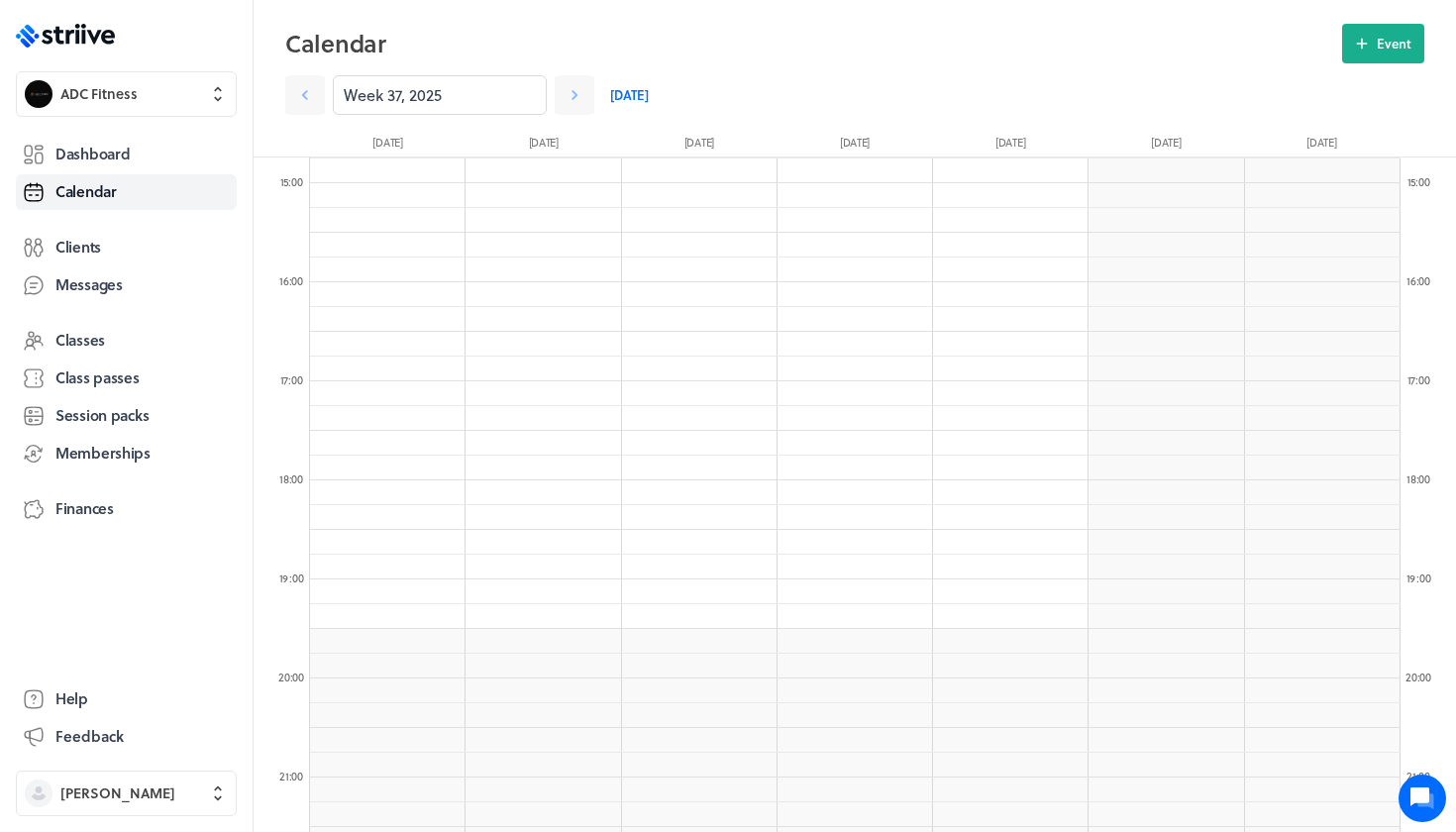 scroll, scrollTop: 1498, scrollLeft: 0, axis: vertical 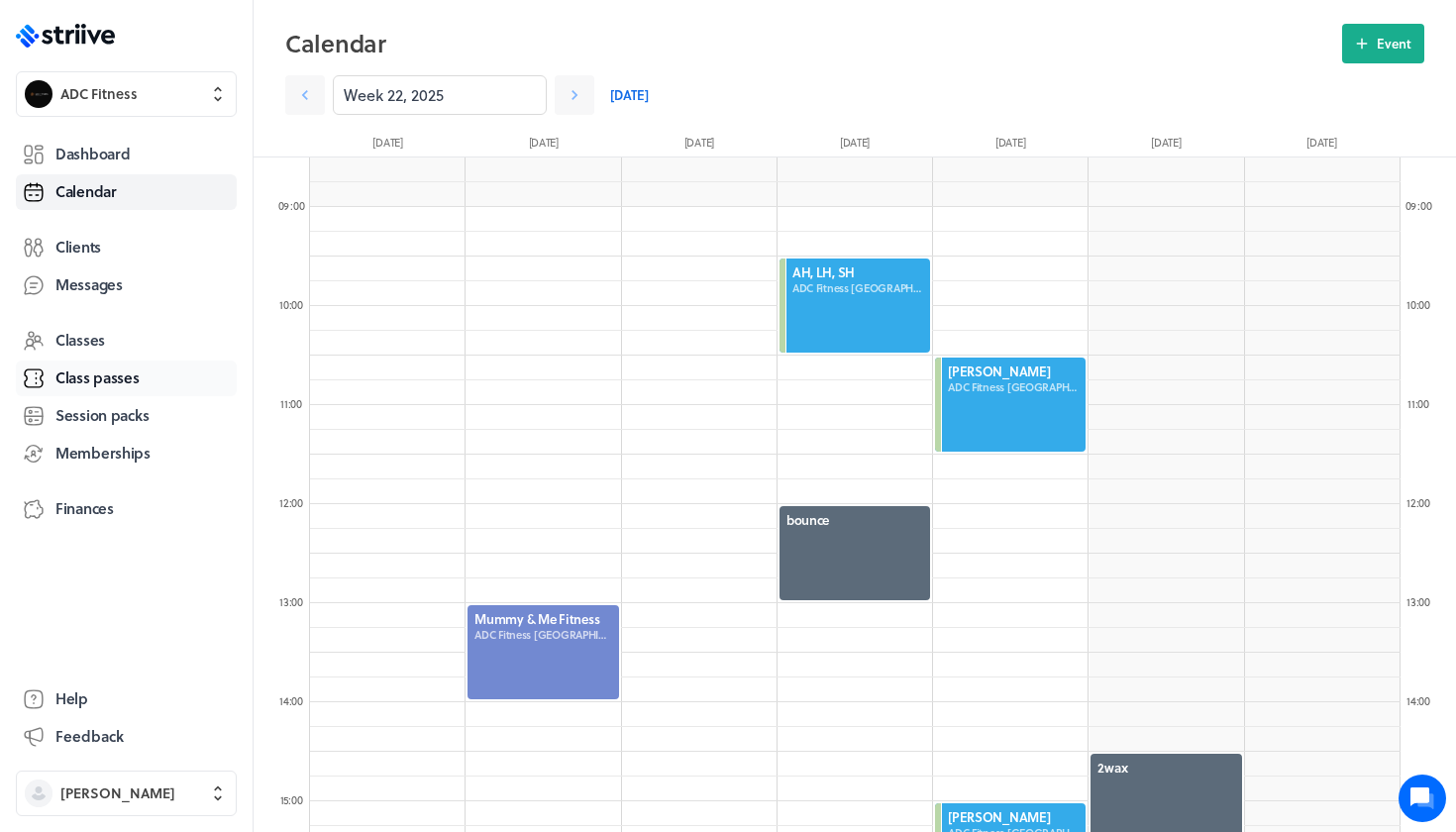 click on "Class passes" at bounding box center [97, 377] 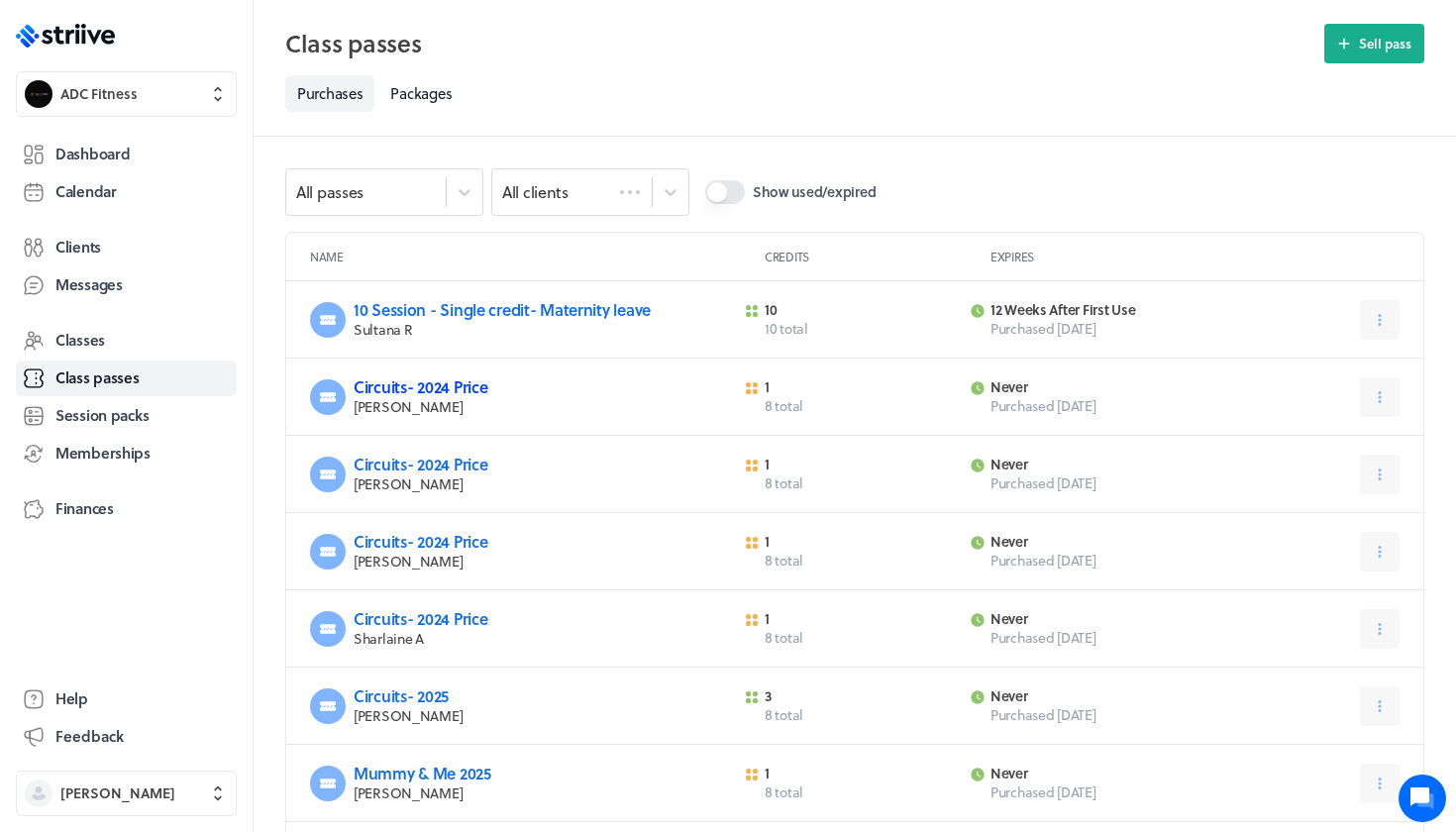 click on "Circuits- 2024 Price" at bounding box center (420, 386) 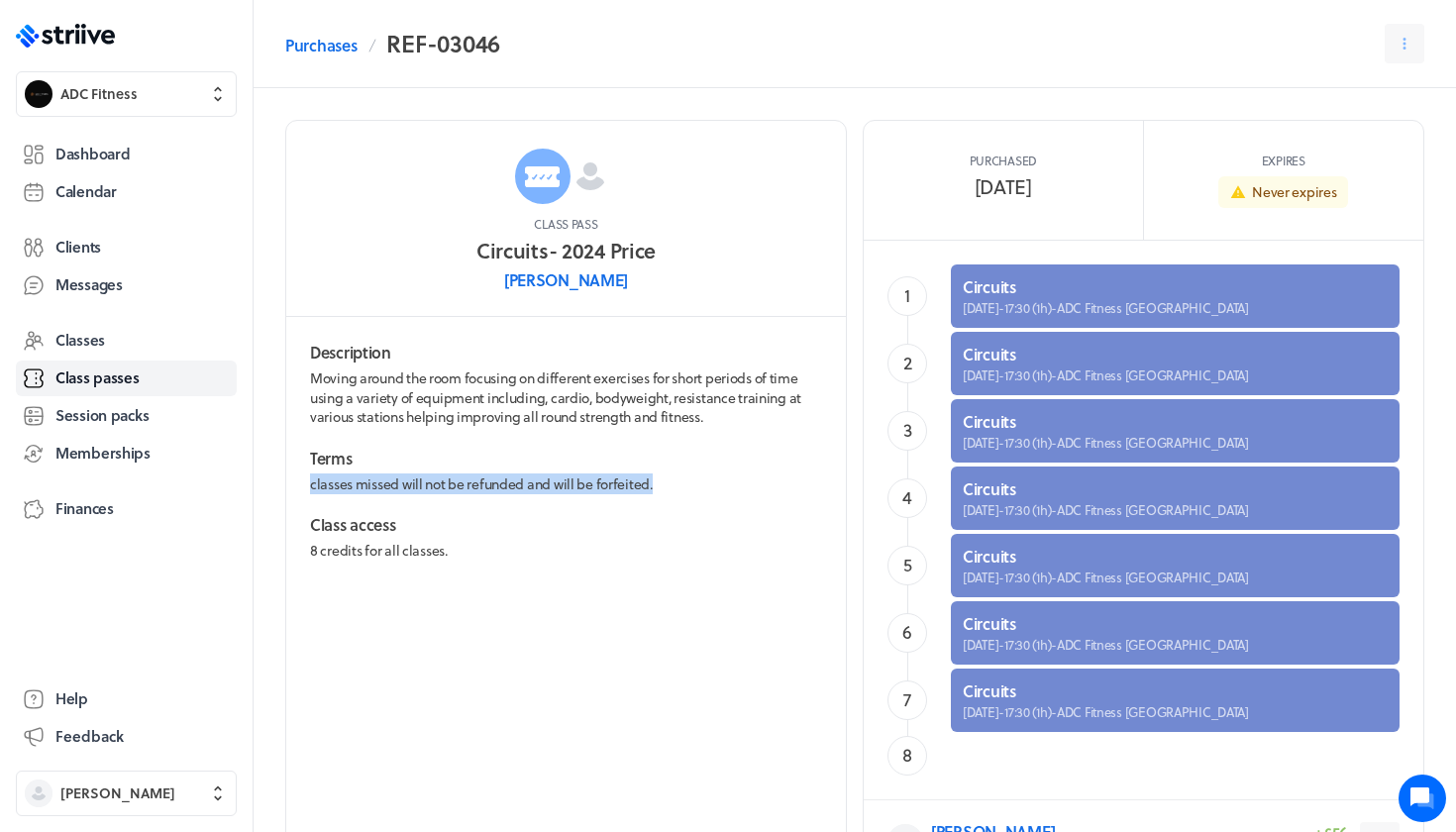 drag, startPoint x: 676, startPoint y: 484, endPoint x: 285, endPoint y: 474, distance: 391.12786 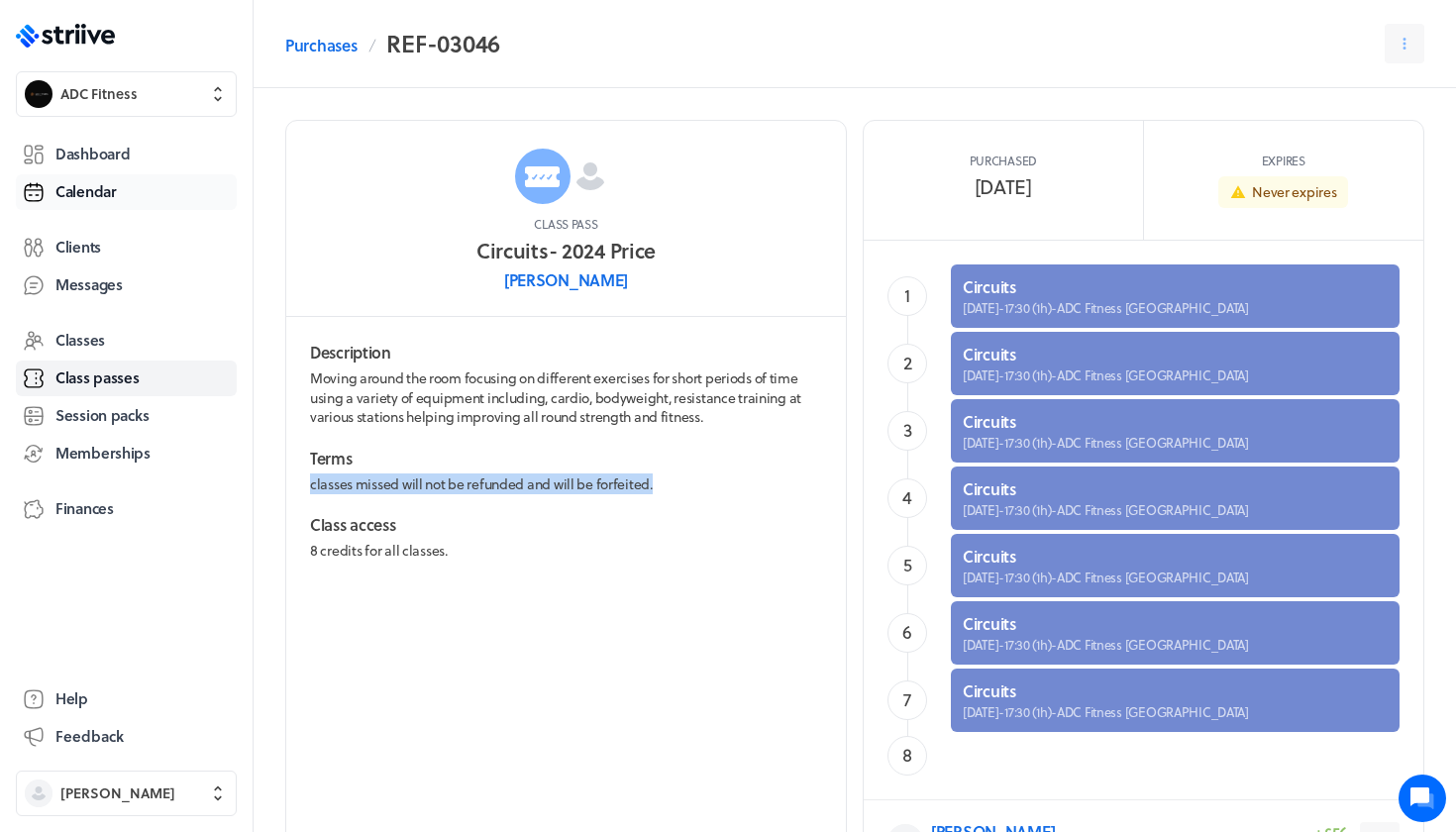 click on "Calendar" at bounding box center (86, 191) 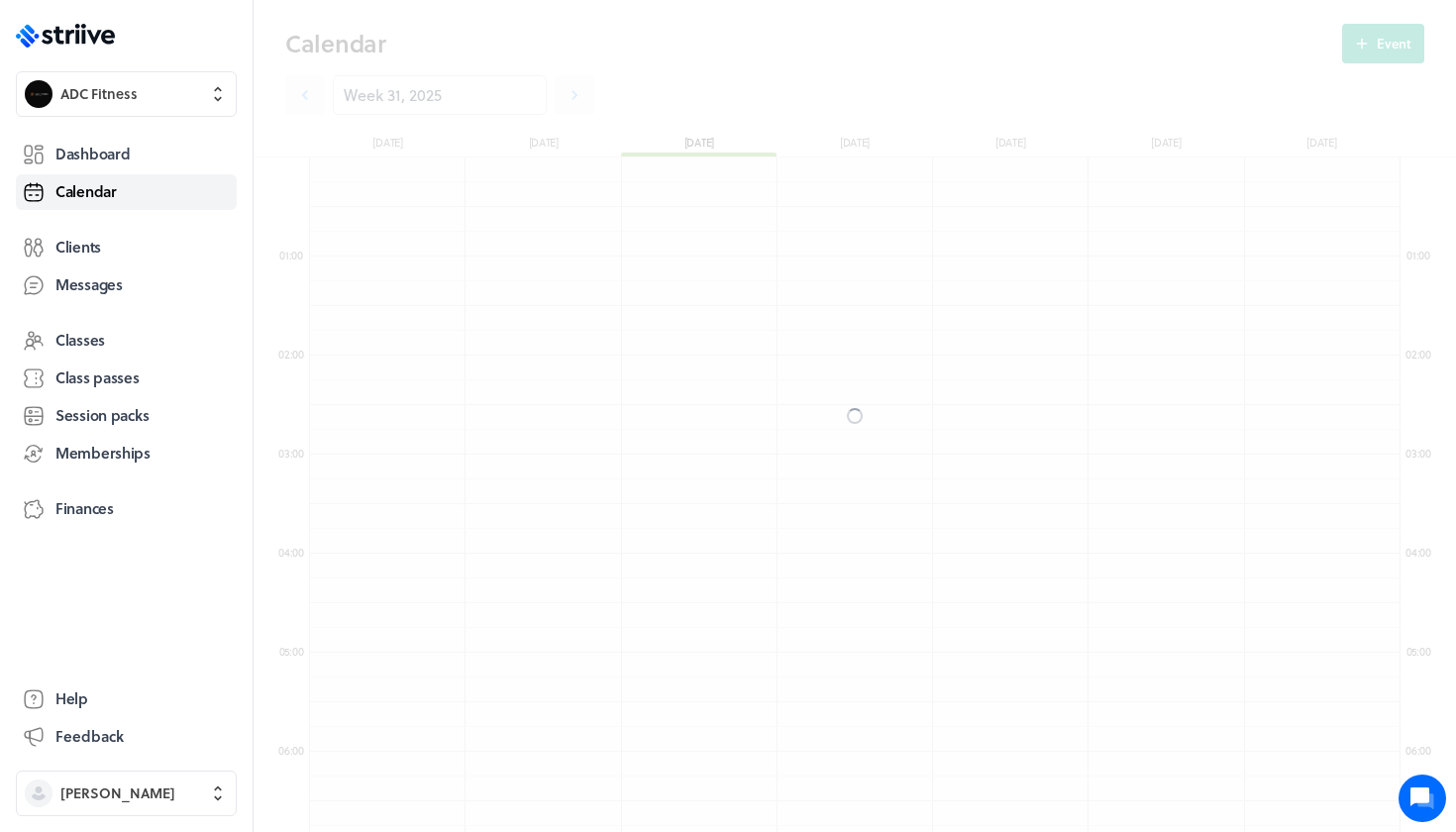 scroll, scrollTop: 842, scrollLeft: 0, axis: vertical 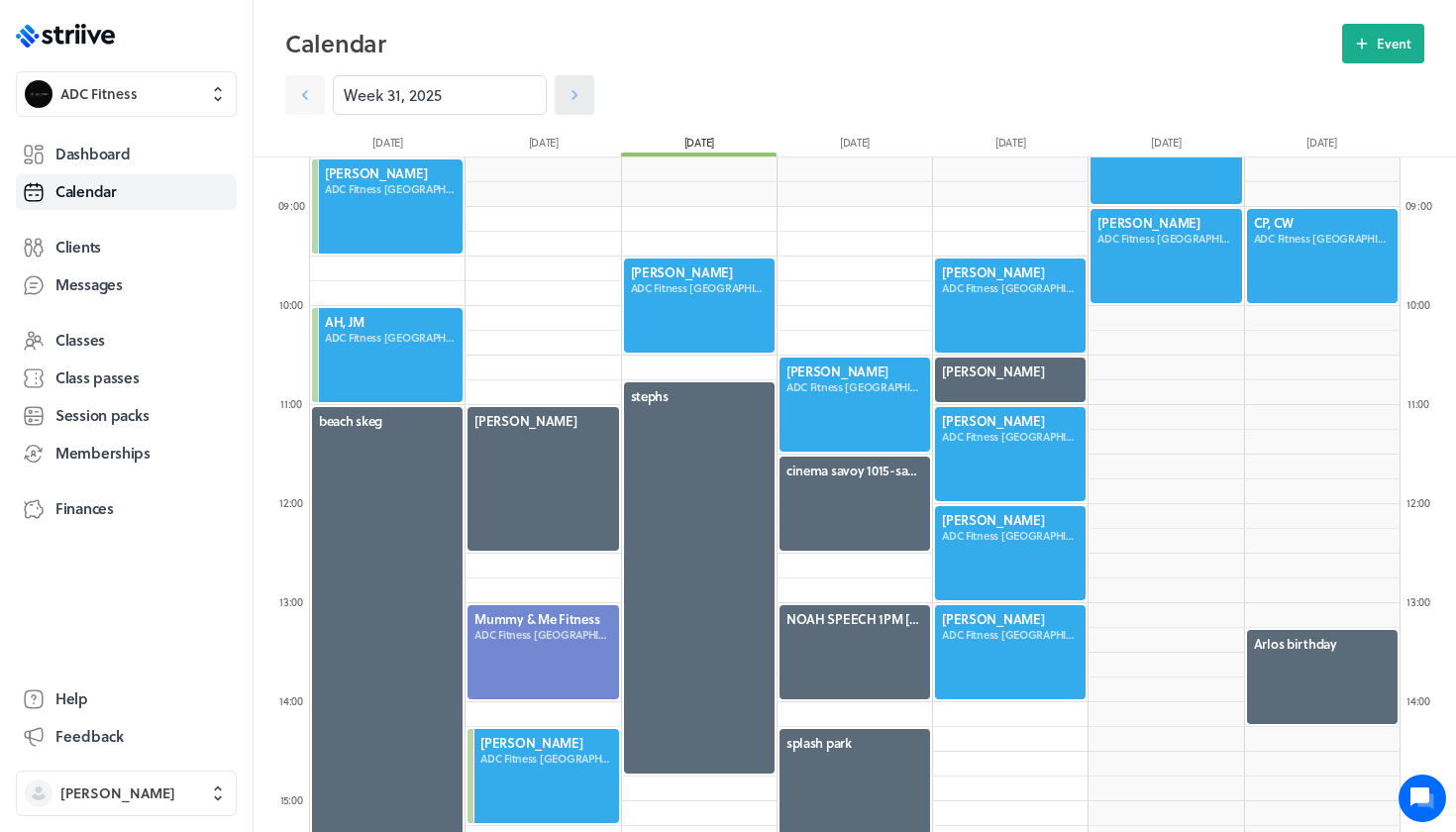 click at bounding box center [574, 95] 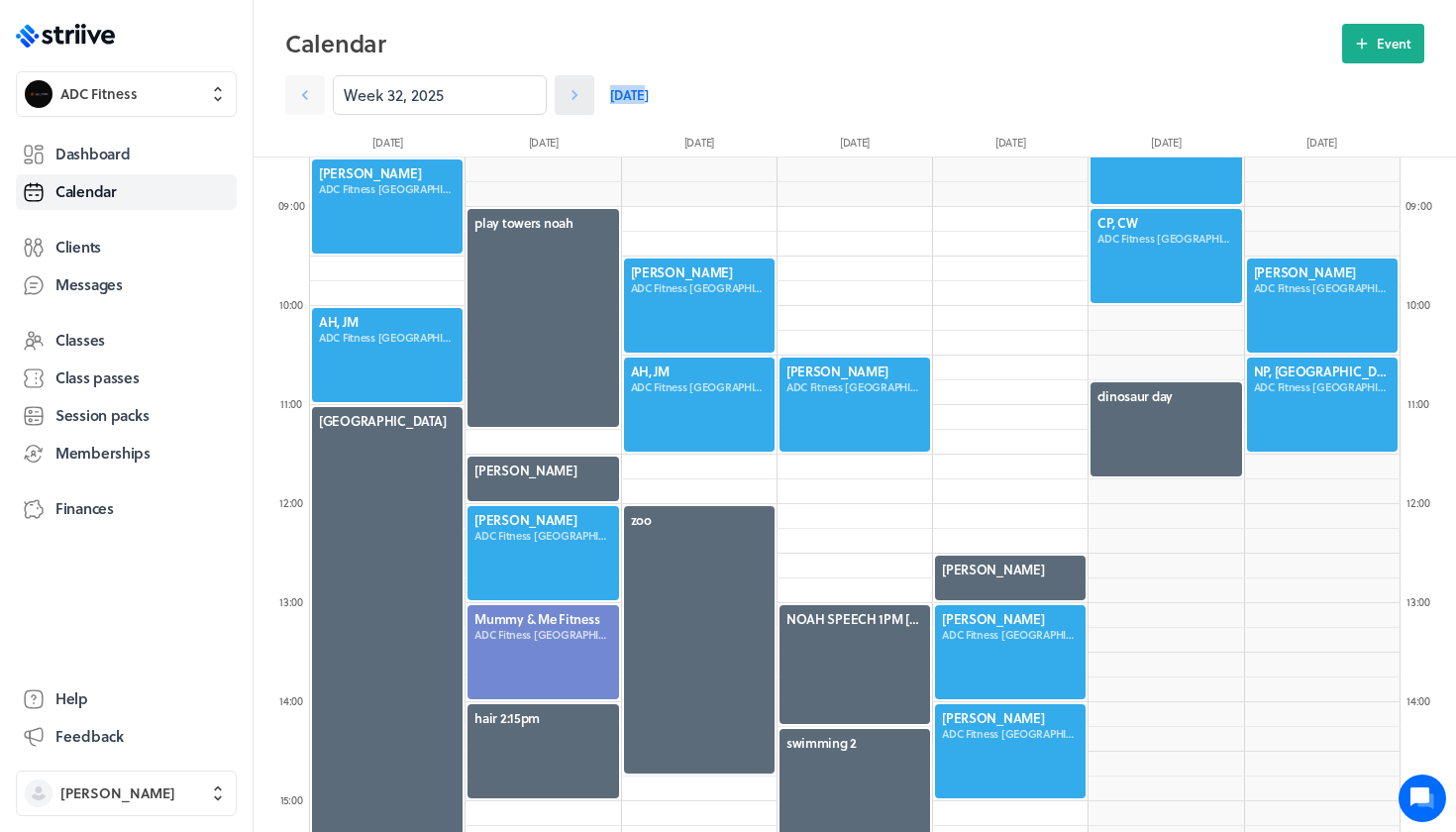 click at bounding box center [574, 95] 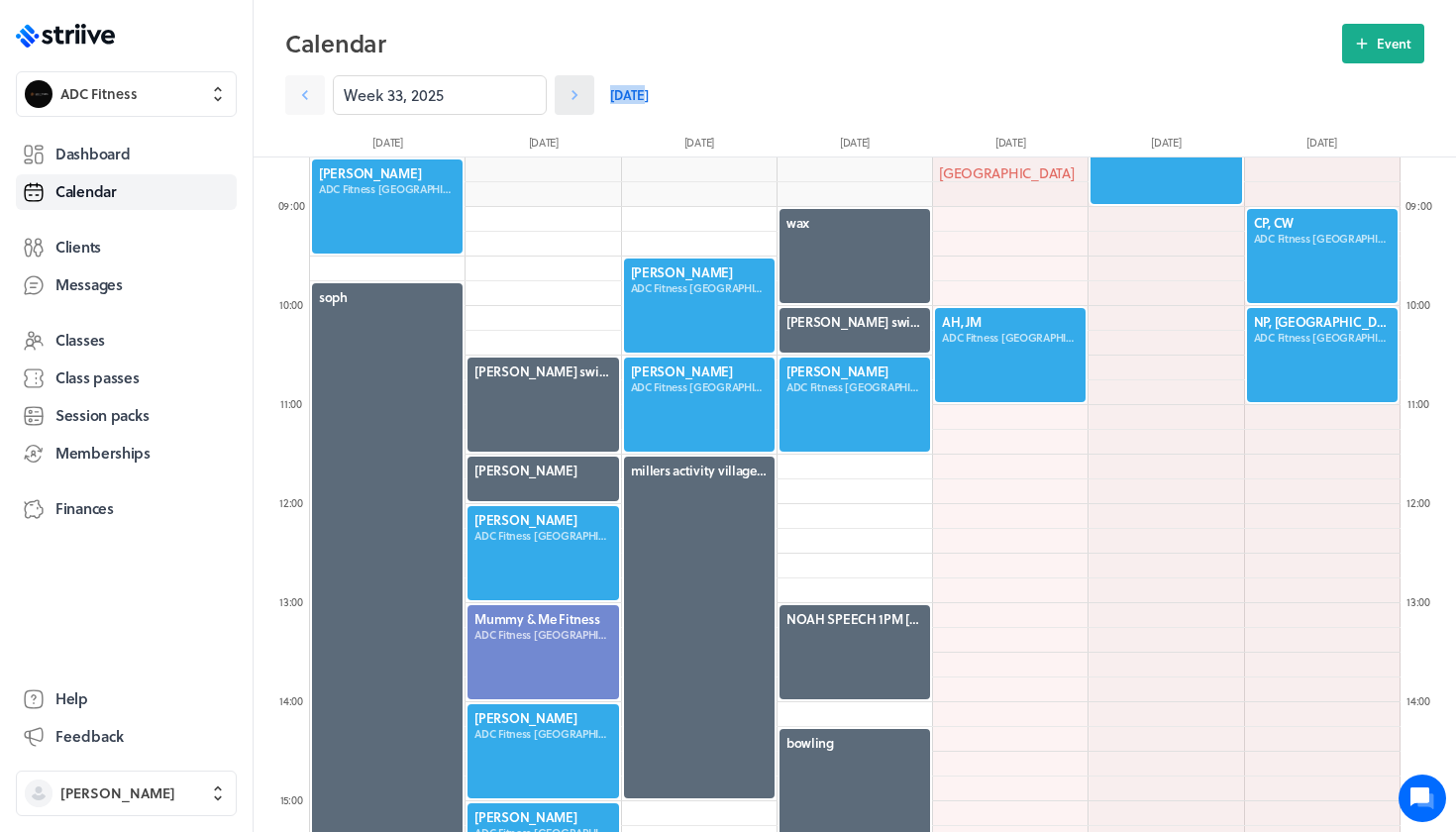 click at bounding box center (574, 95) 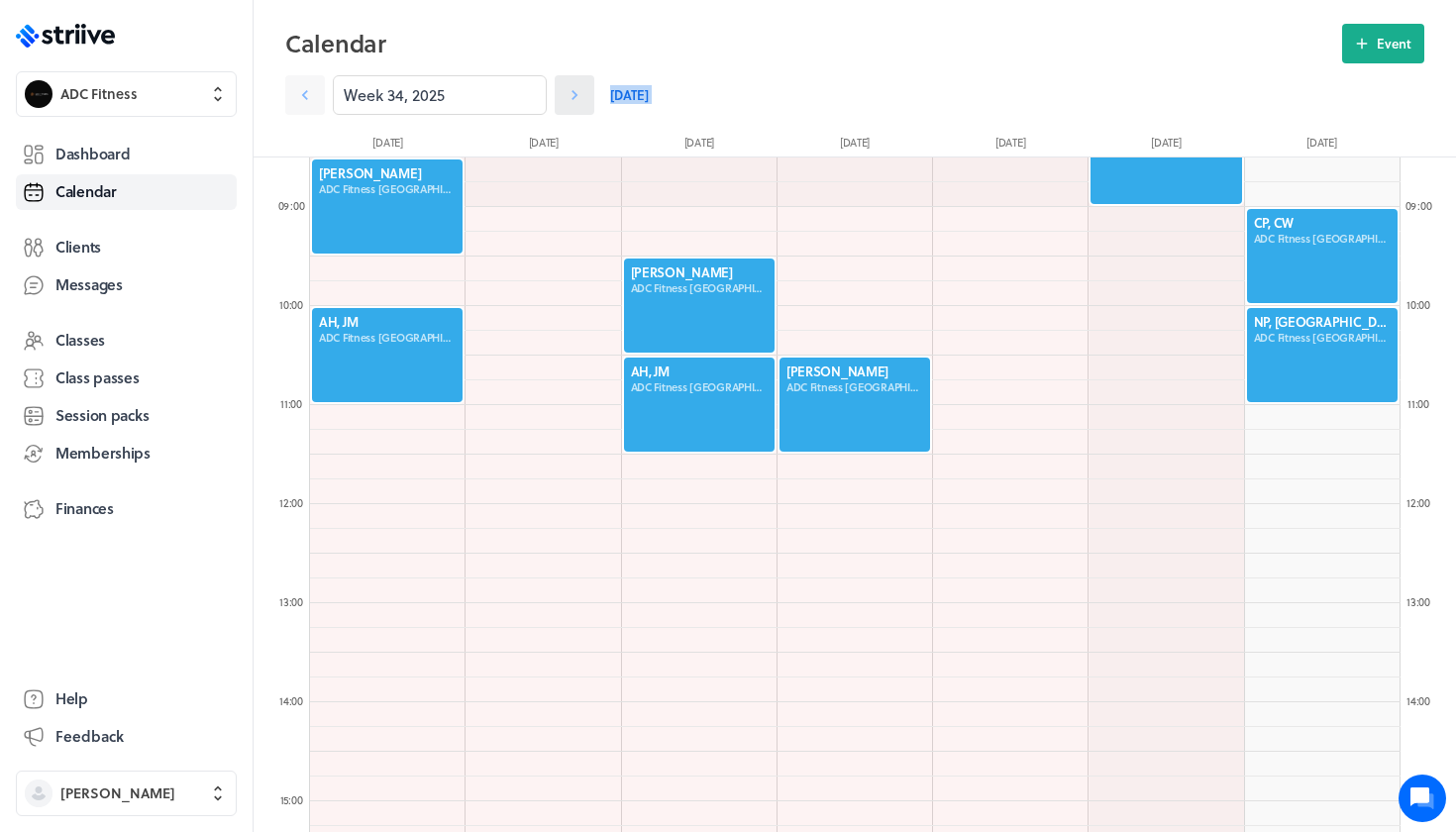 click at bounding box center (574, 95) 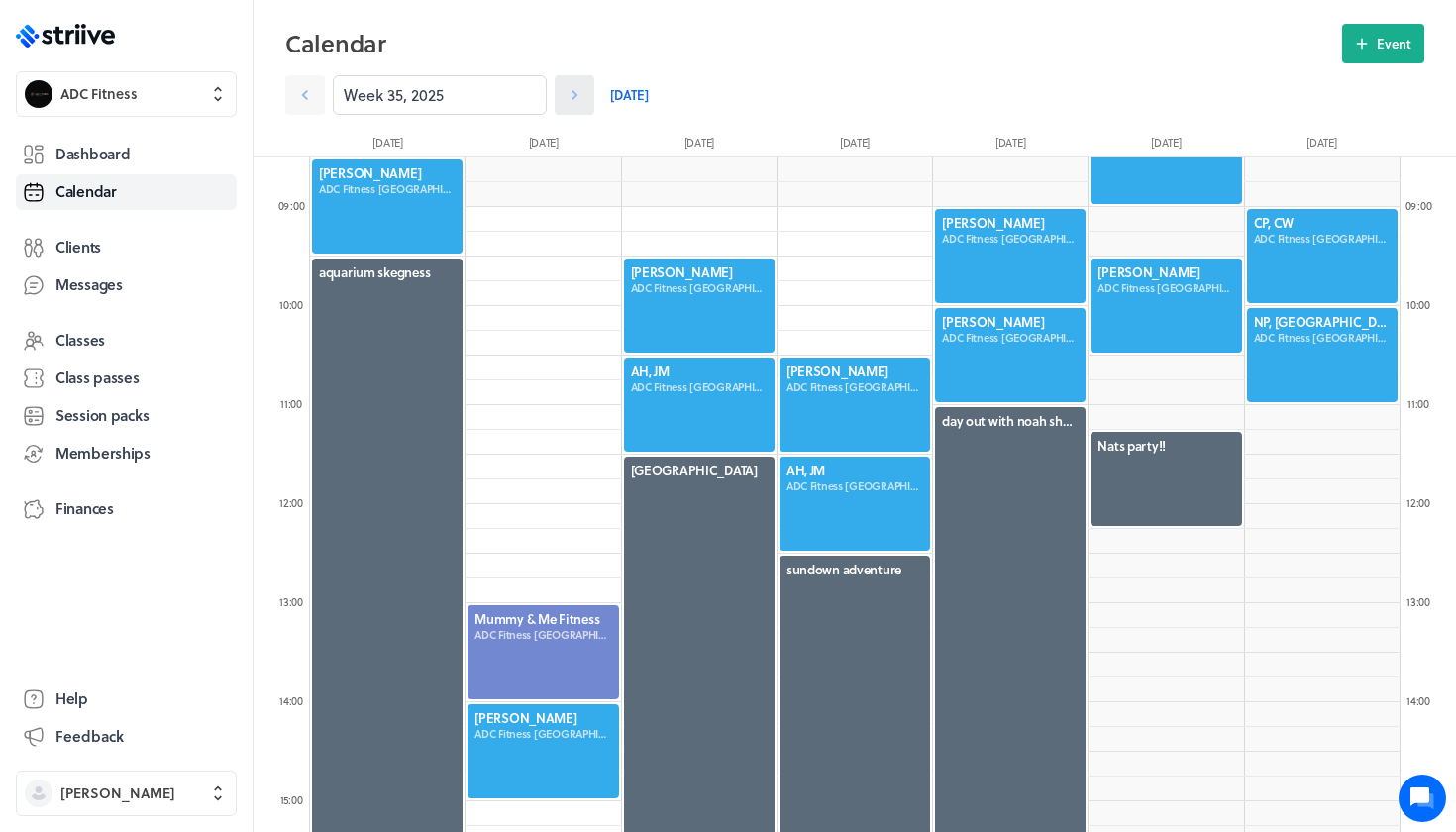 click at bounding box center (574, 95) 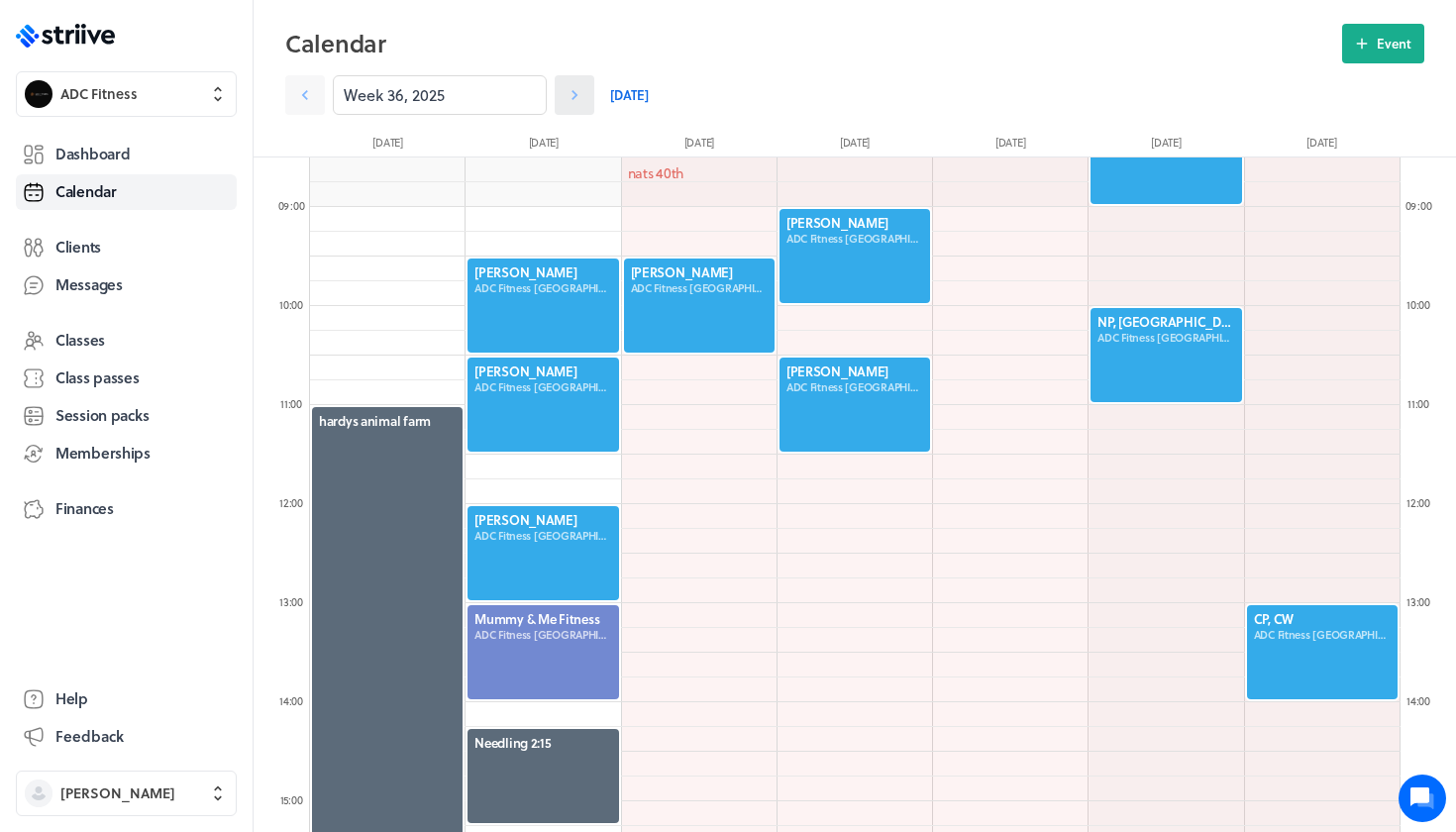 click 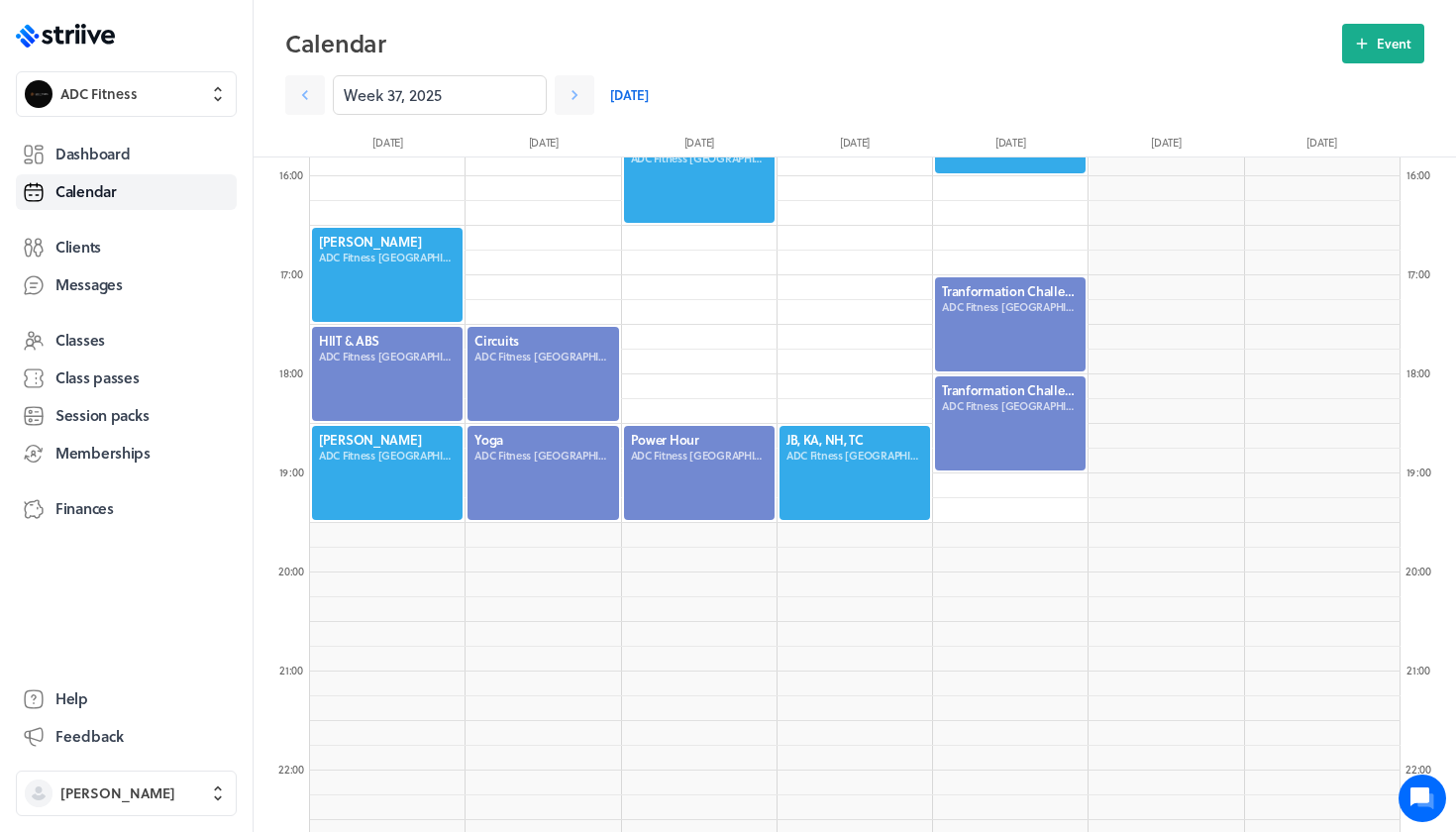 scroll, scrollTop: 1657, scrollLeft: 0, axis: vertical 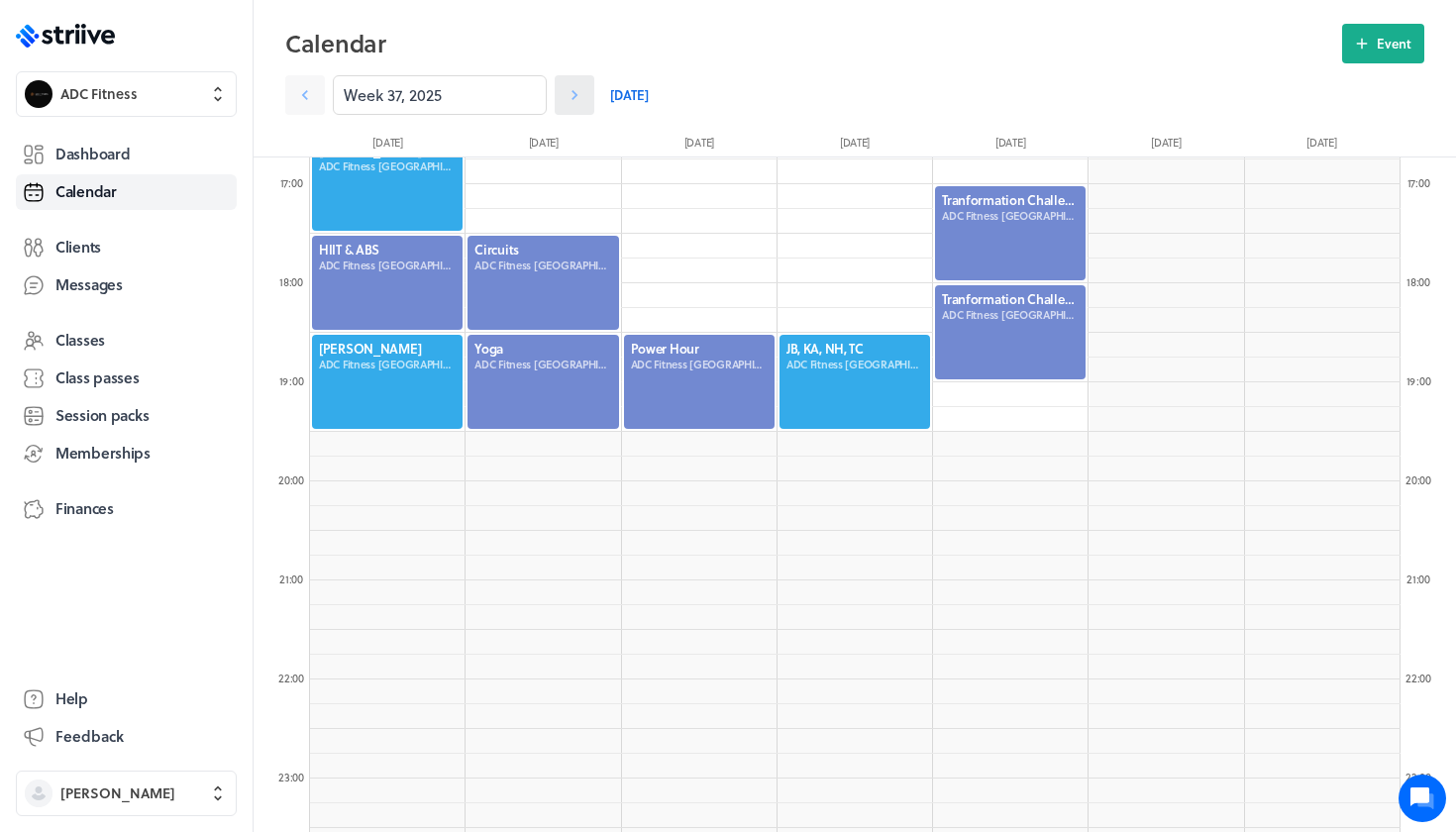 click 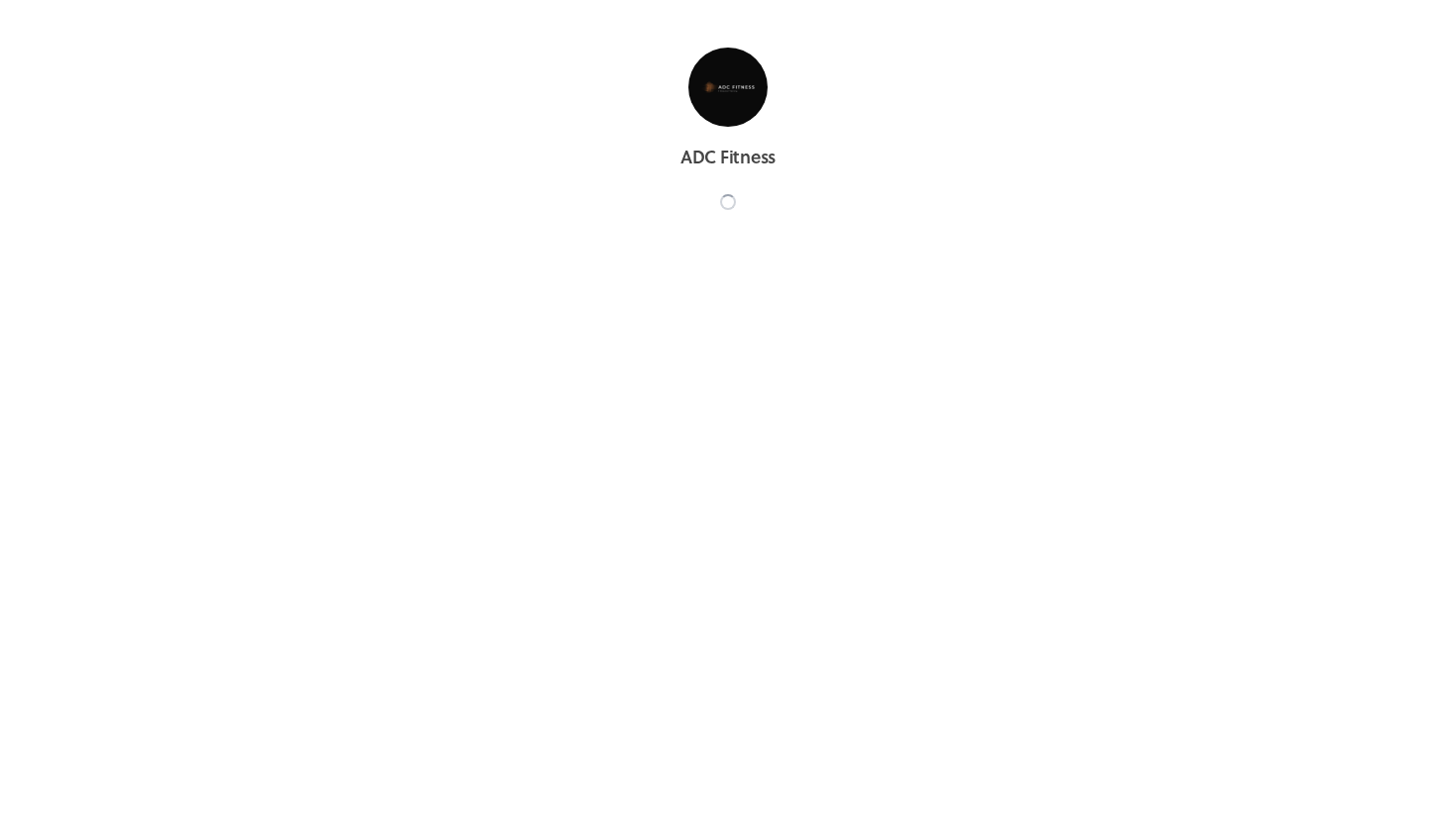 scroll, scrollTop: 0, scrollLeft: 0, axis: both 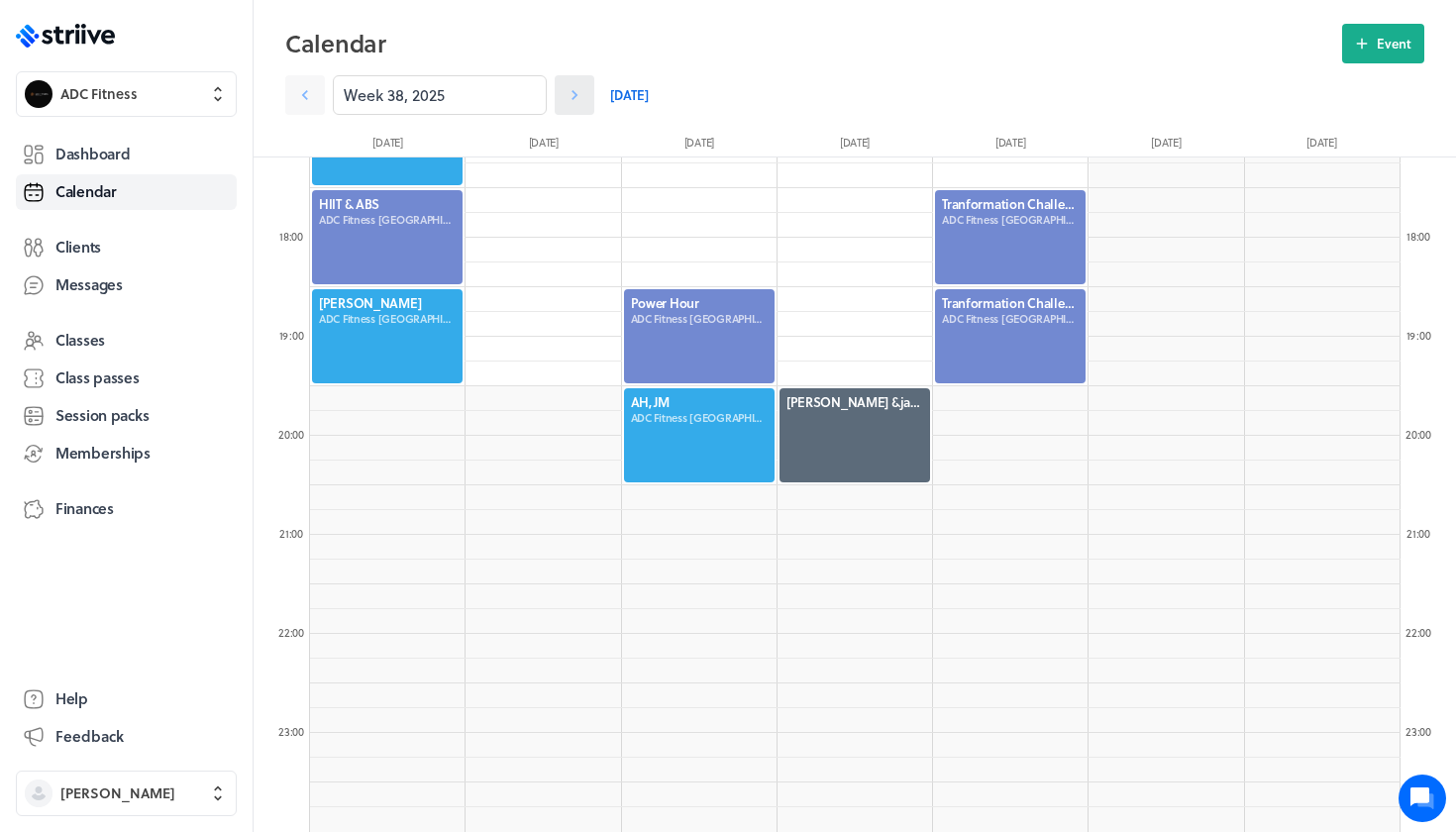 click 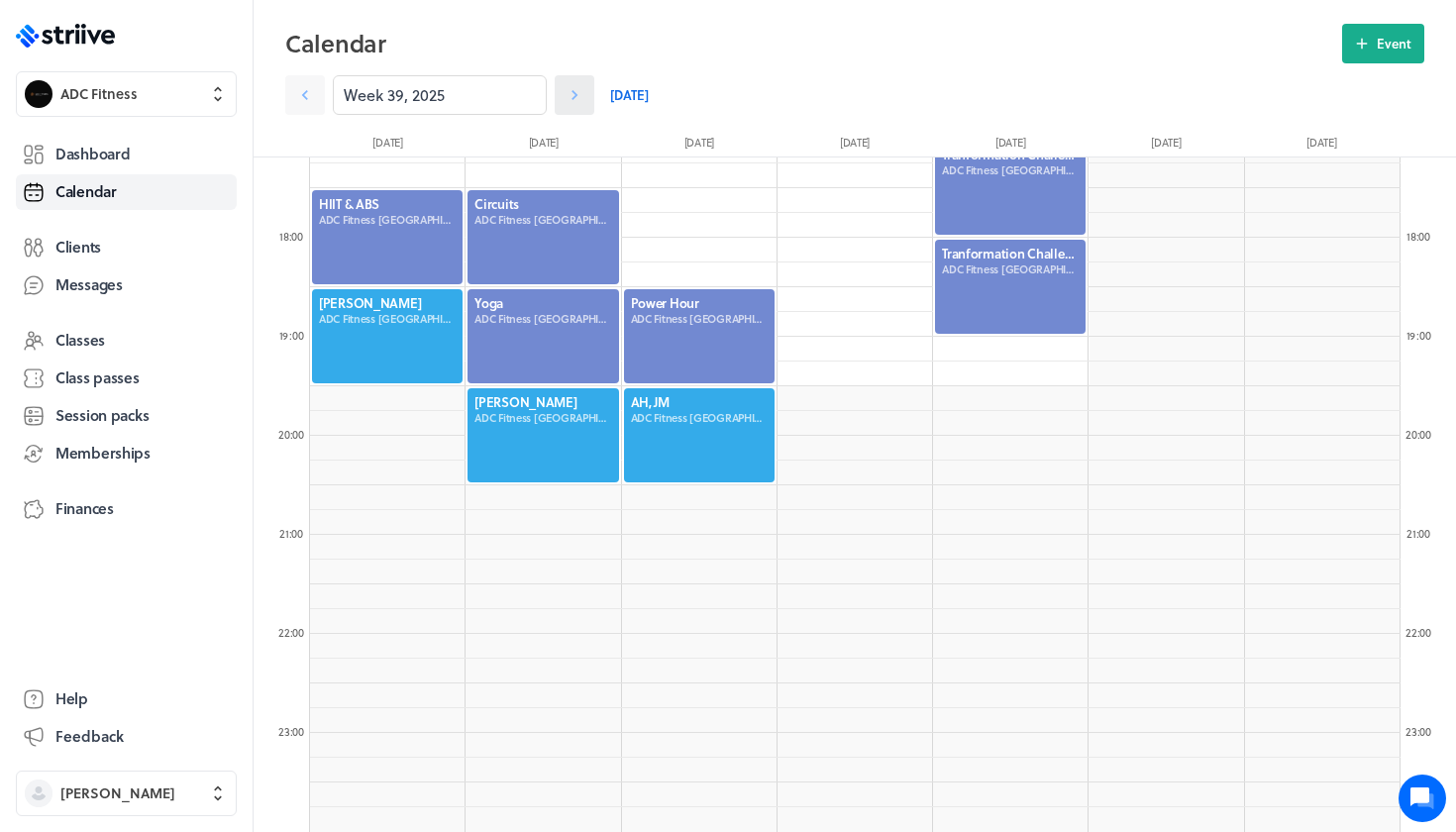 click 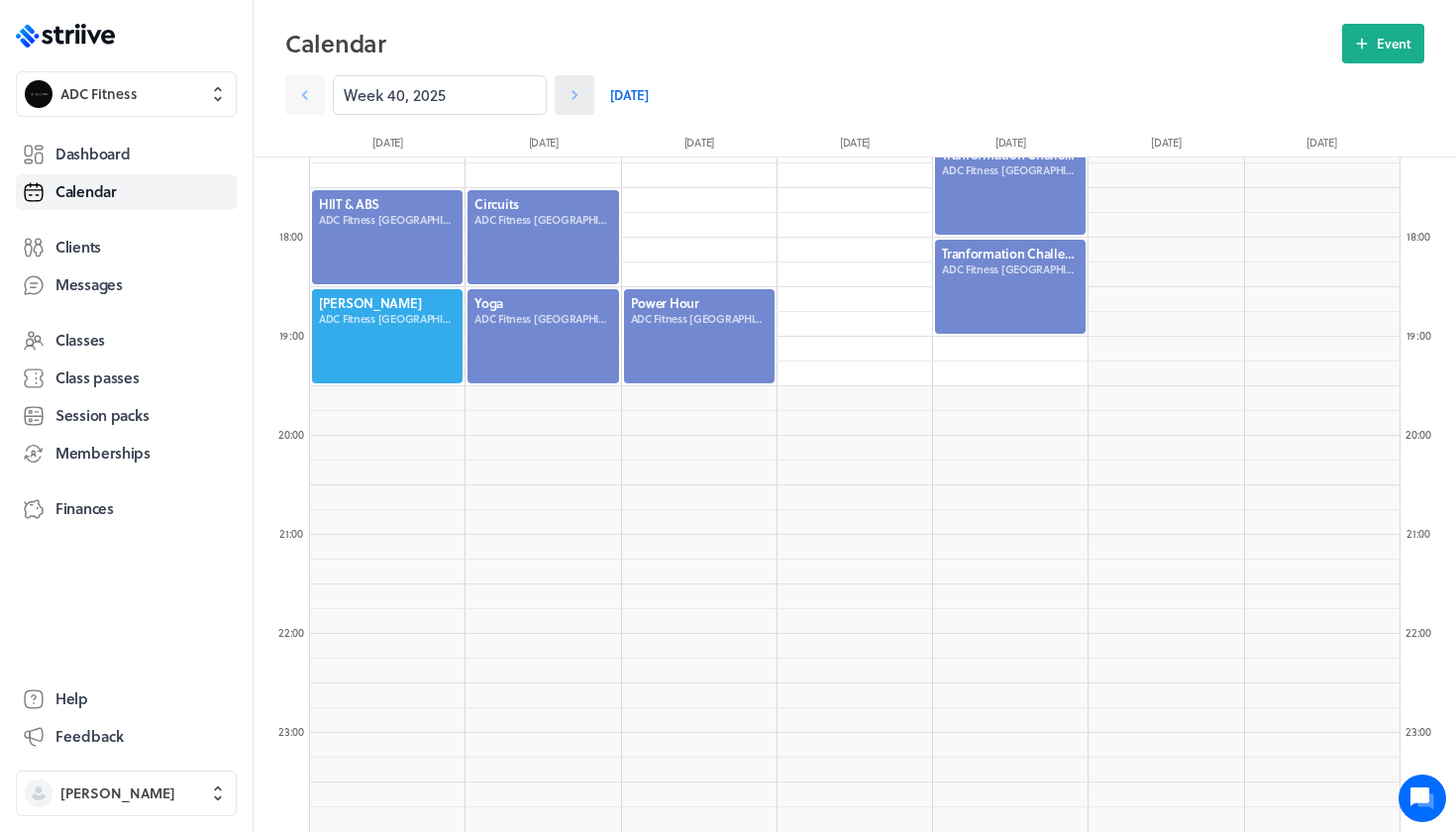 click 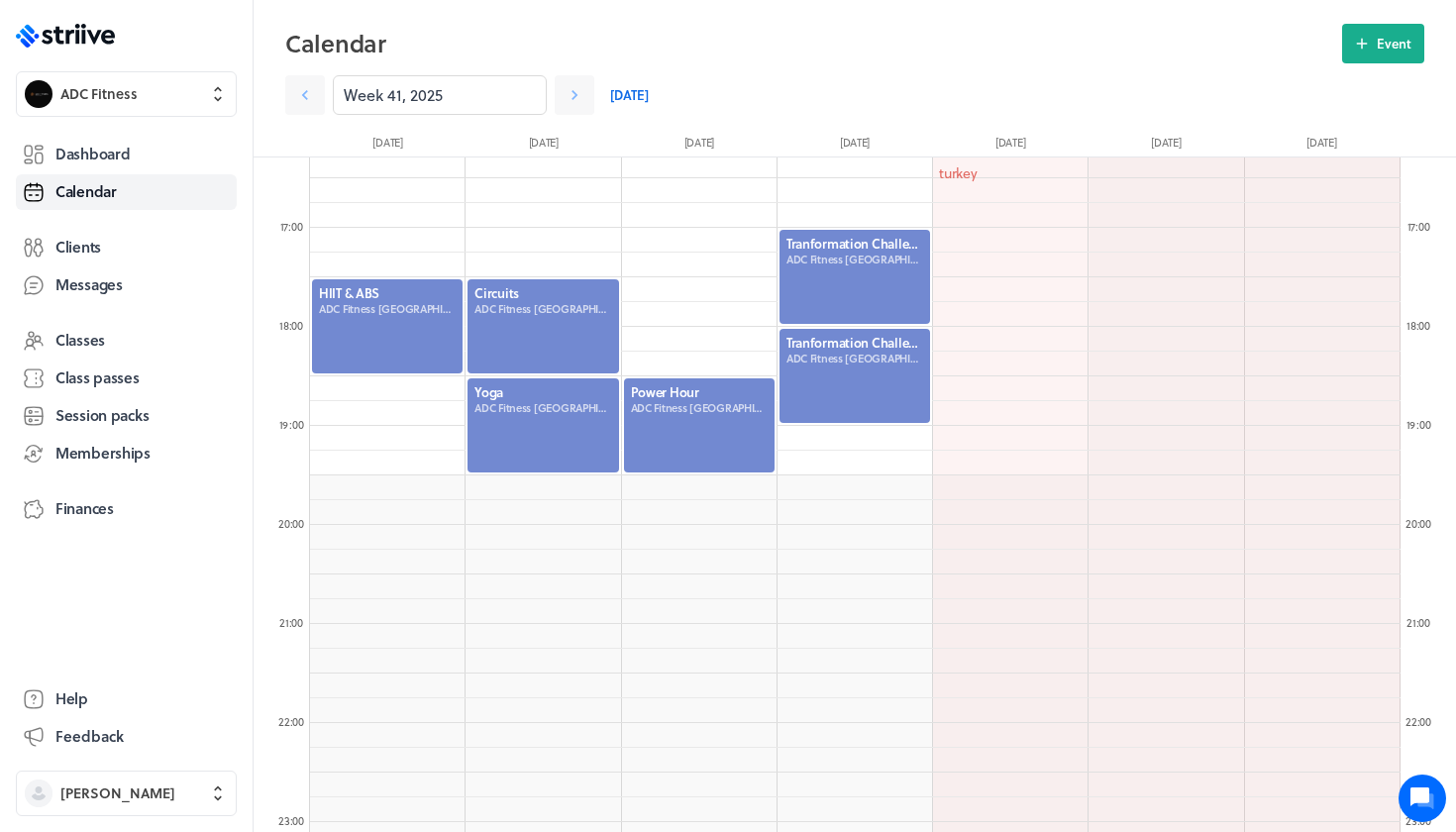 scroll, scrollTop: 1552, scrollLeft: 0, axis: vertical 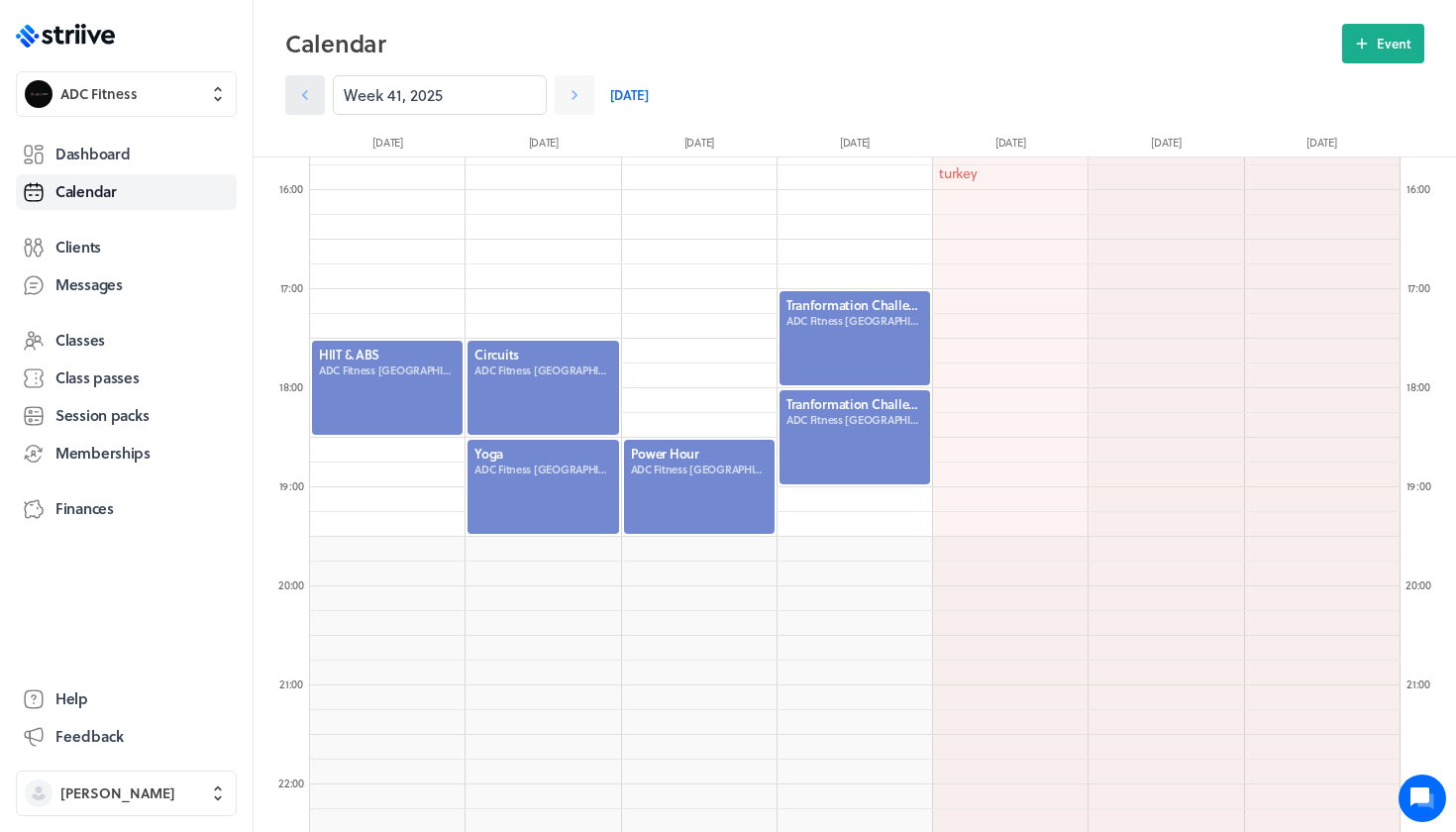 click at bounding box center [305, 95] 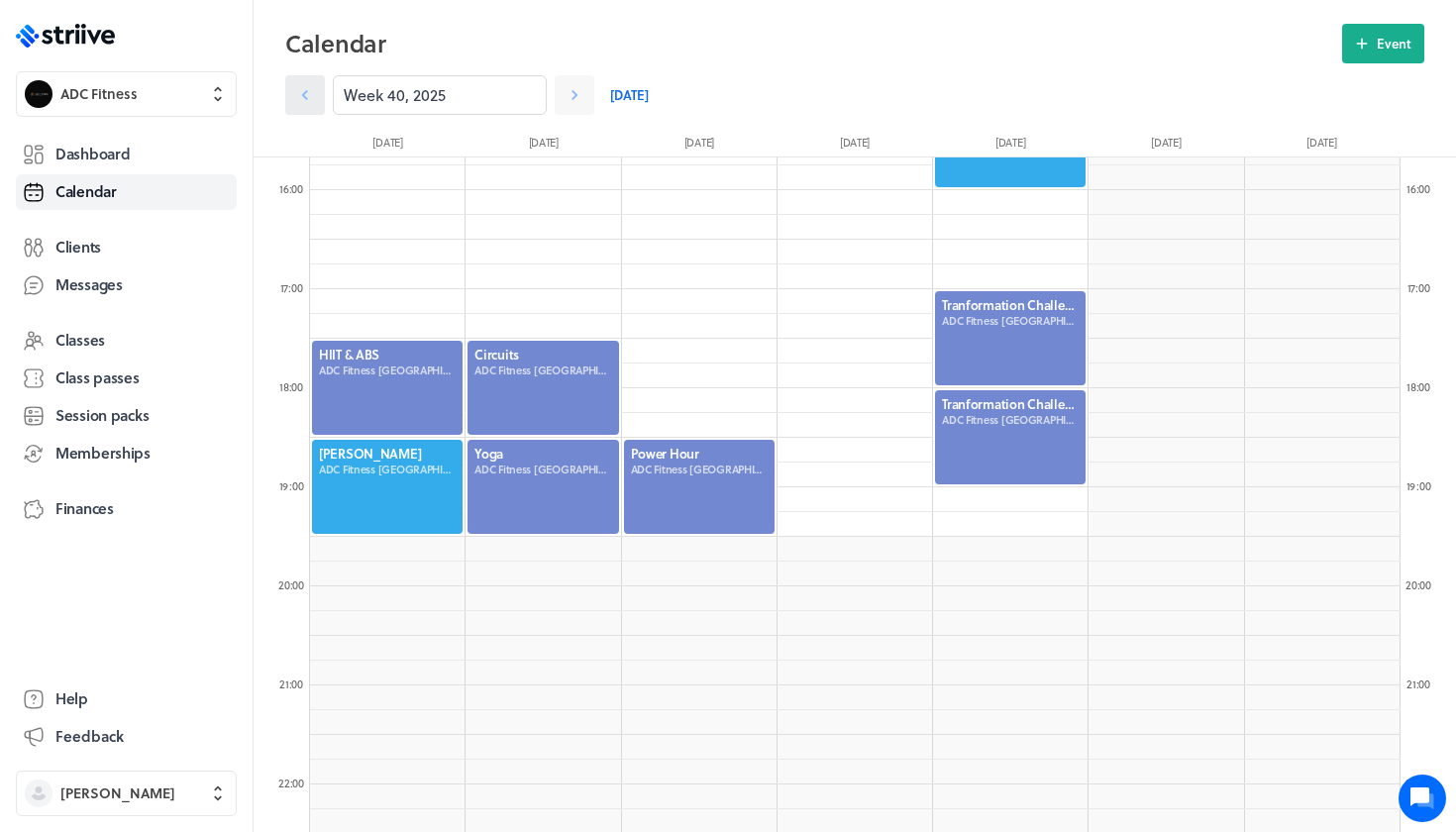 click at bounding box center [305, 95] 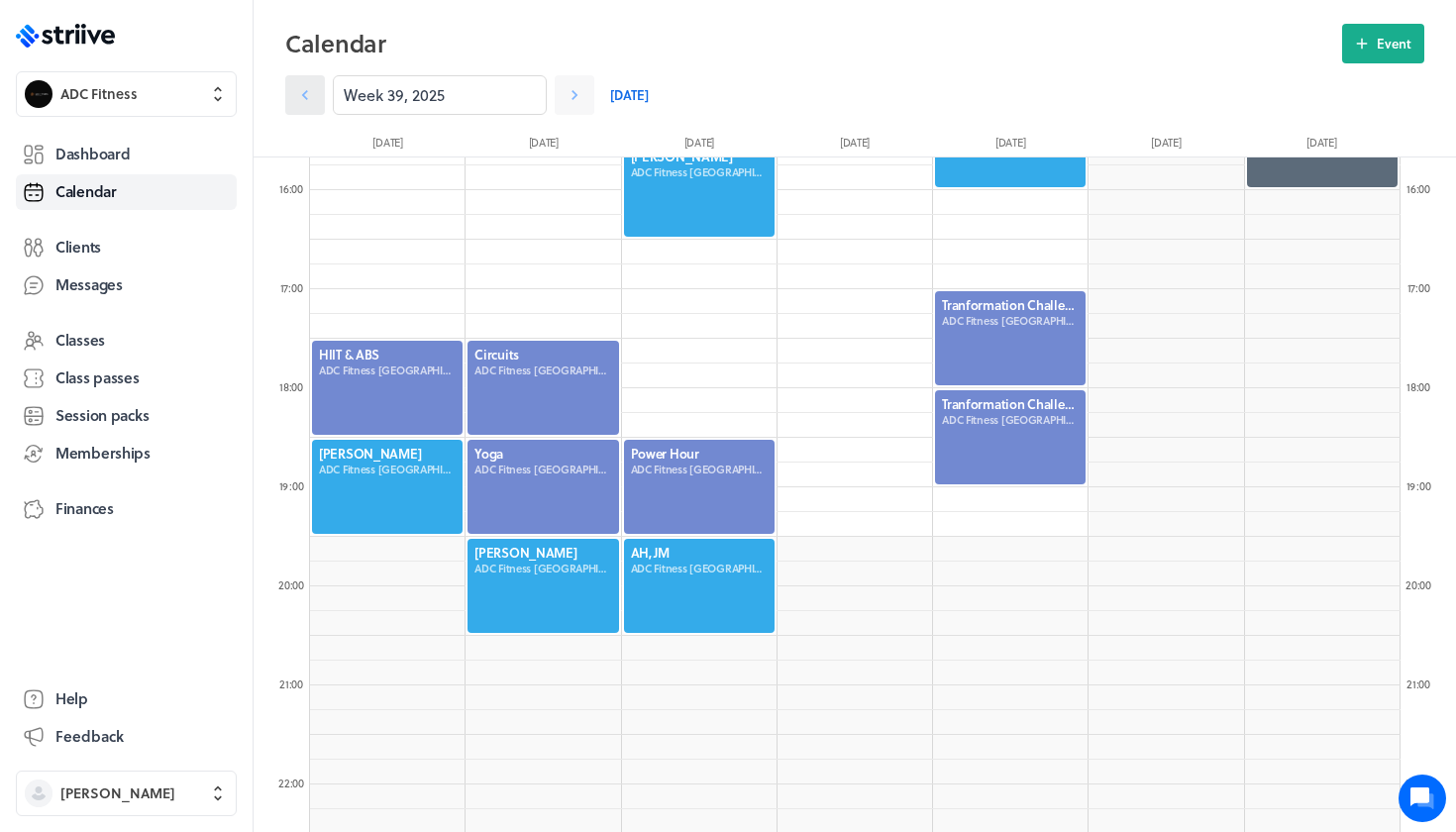click at bounding box center [305, 95] 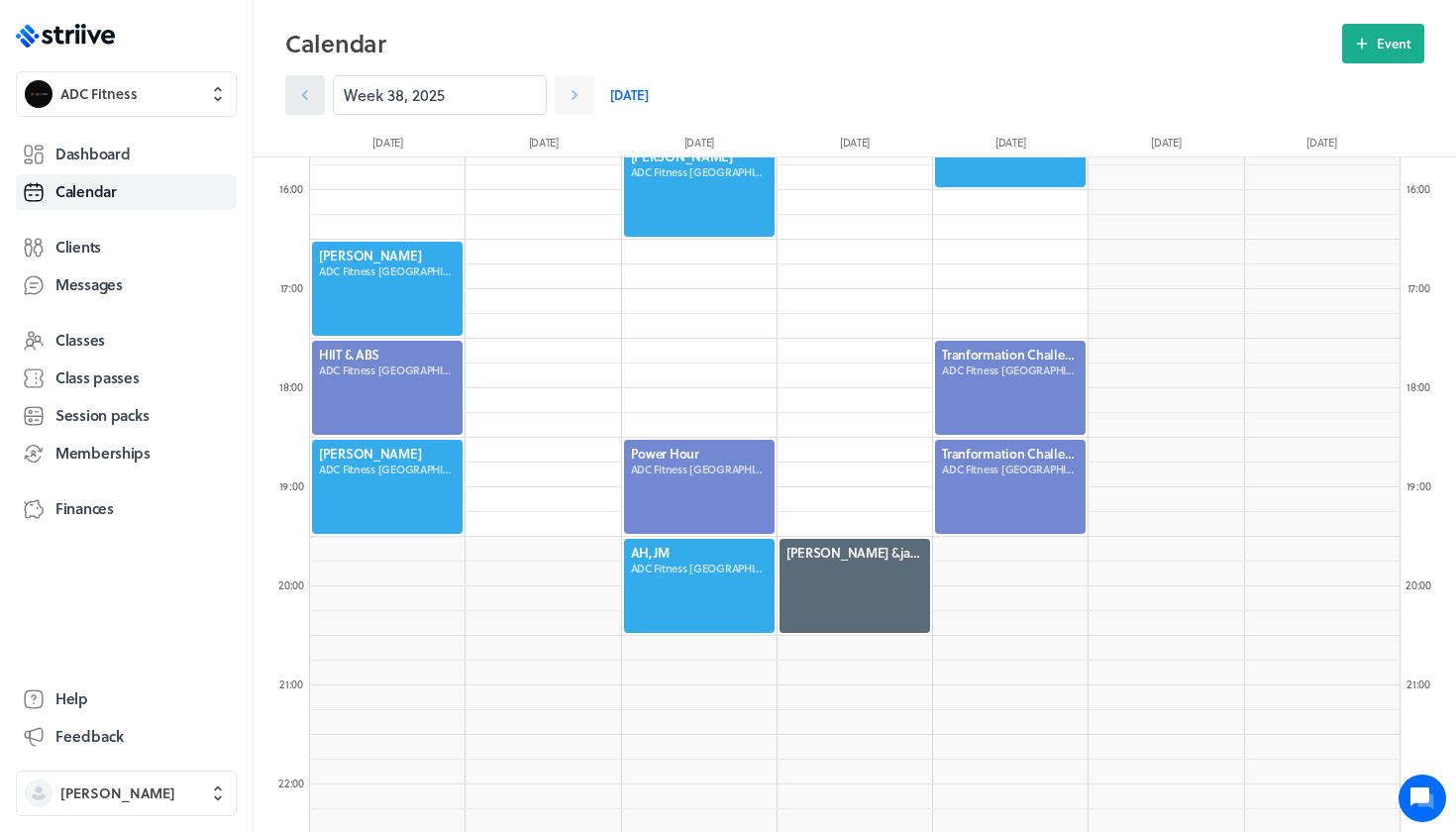 click at bounding box center [305, 95] 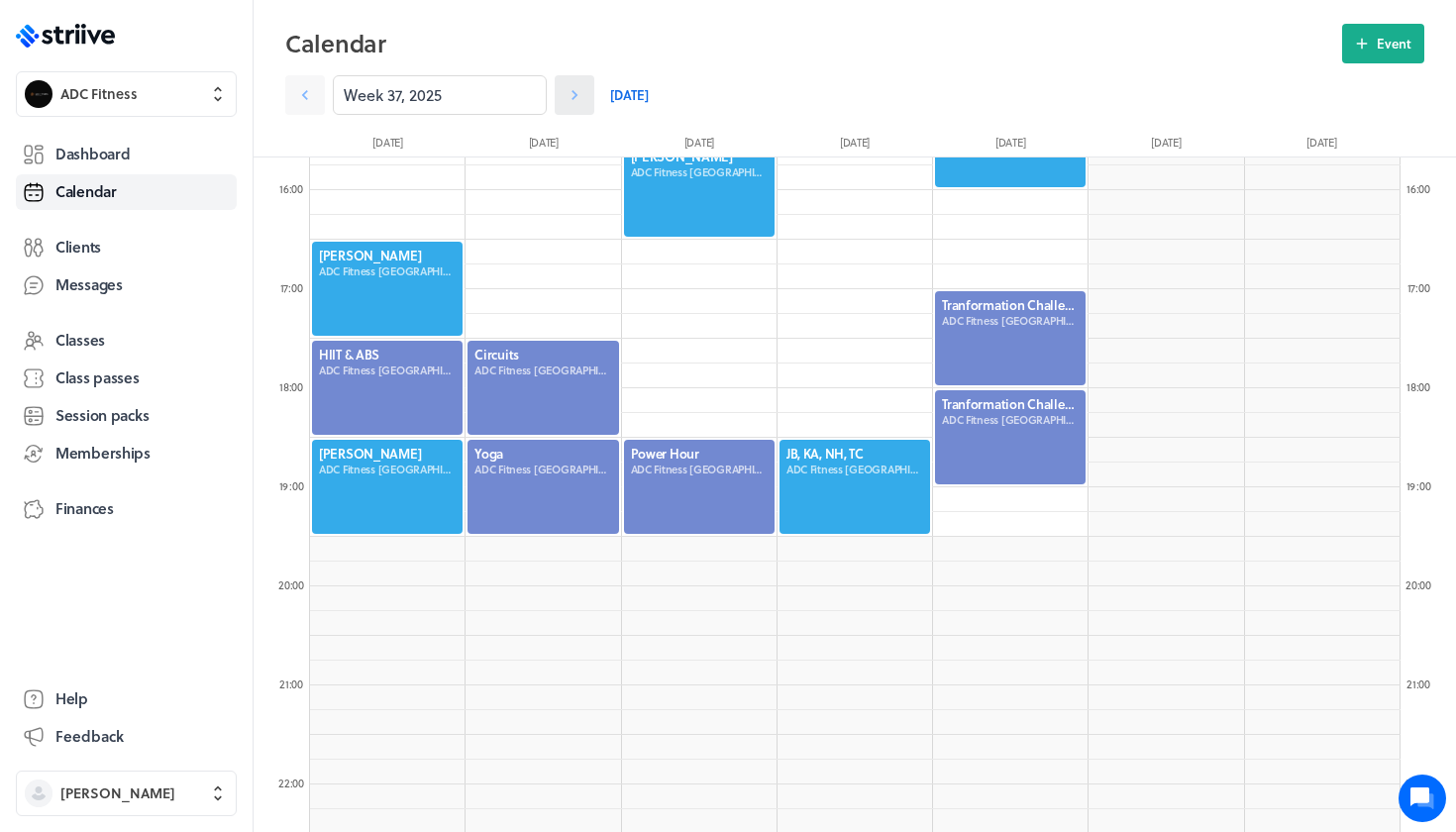 click at bounding box center [574, 95] 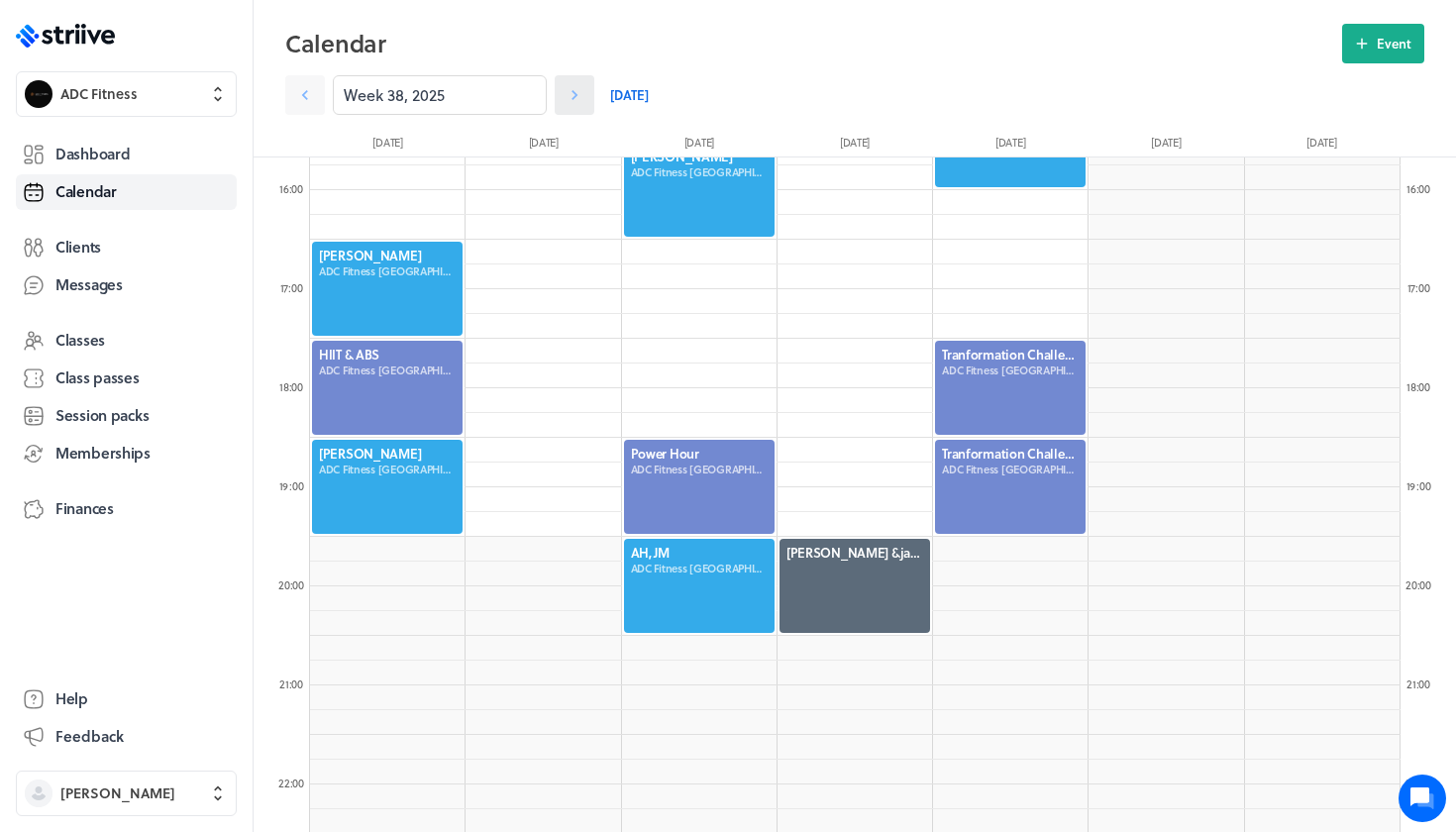 click at bounding box center (574, 95) 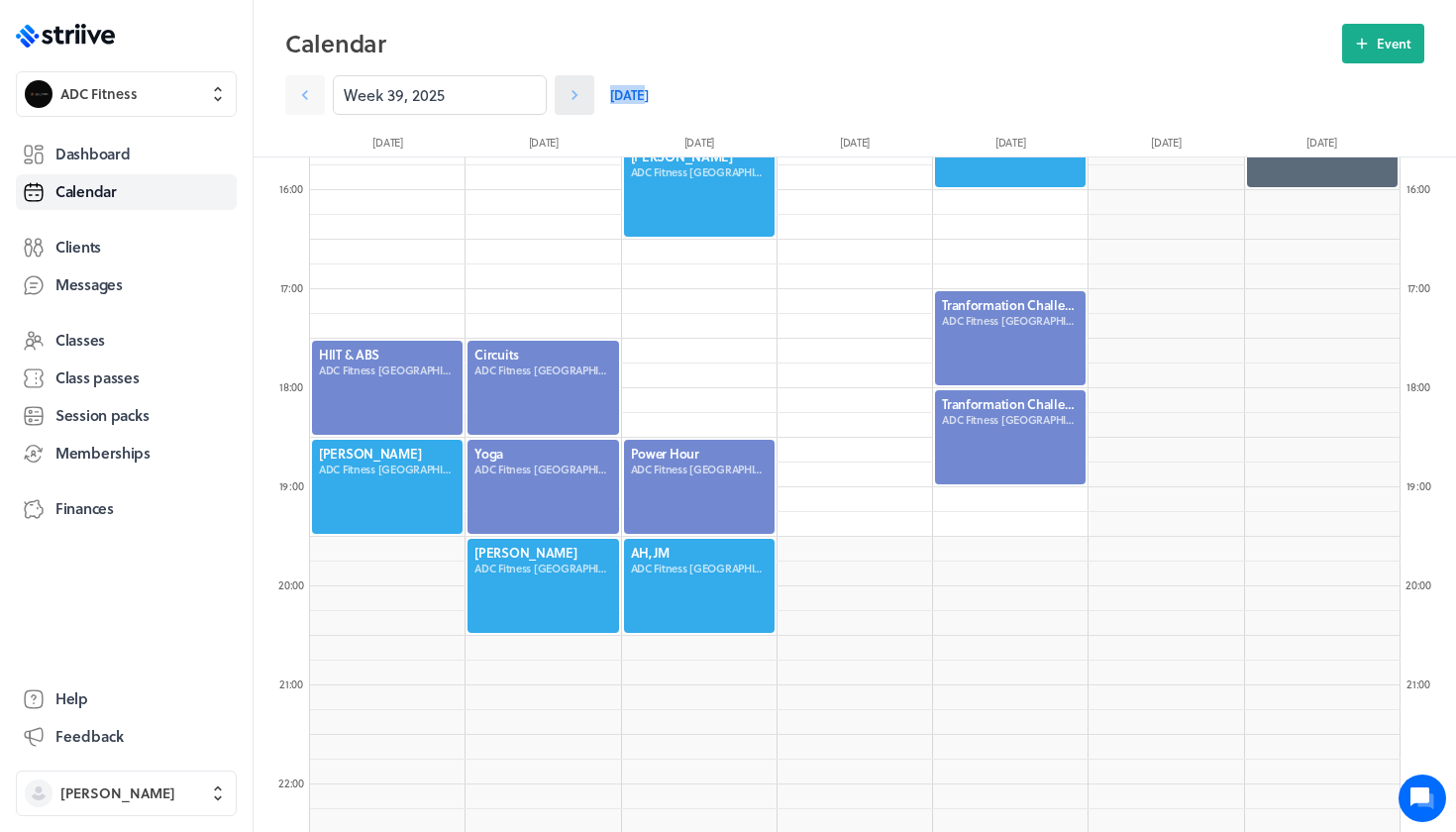 click at bounding box center (574, 95) 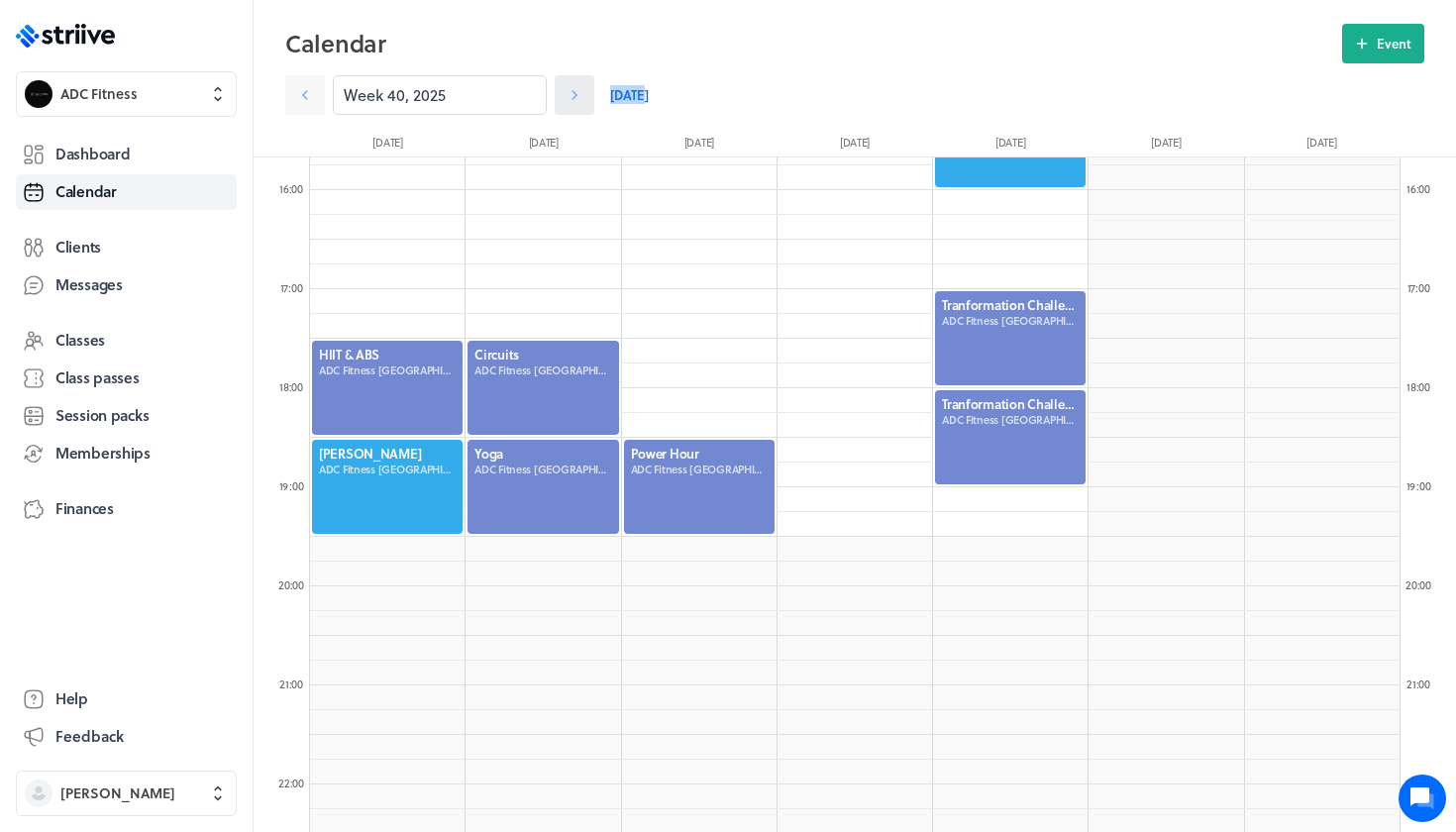 click at bounding box center [574, 95] 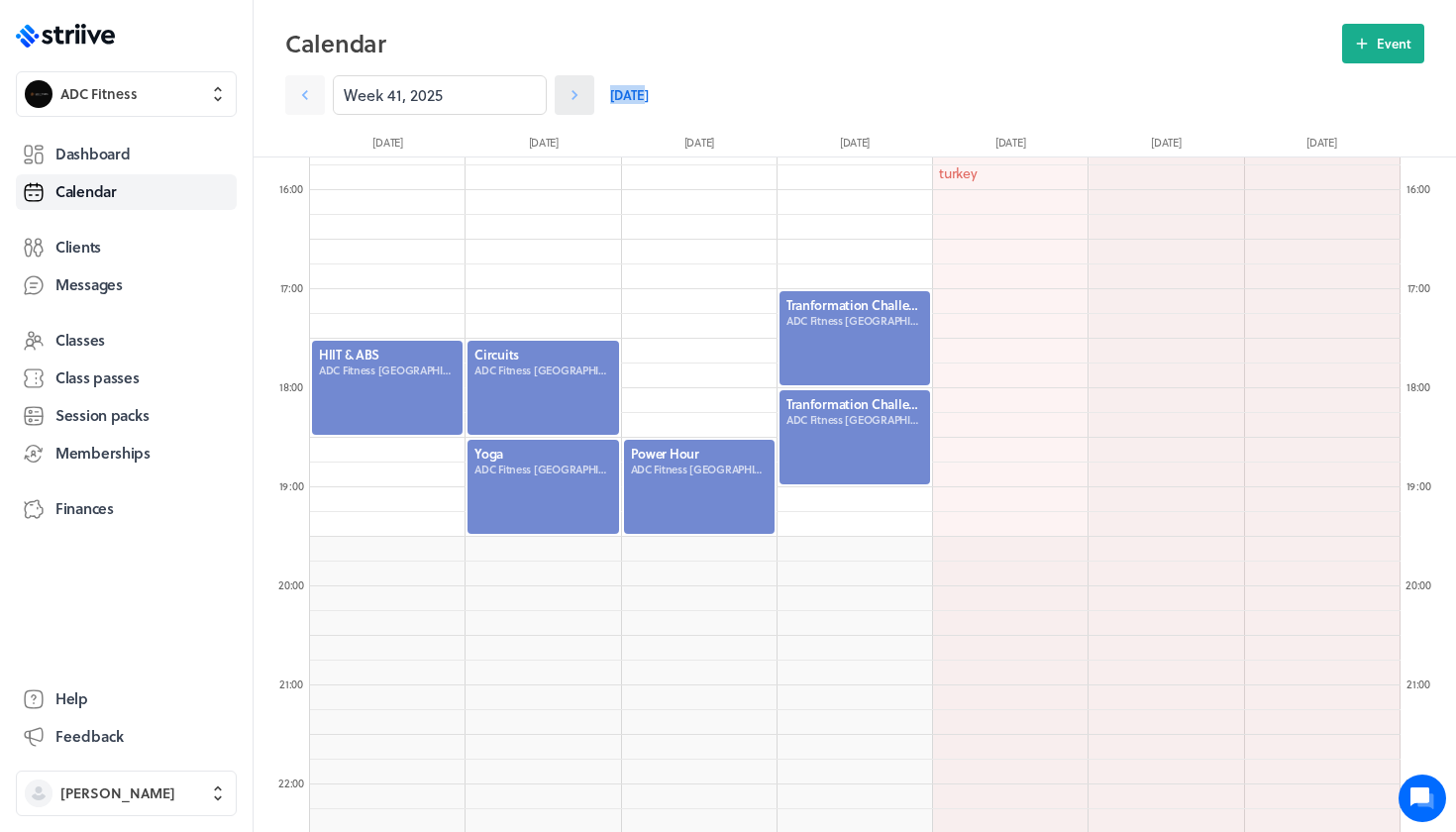 click at bounding box center (574, 95) 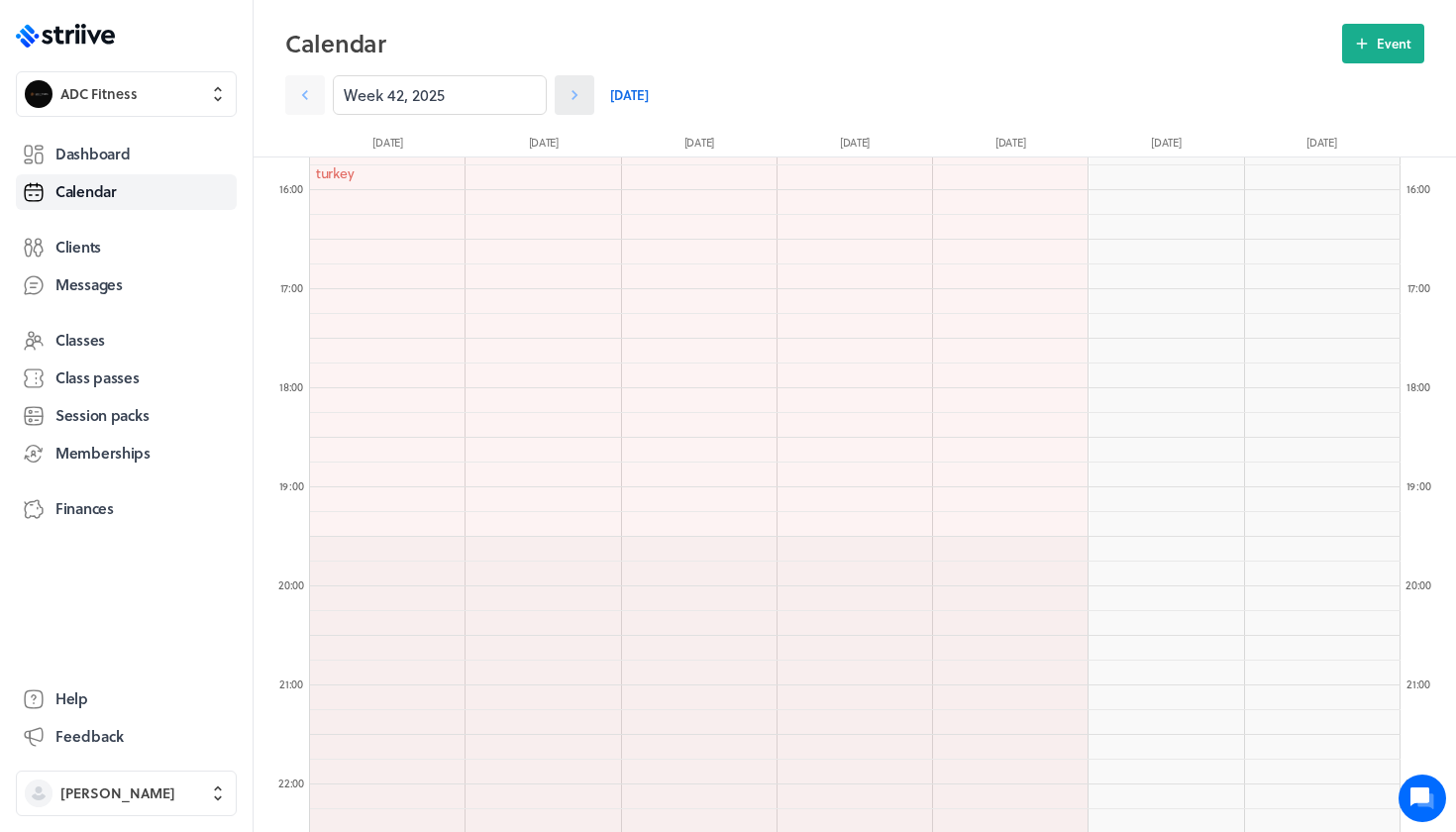 click at bounding box center (574, 95) 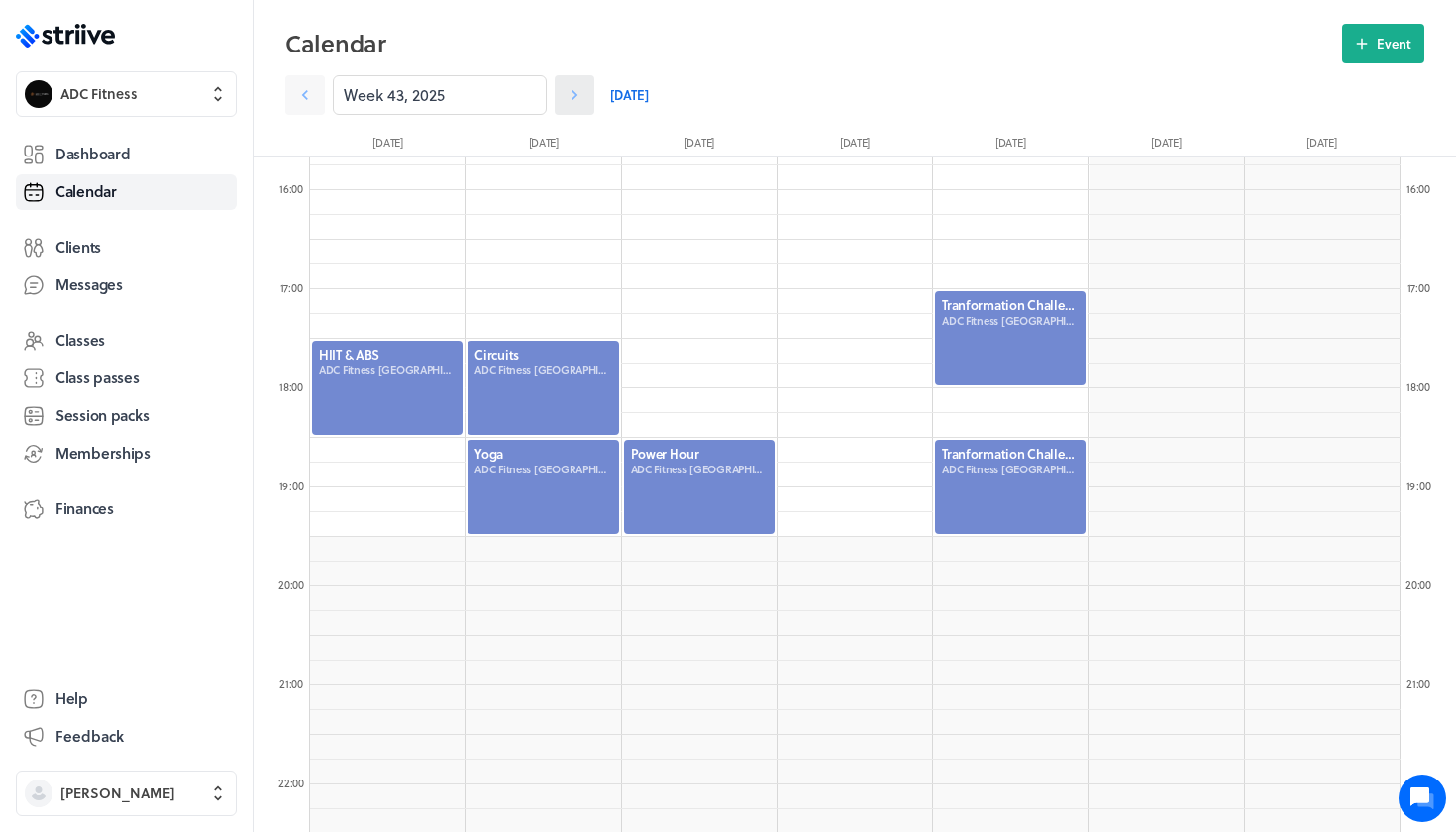 click at bounding box center [574, 95] 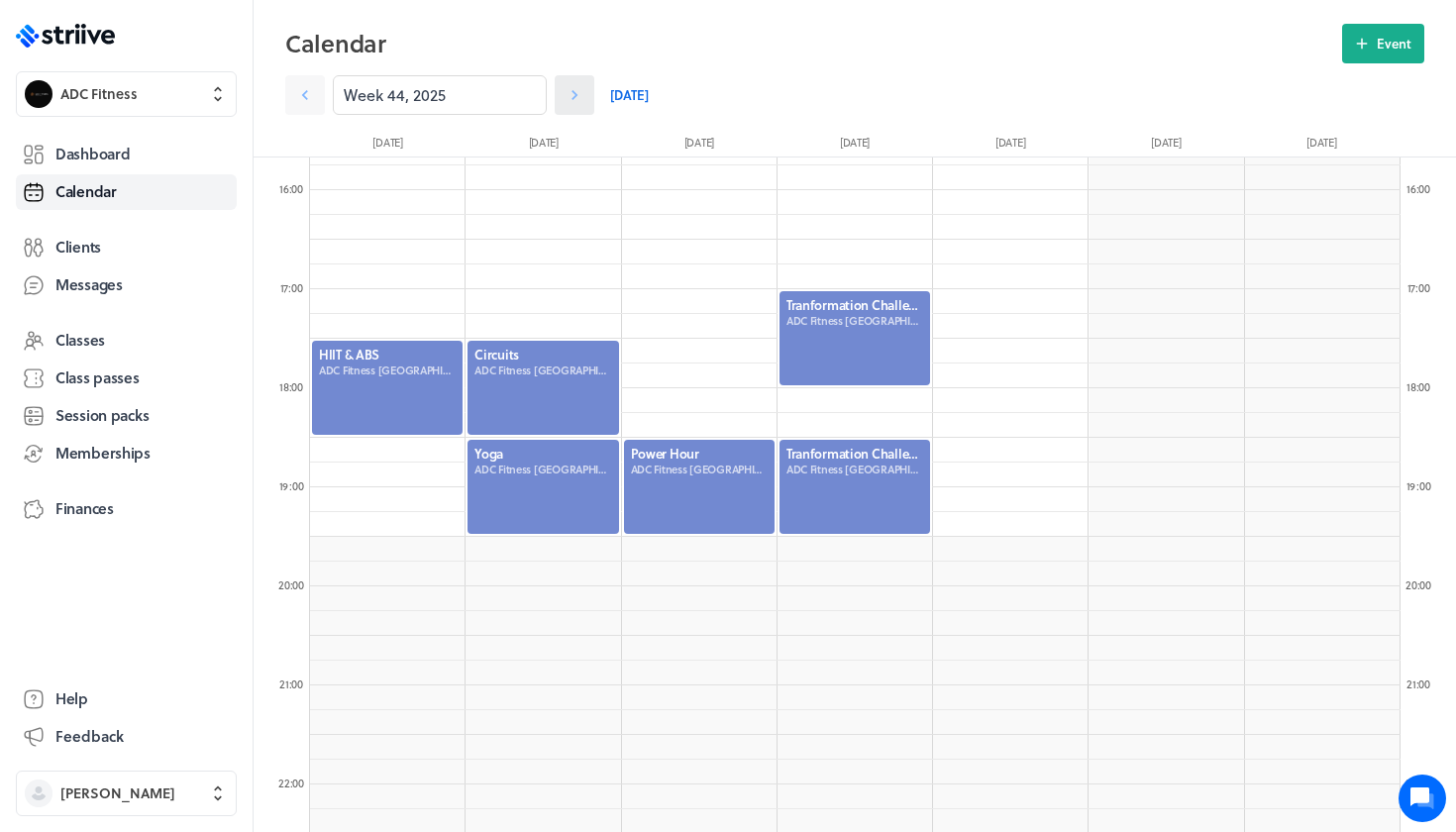click at bounding box center [574, 95] 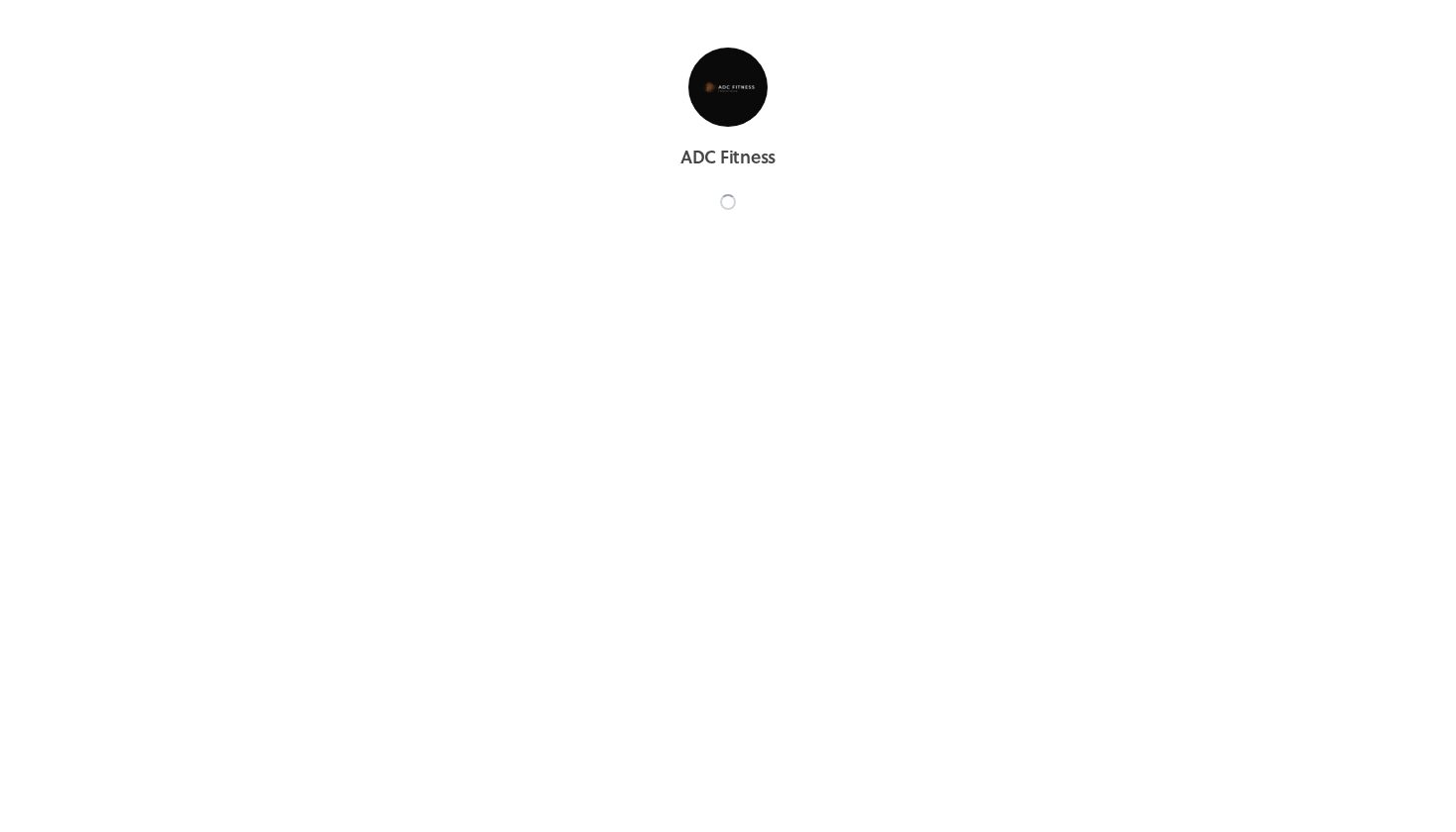 scroll, scrollTop: 0, scrollLeft: 0, axis: both 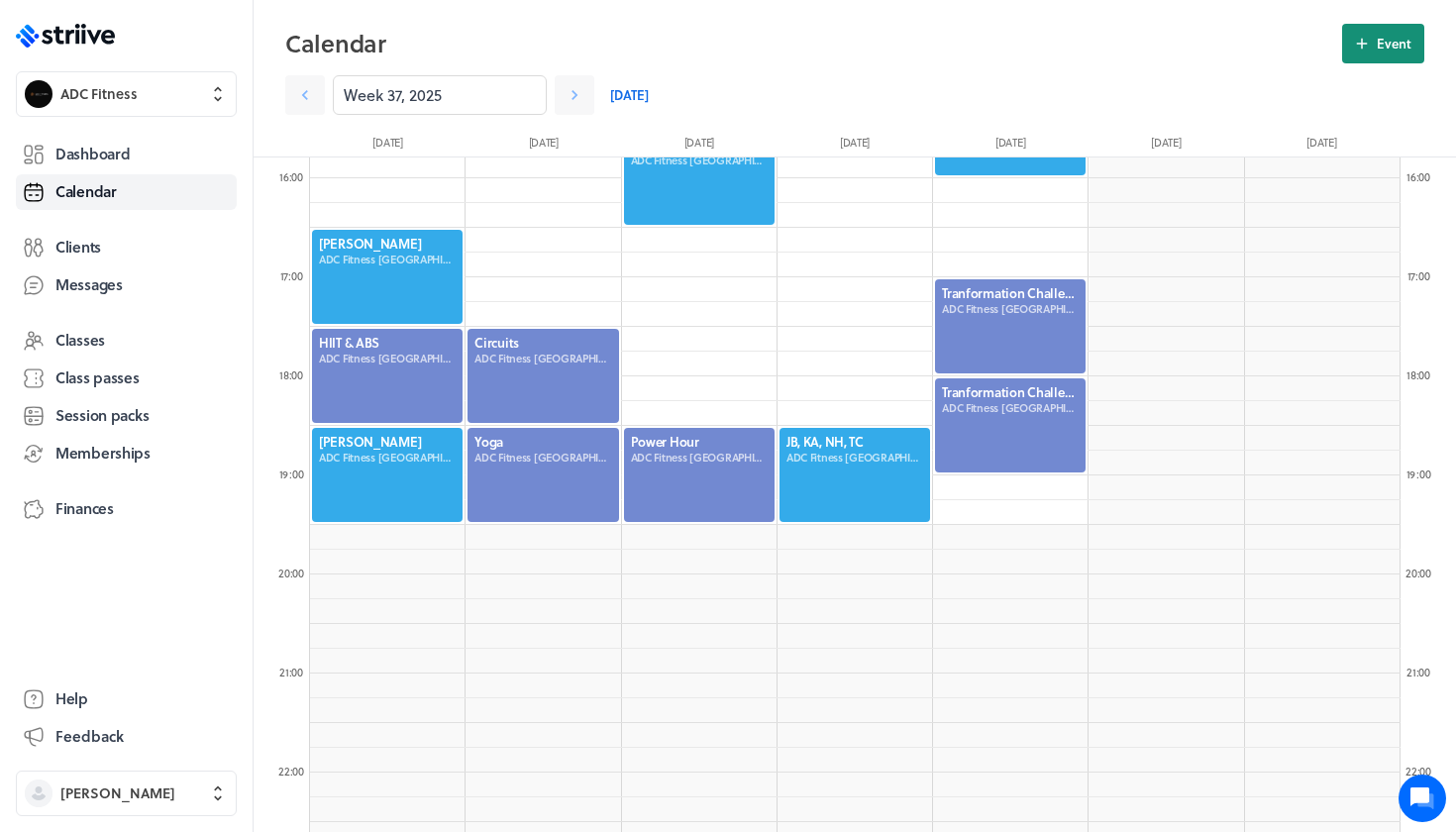 click on "Event" at bounding box center [1383, 44] 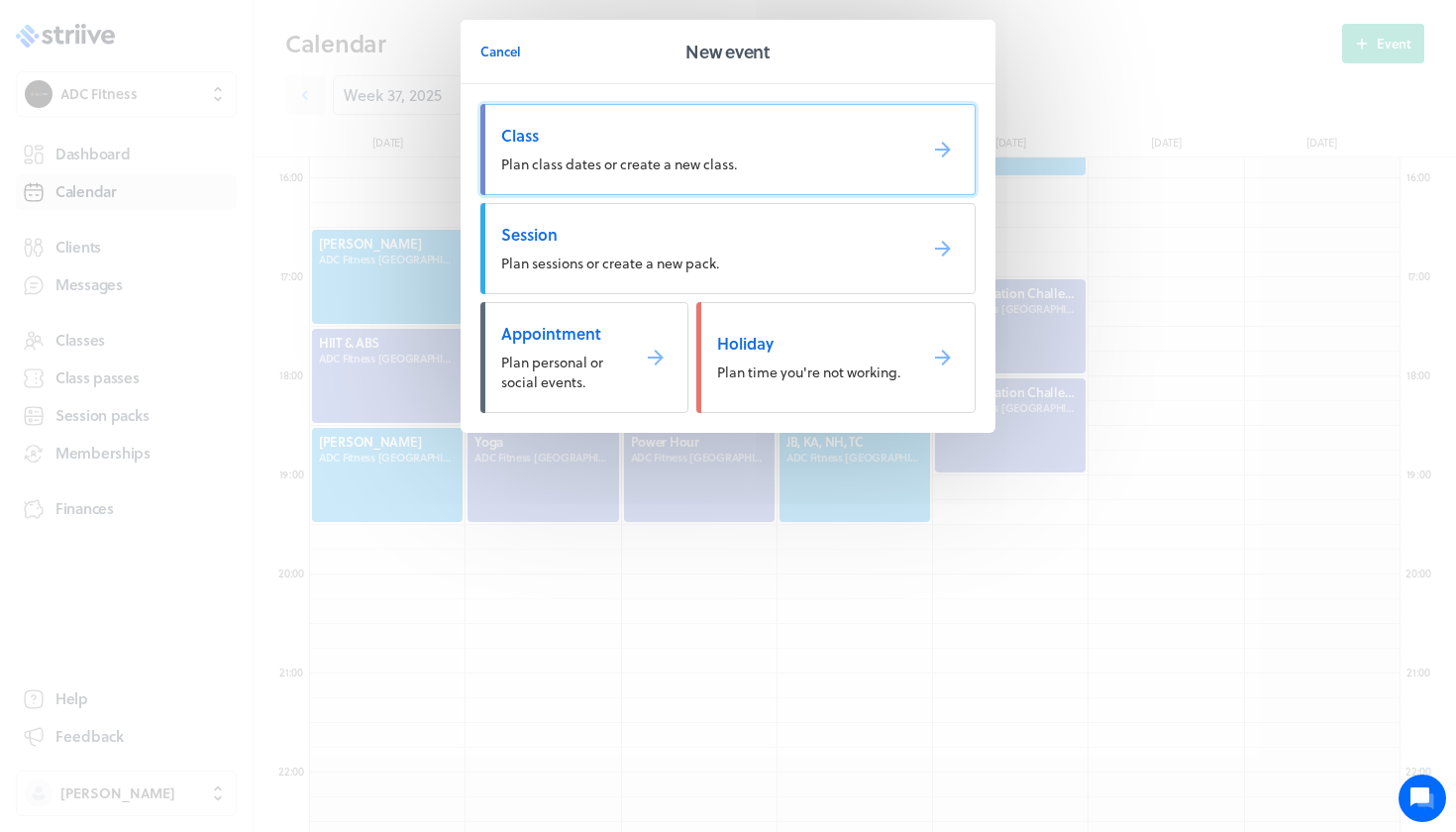 click on "Class Plan class dates or create a new class." at bounding box center (728, 150) 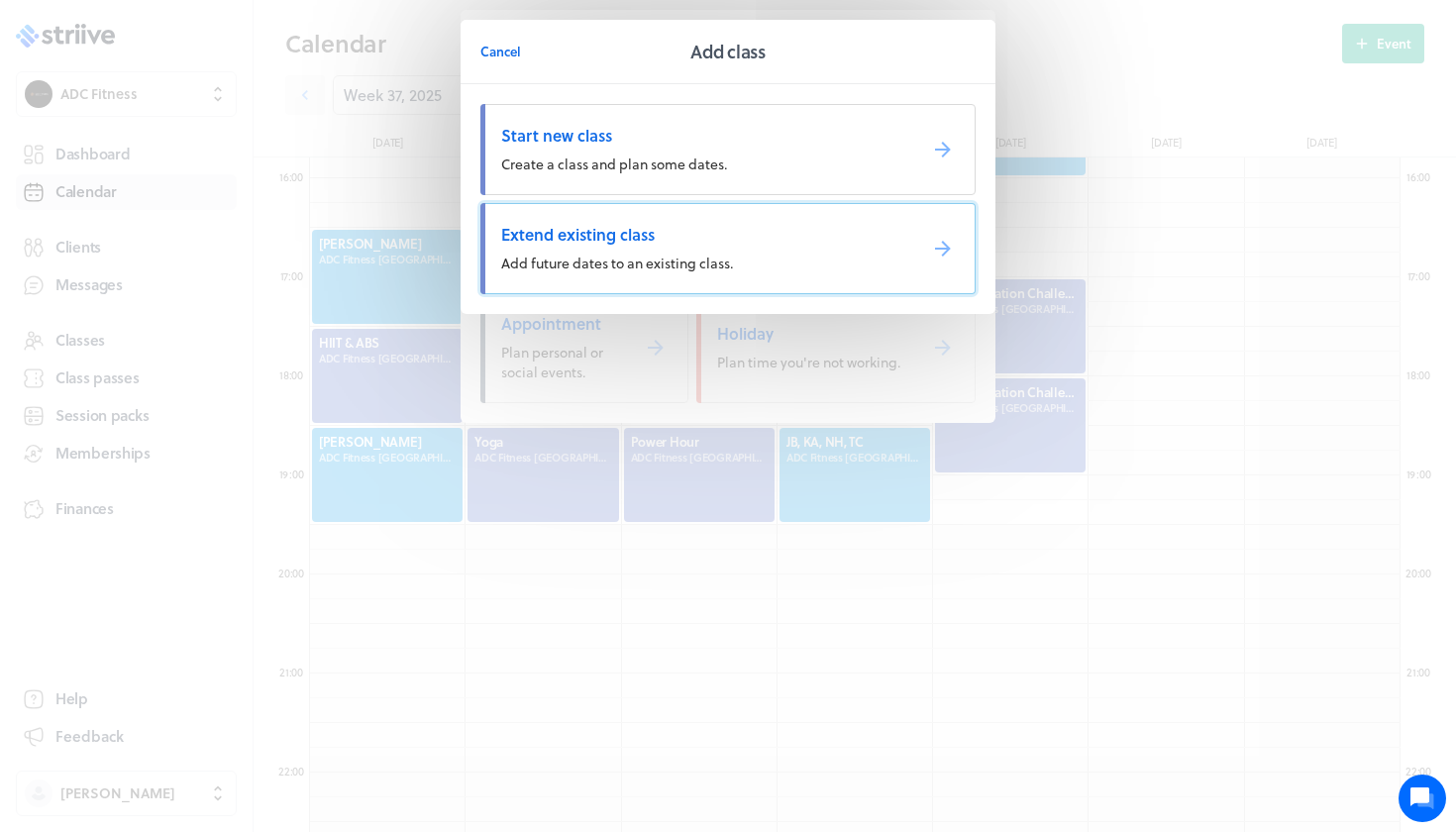 click on "Extend existing class" at bounding box center [700, 235] 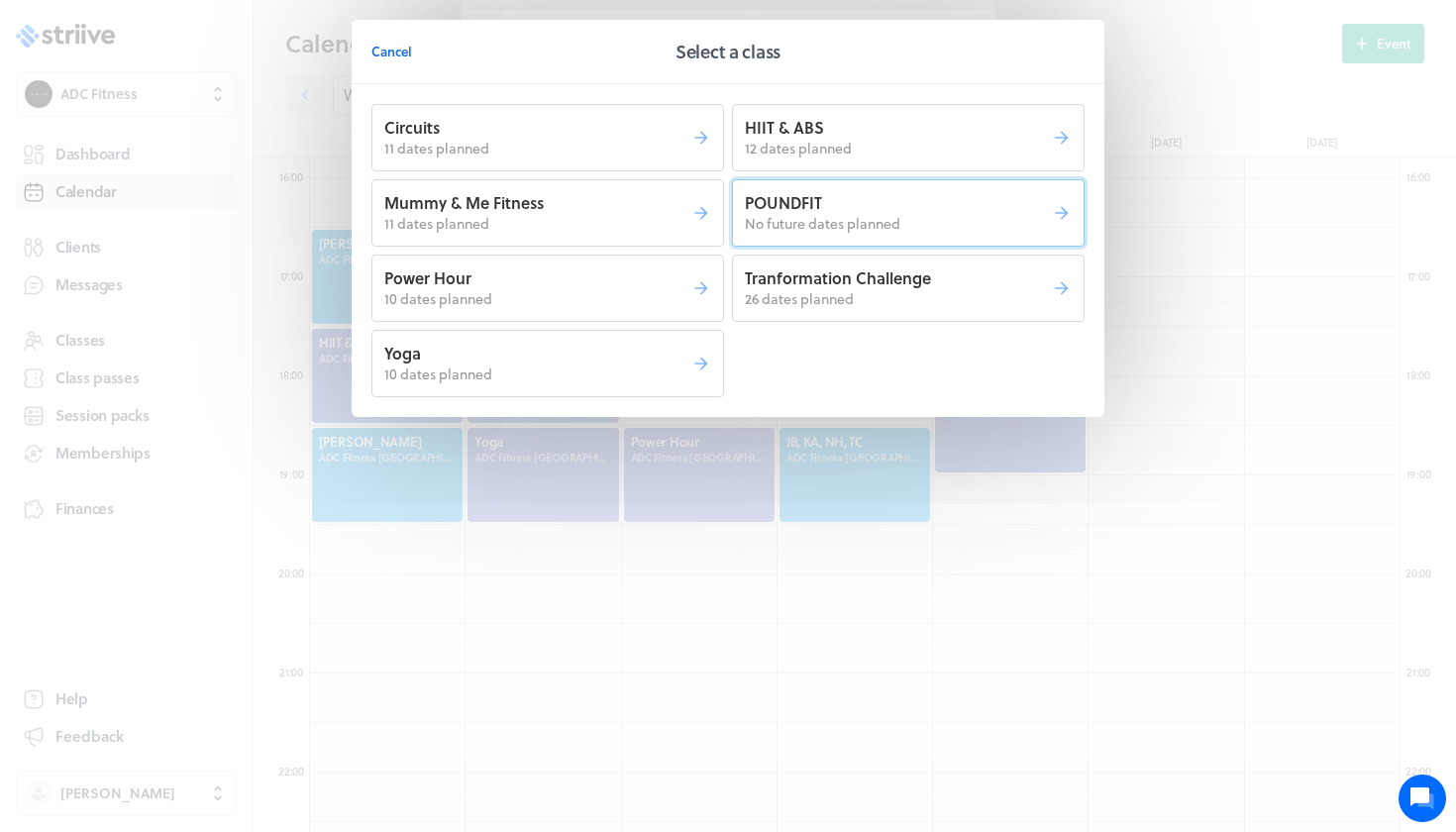 click on "POUNDFIT" at bounding box center (898, 203) 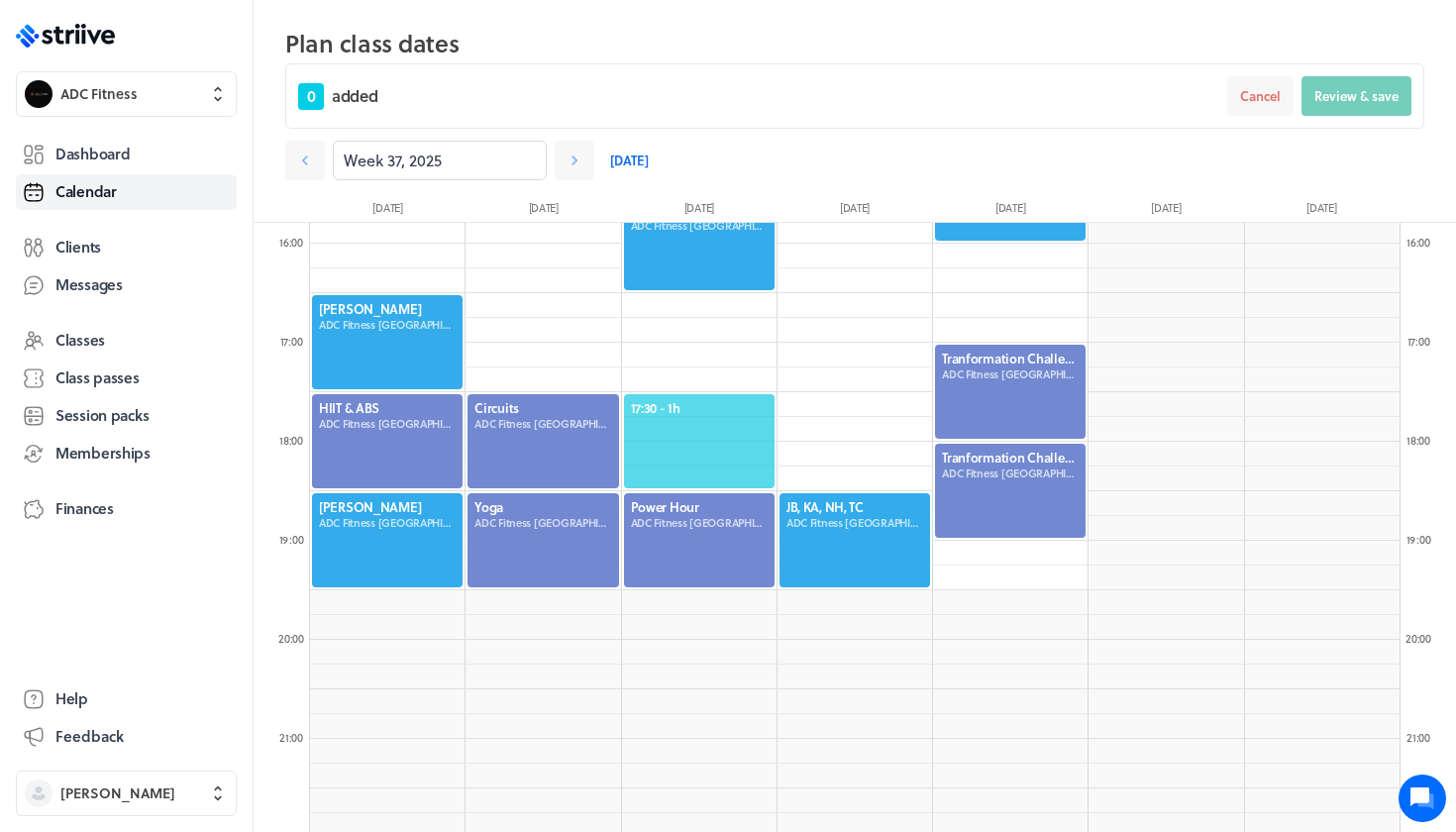 click on "17:30  - 1h" 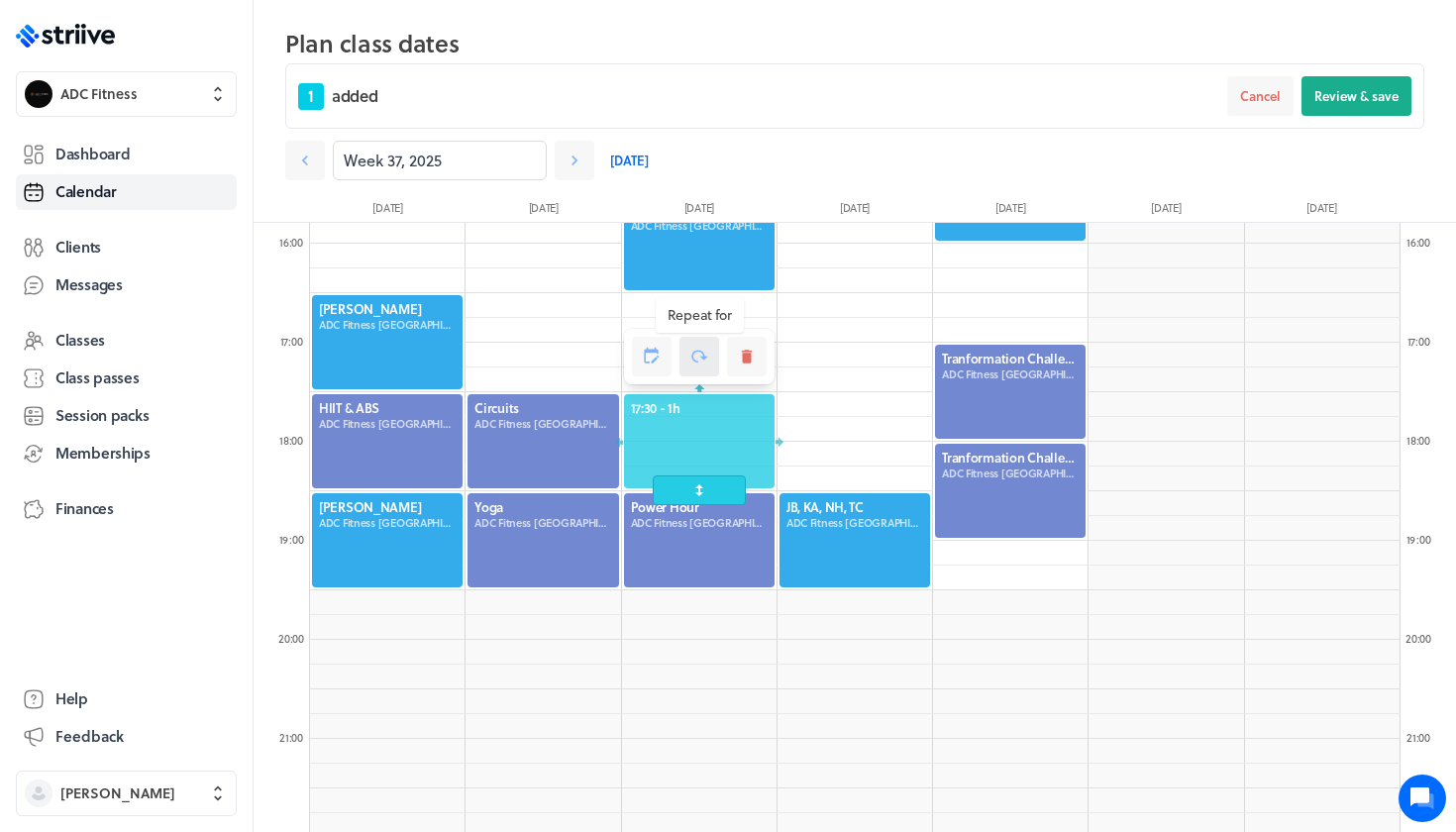 click 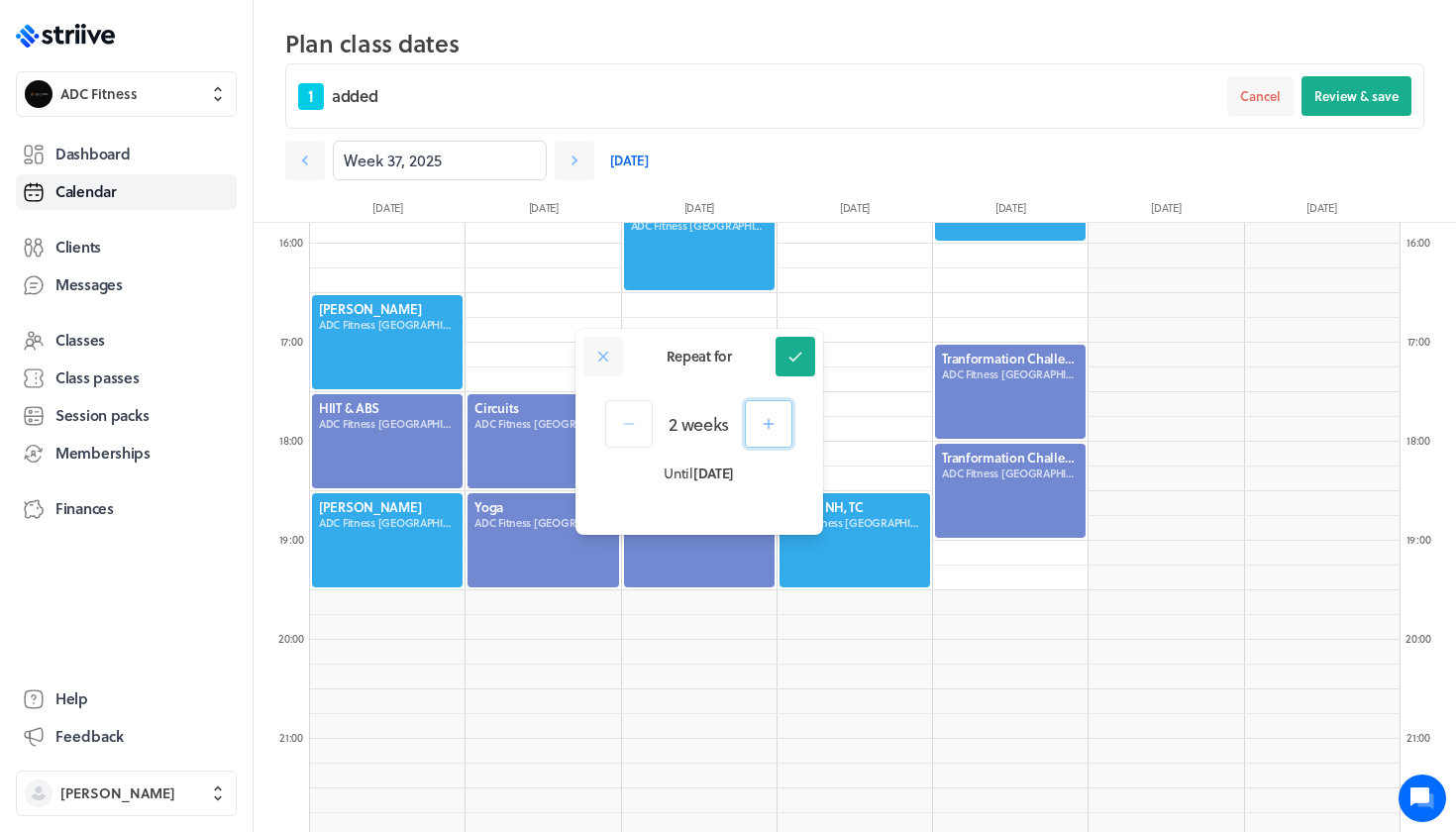 click 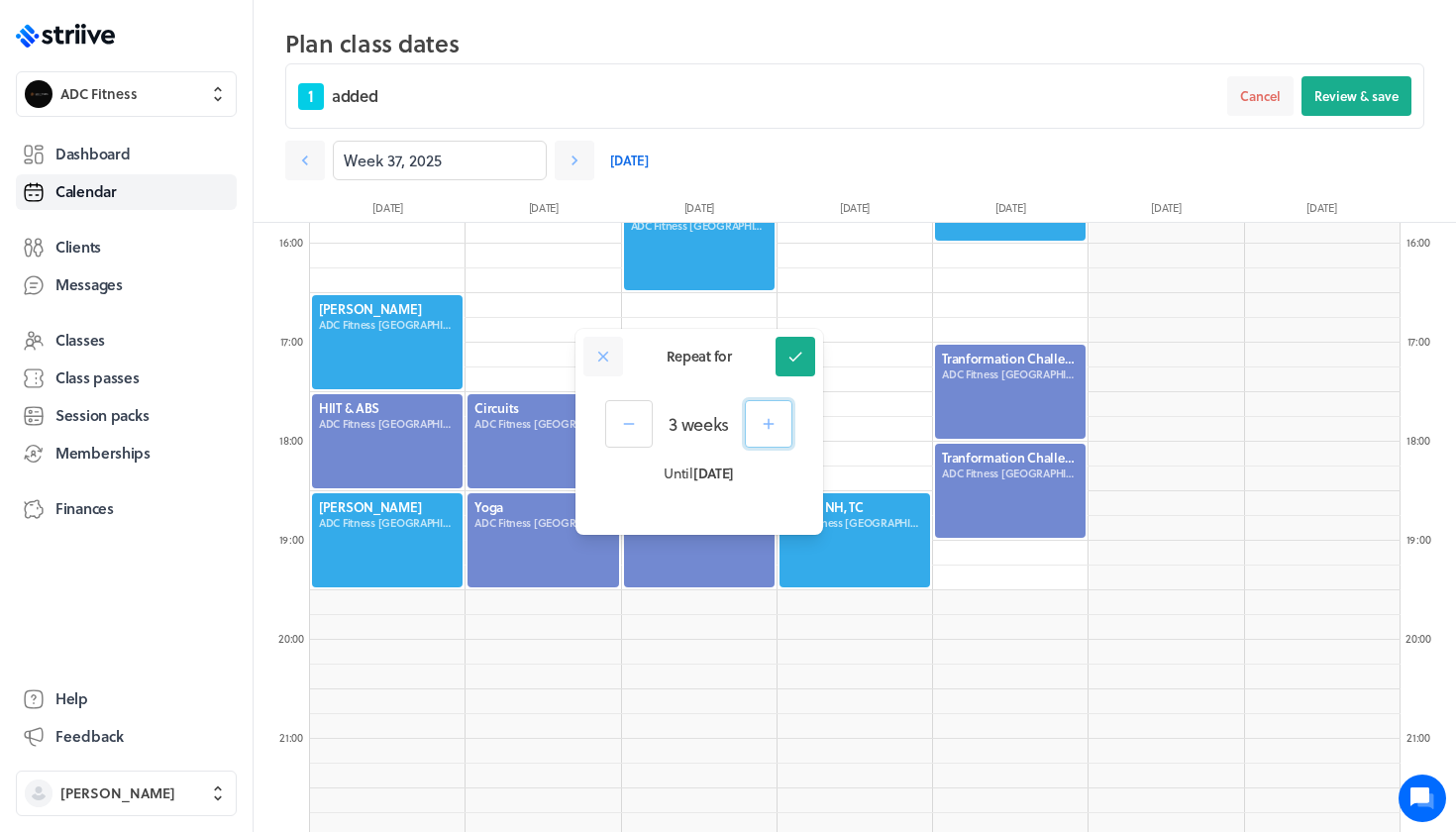click 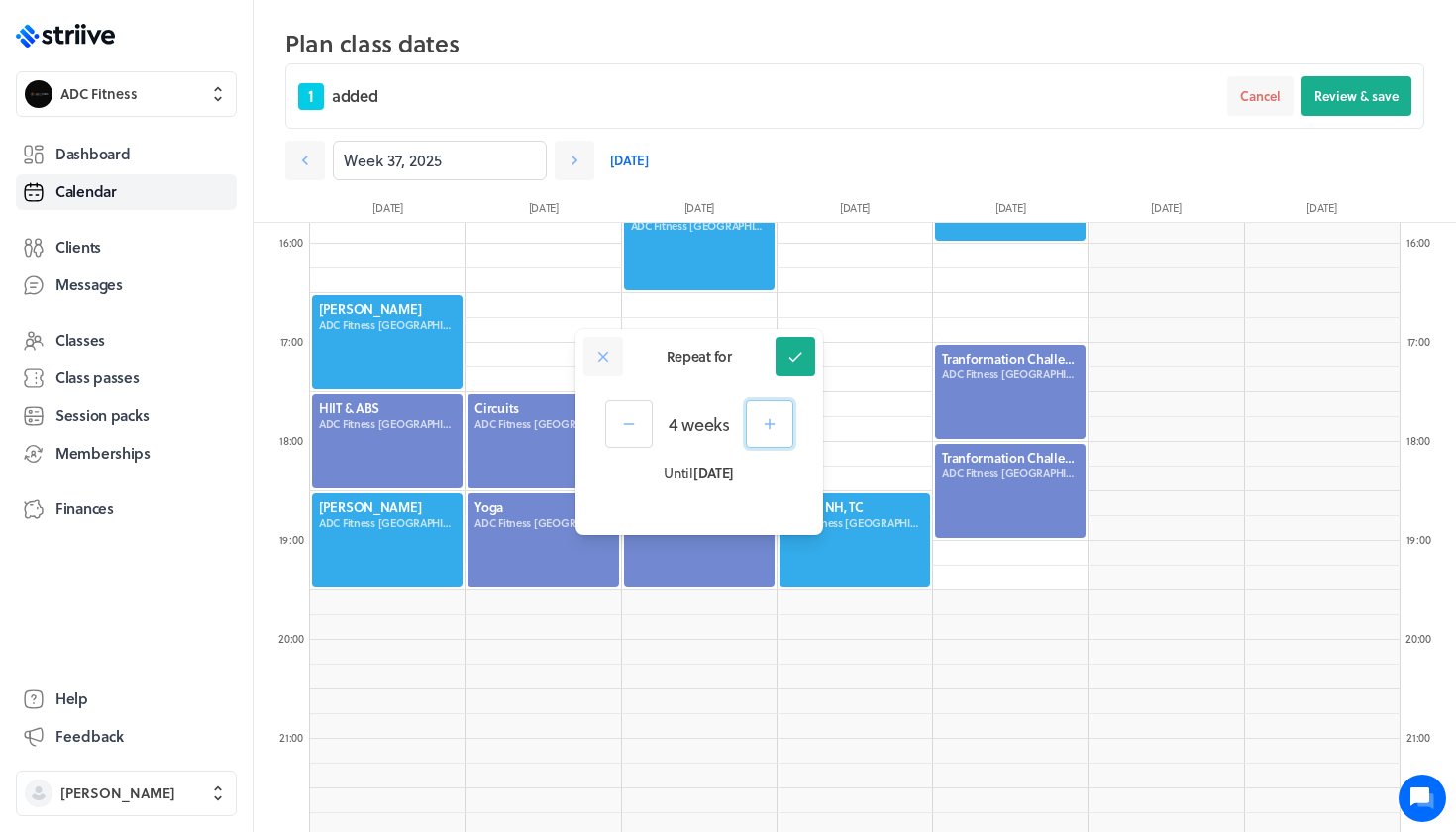 click 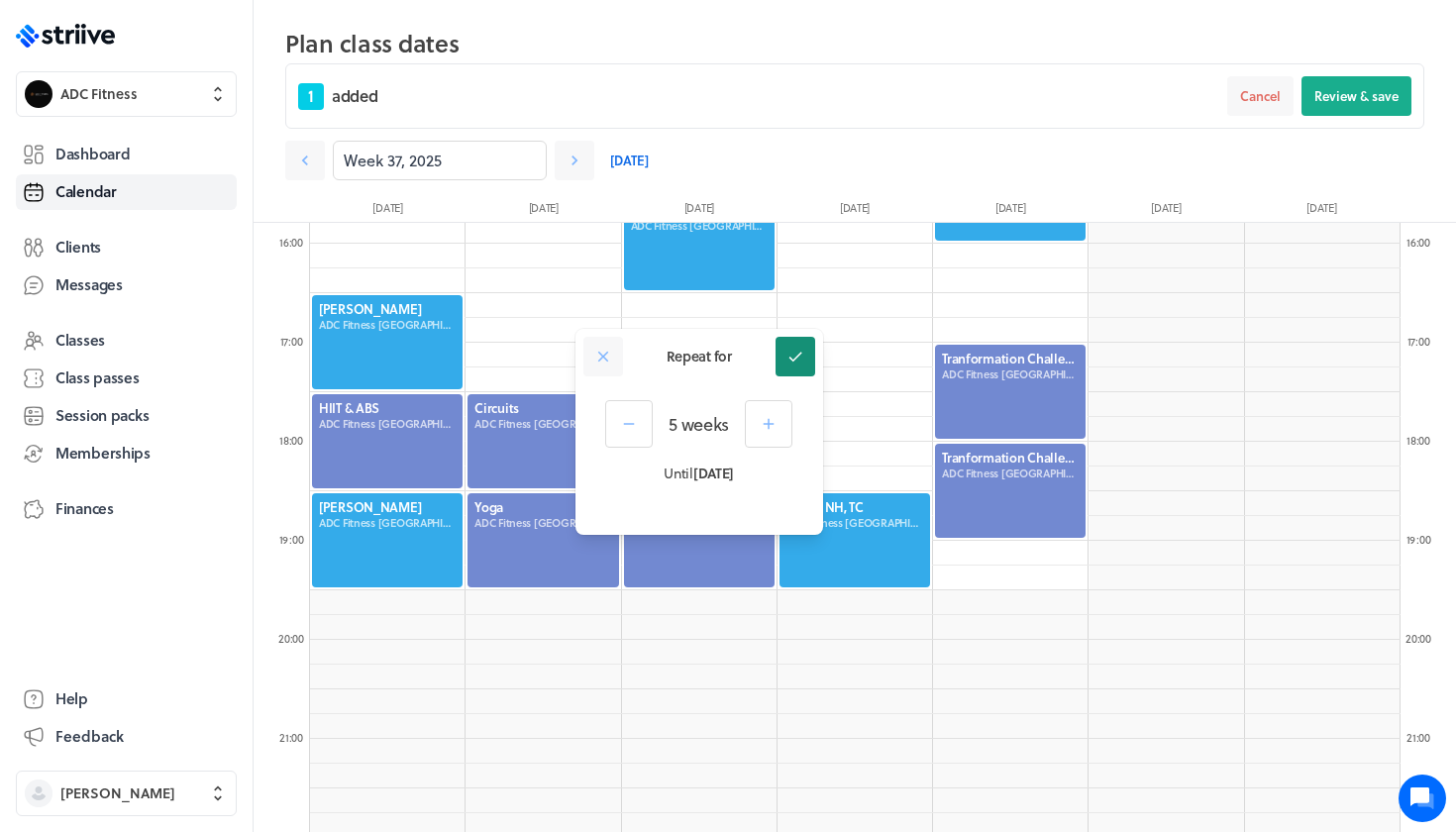 click at bounding box center [795, 357] 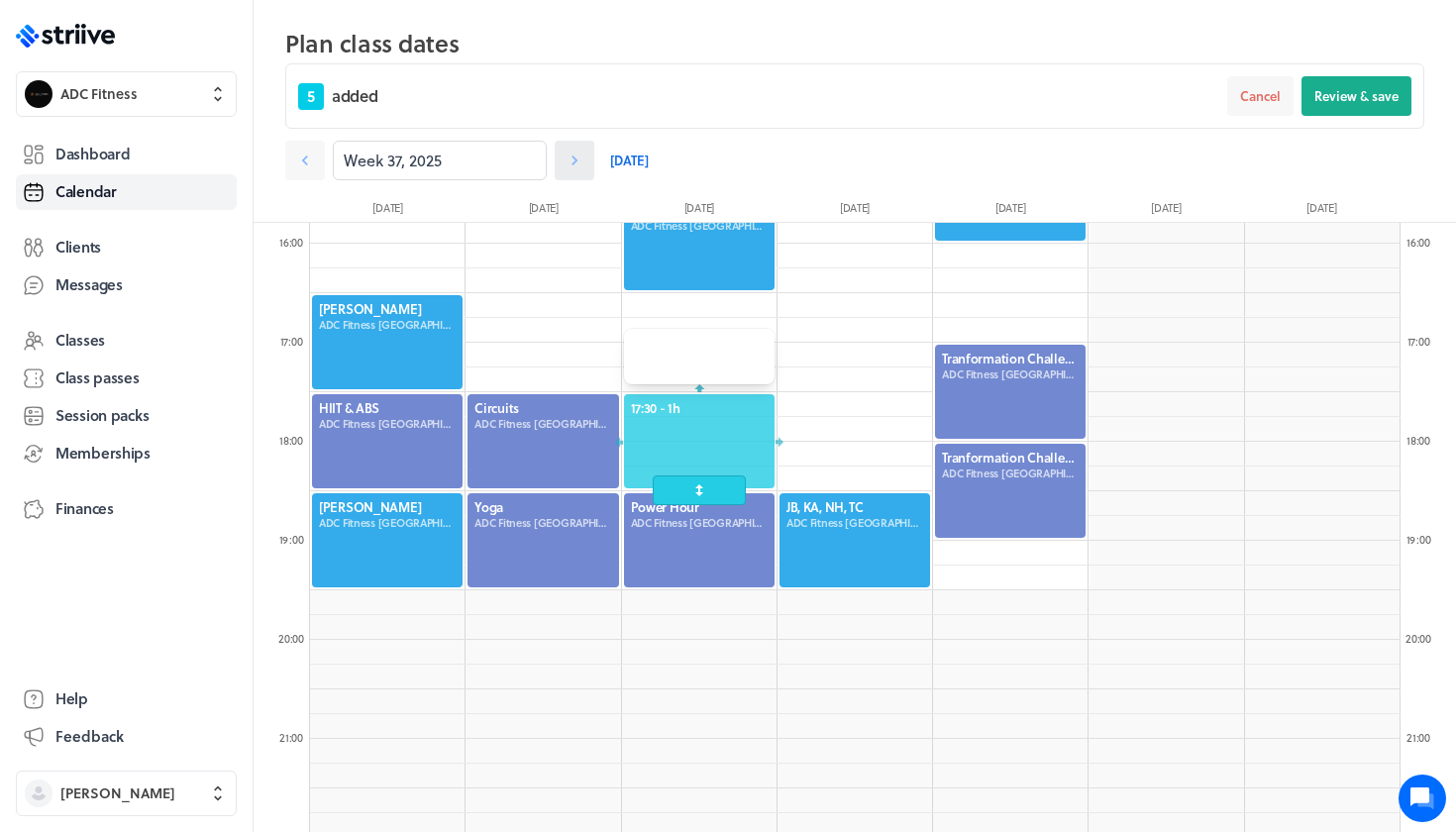 click 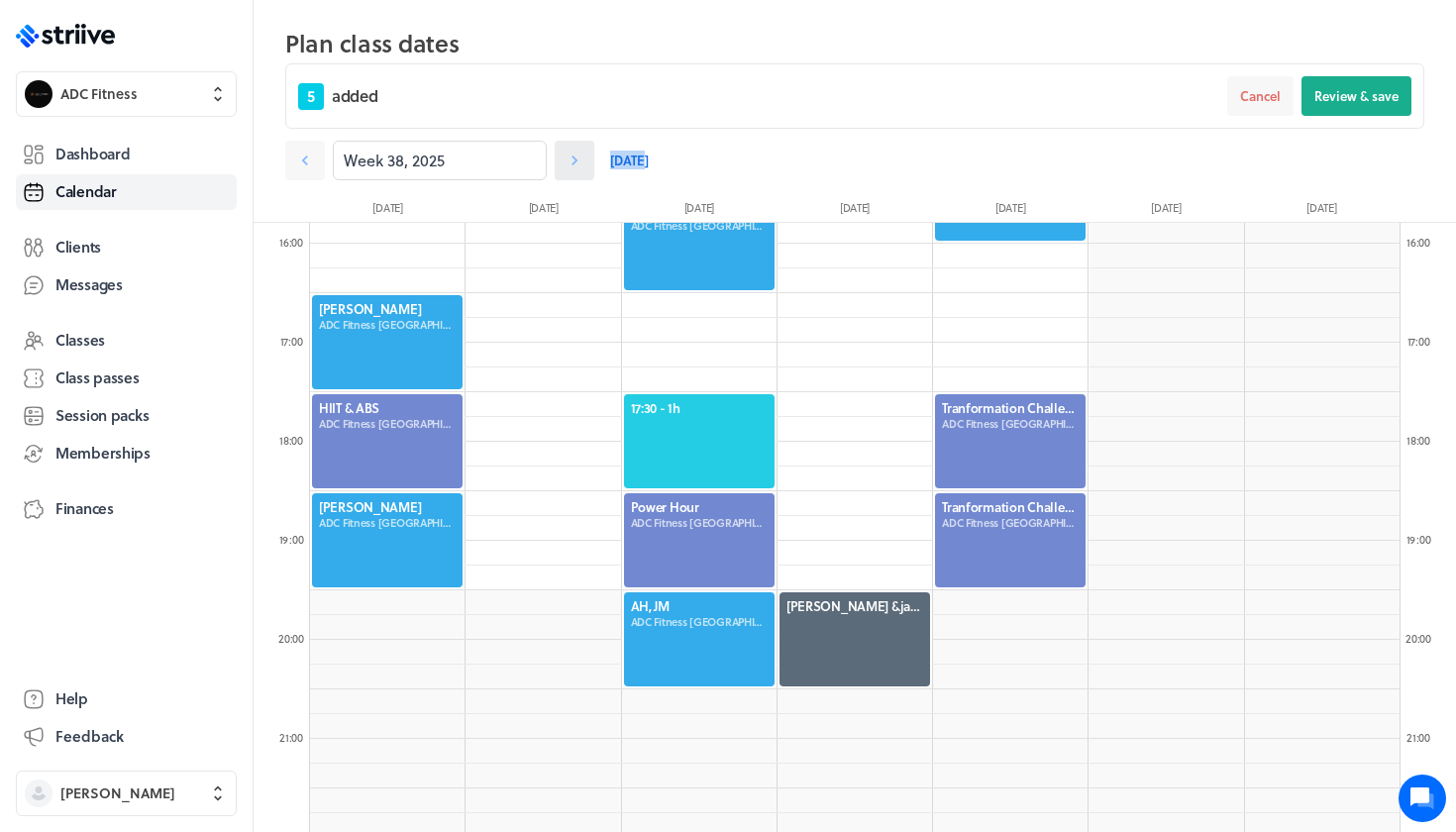 click 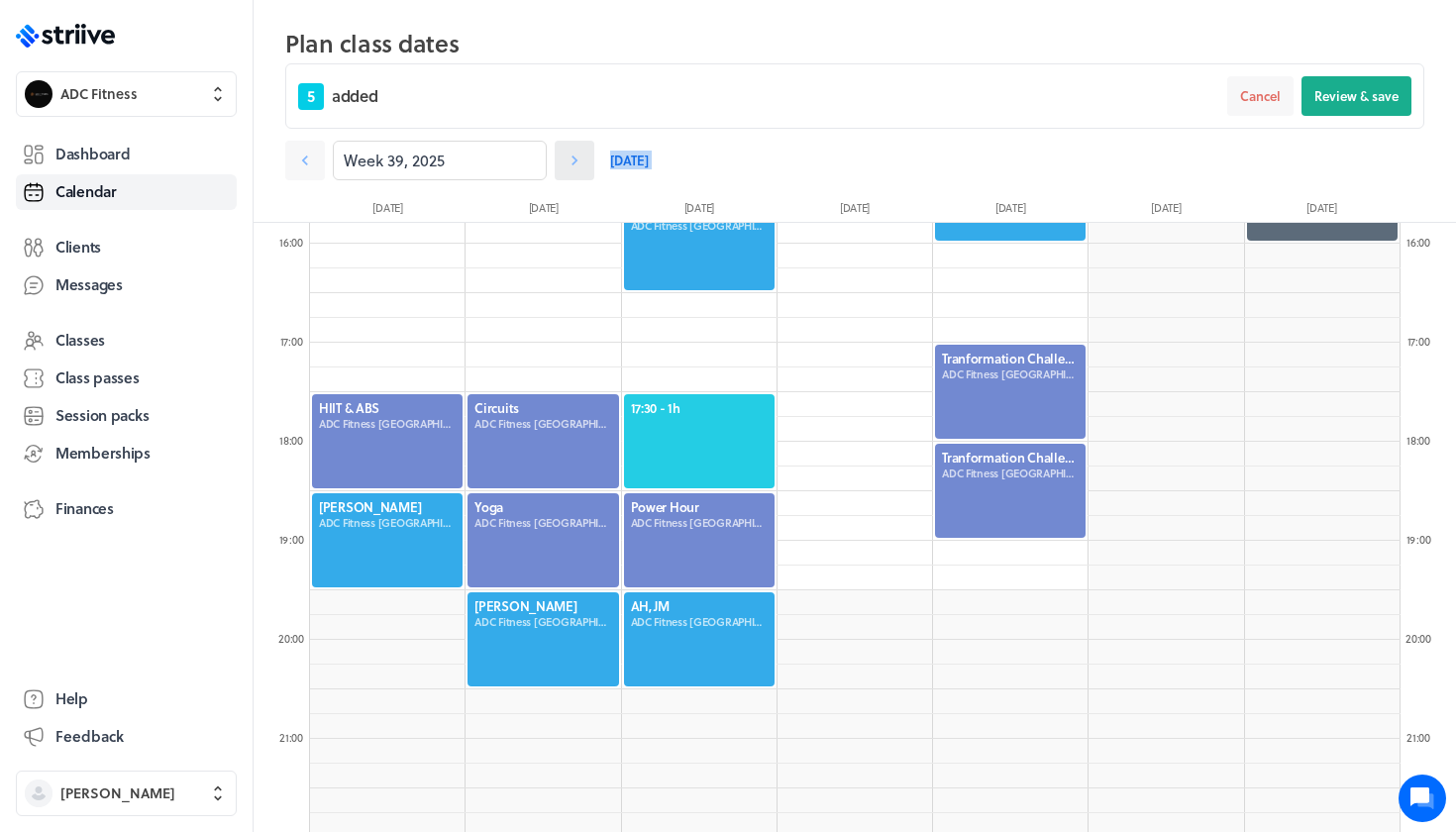 click 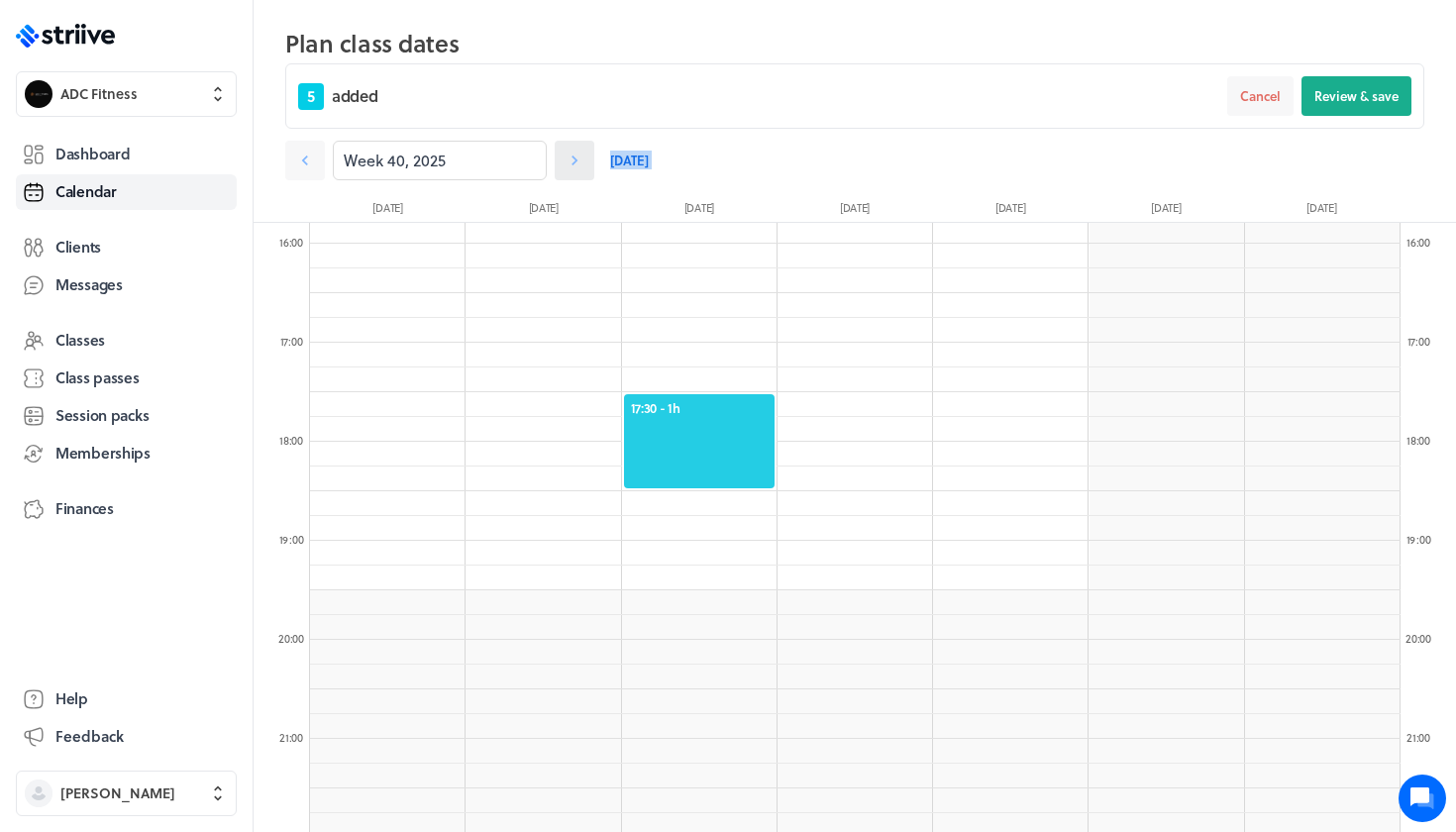 click 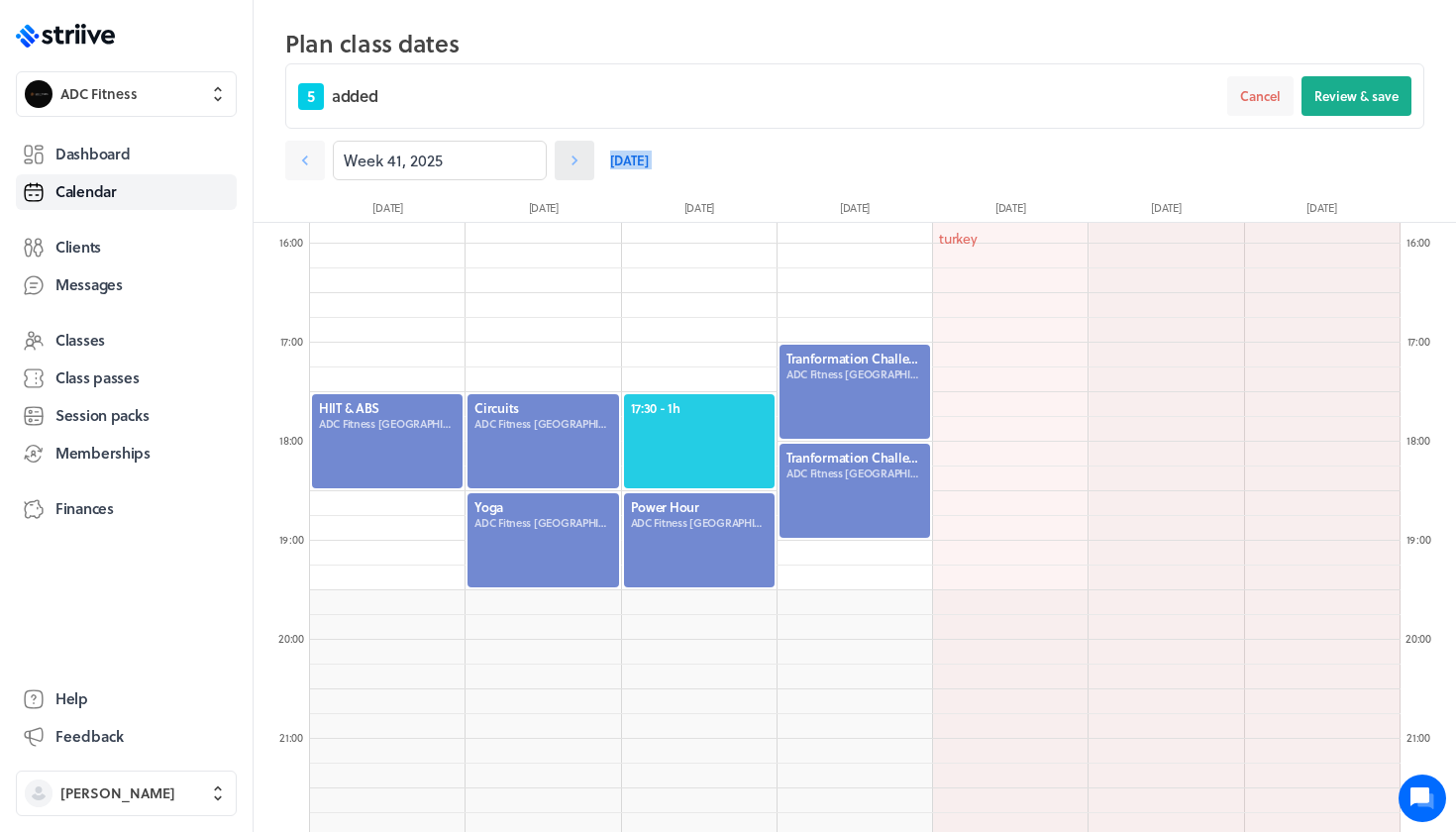 click 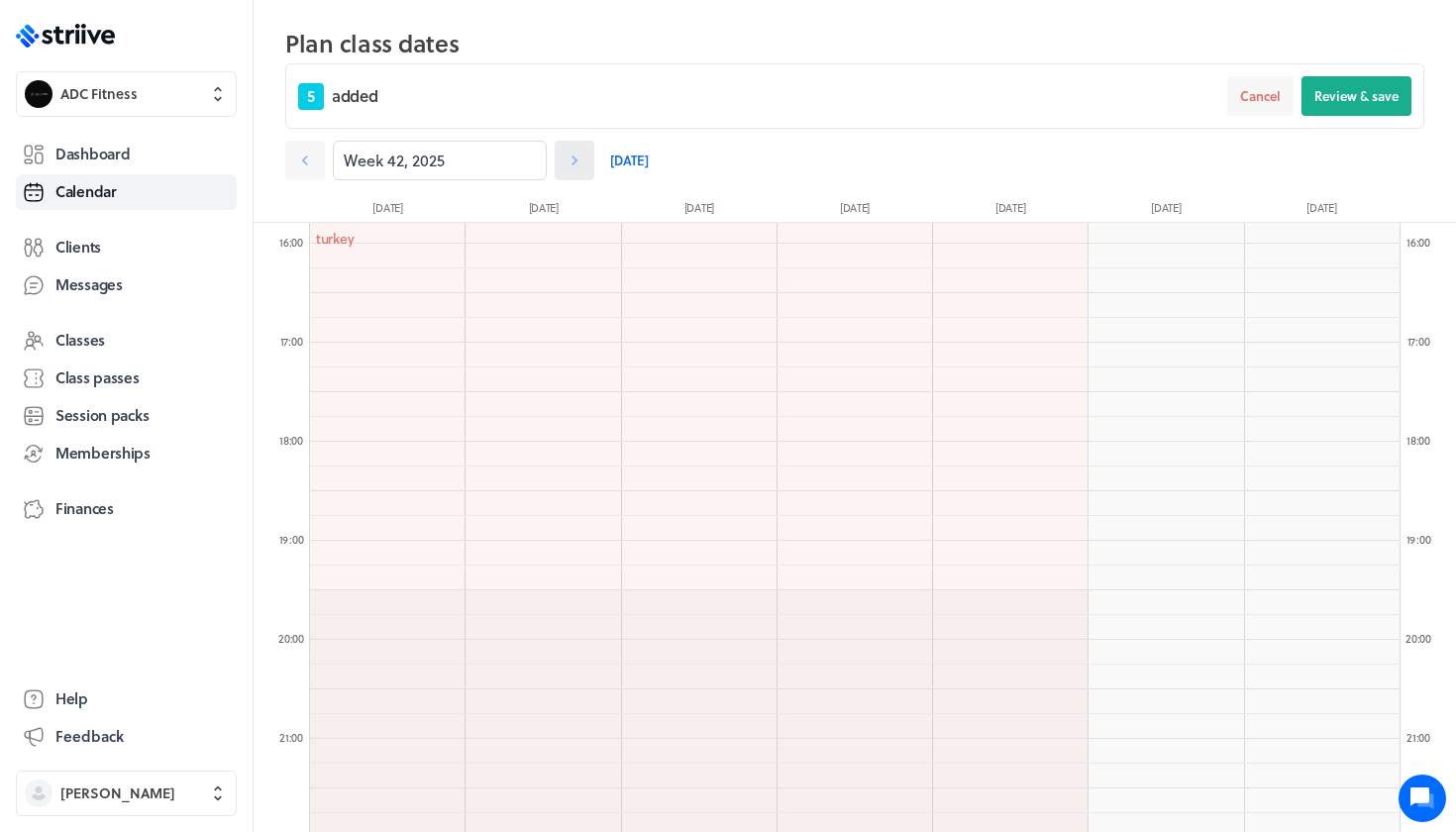 click 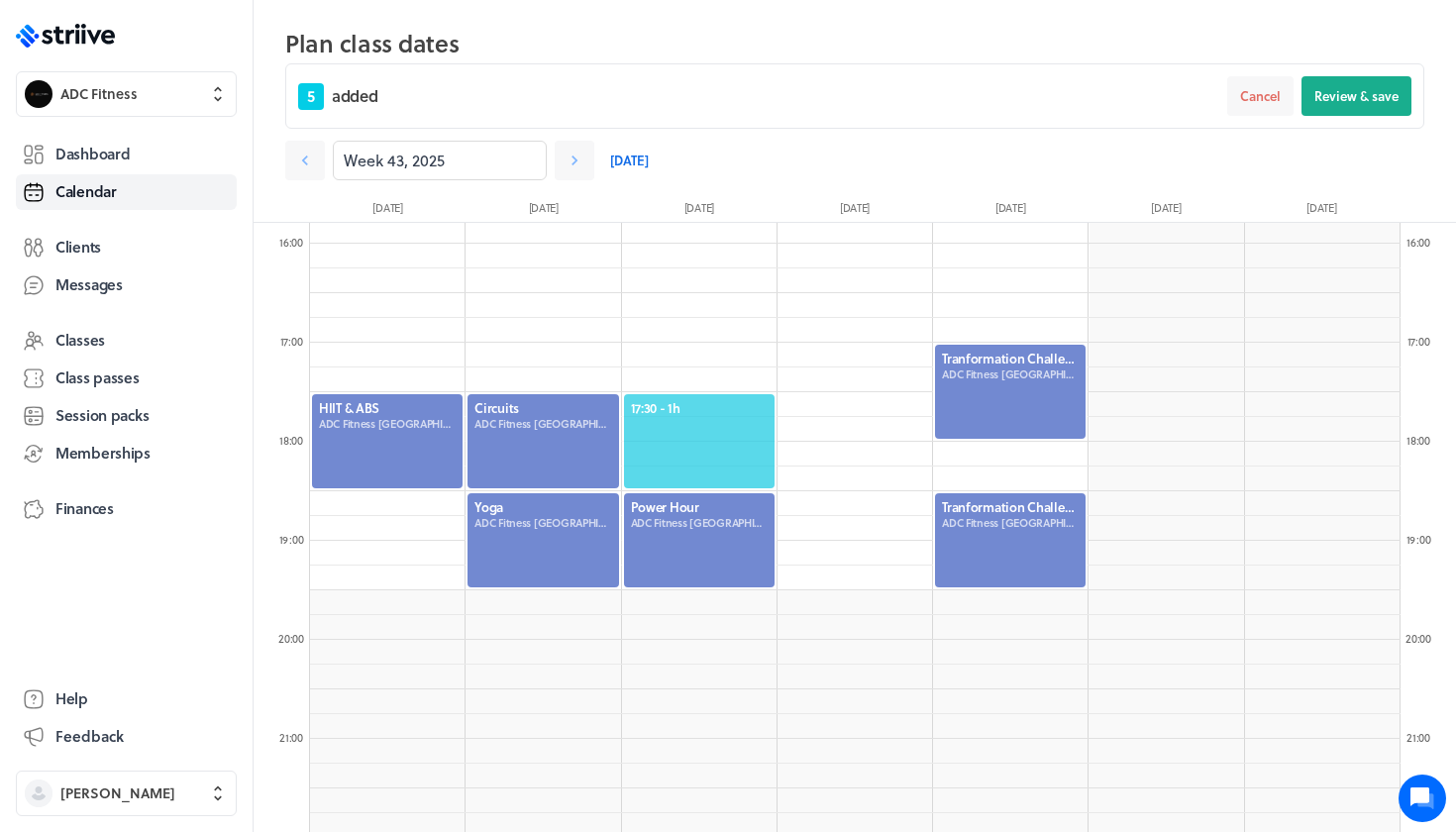 click on "17:30  - 1h" 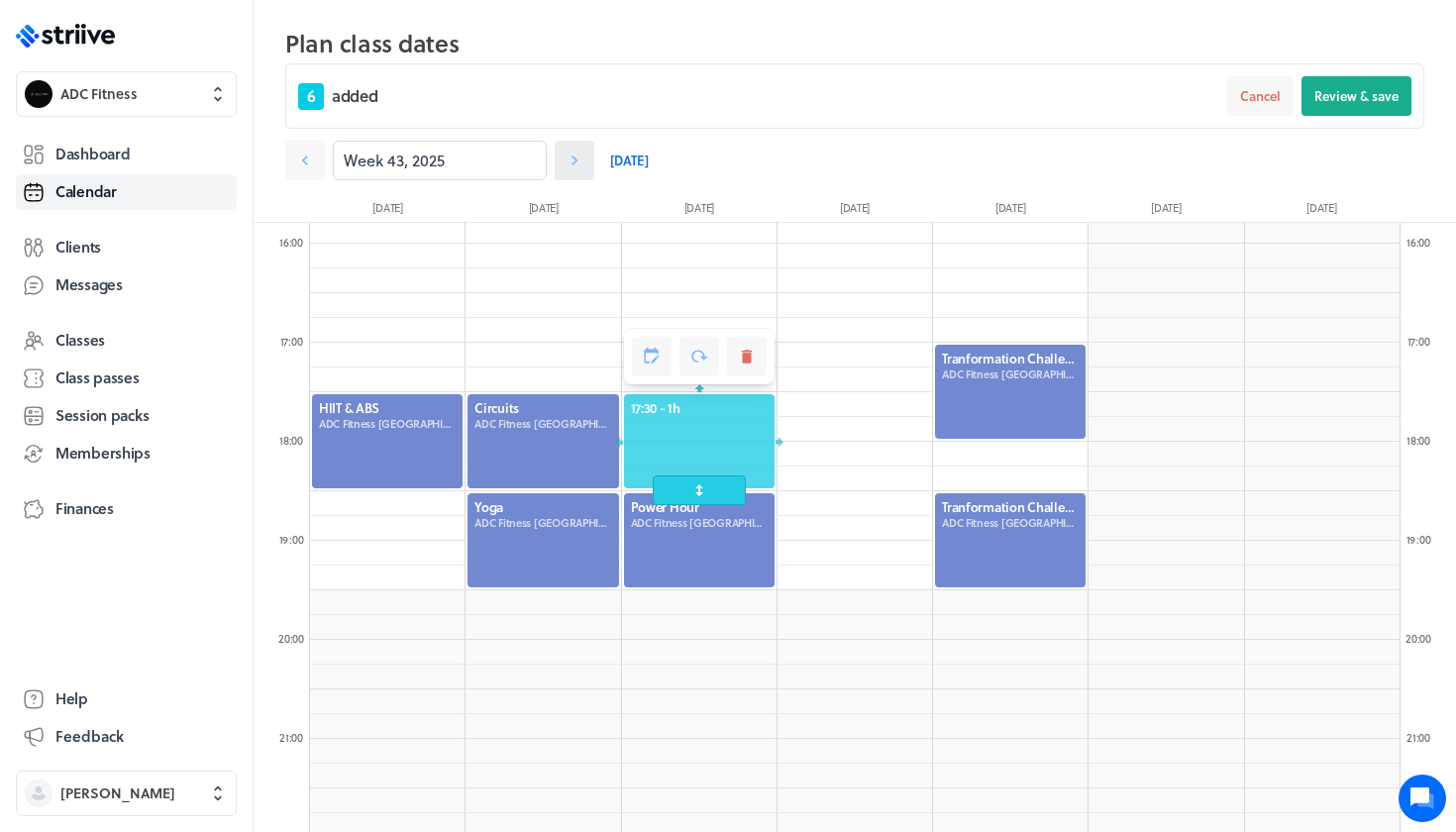 click 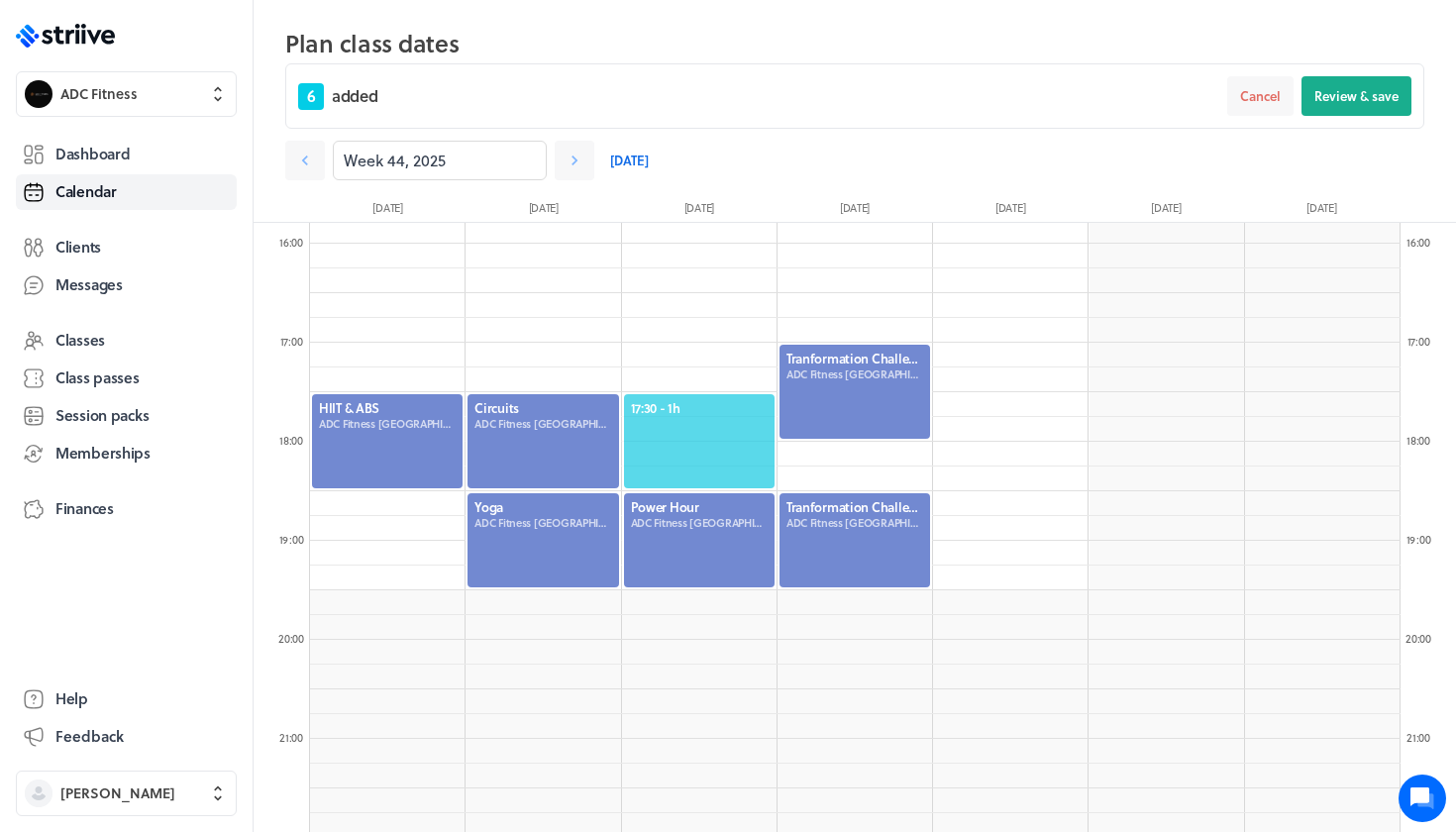 click on "17:30  - 1h" 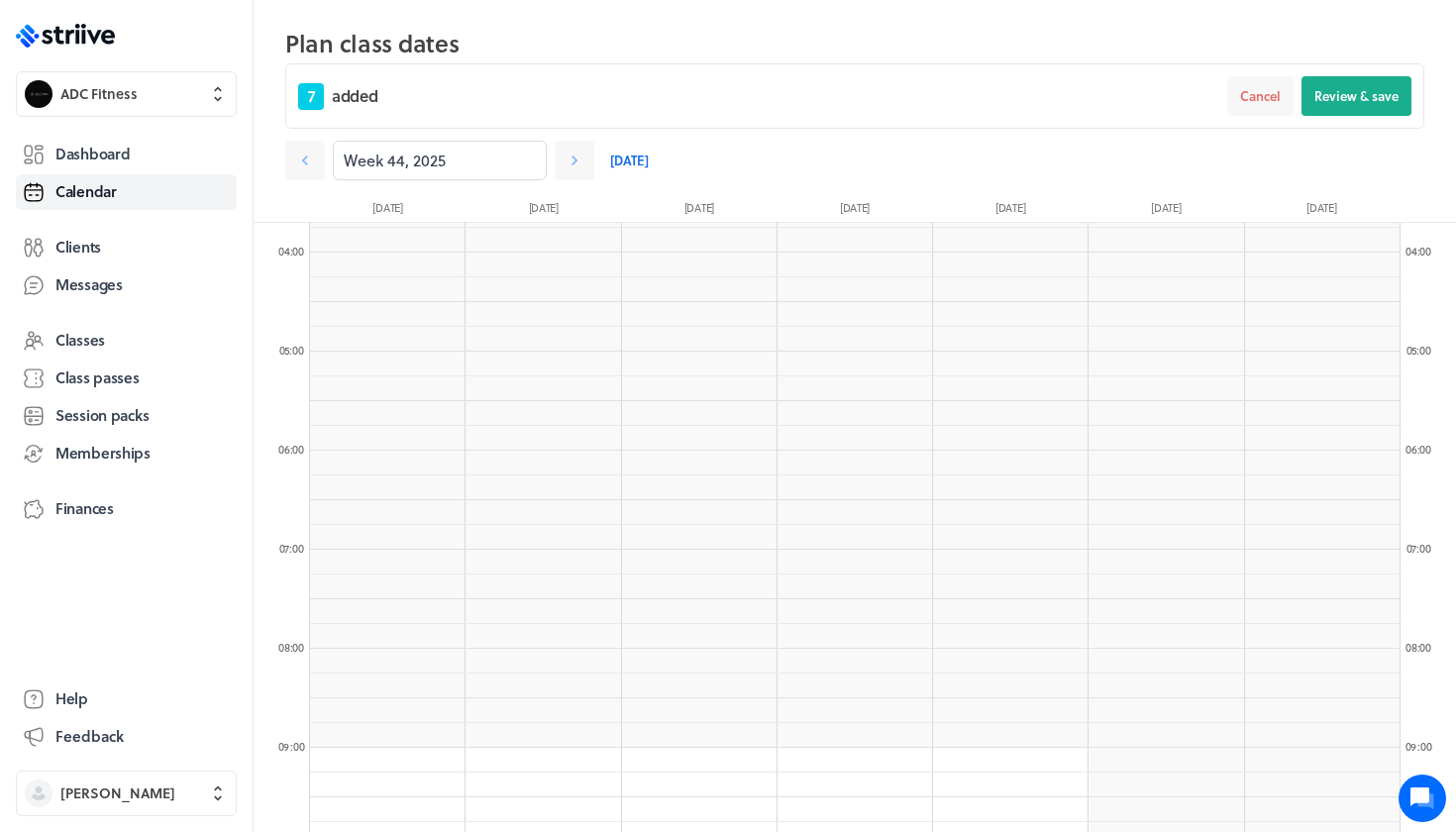 scroll, scrollTop: 358, scrollLeft: 0, axis: vertical 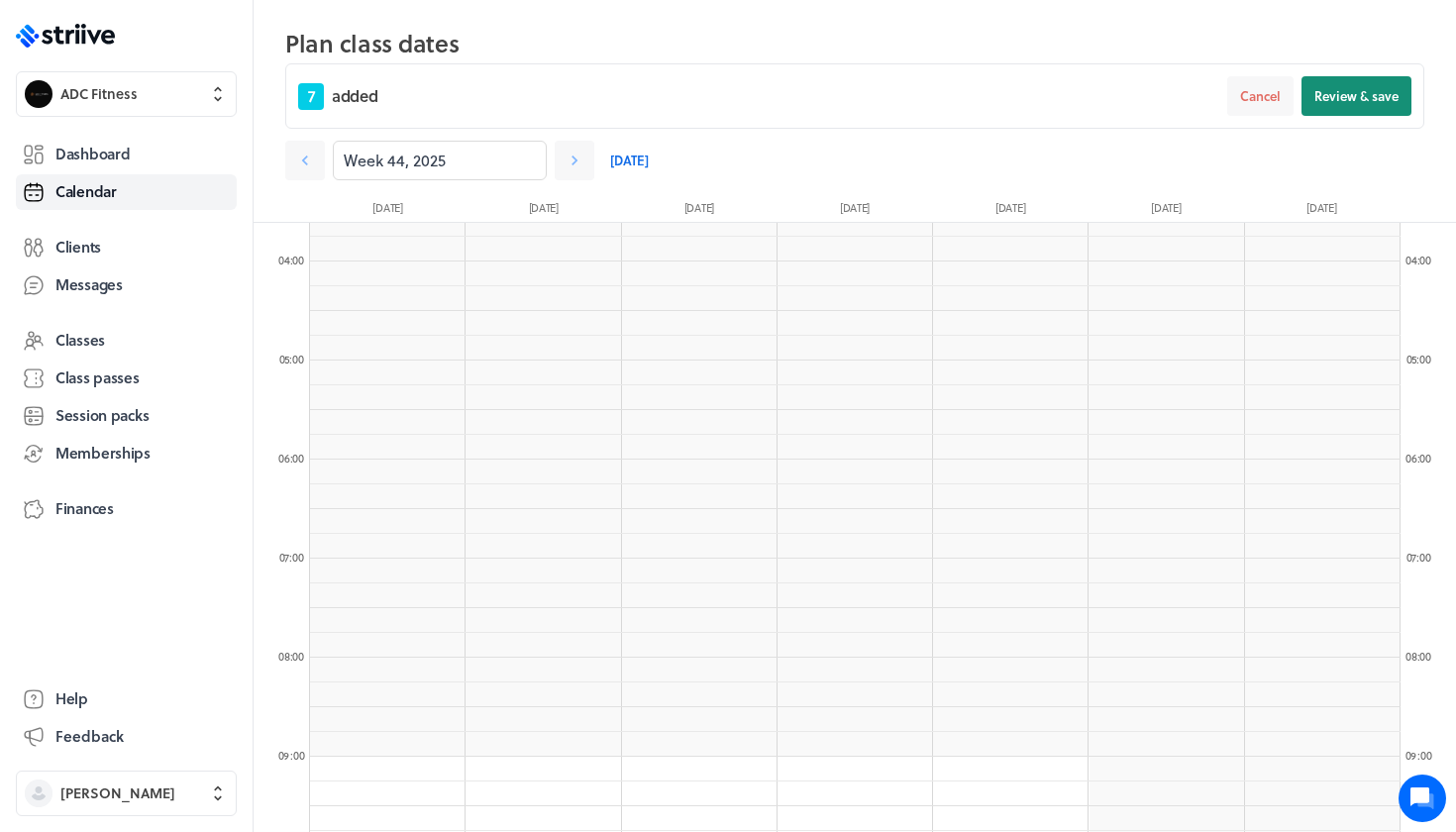 click on "Review & save" at bounding box center (1356, 96) 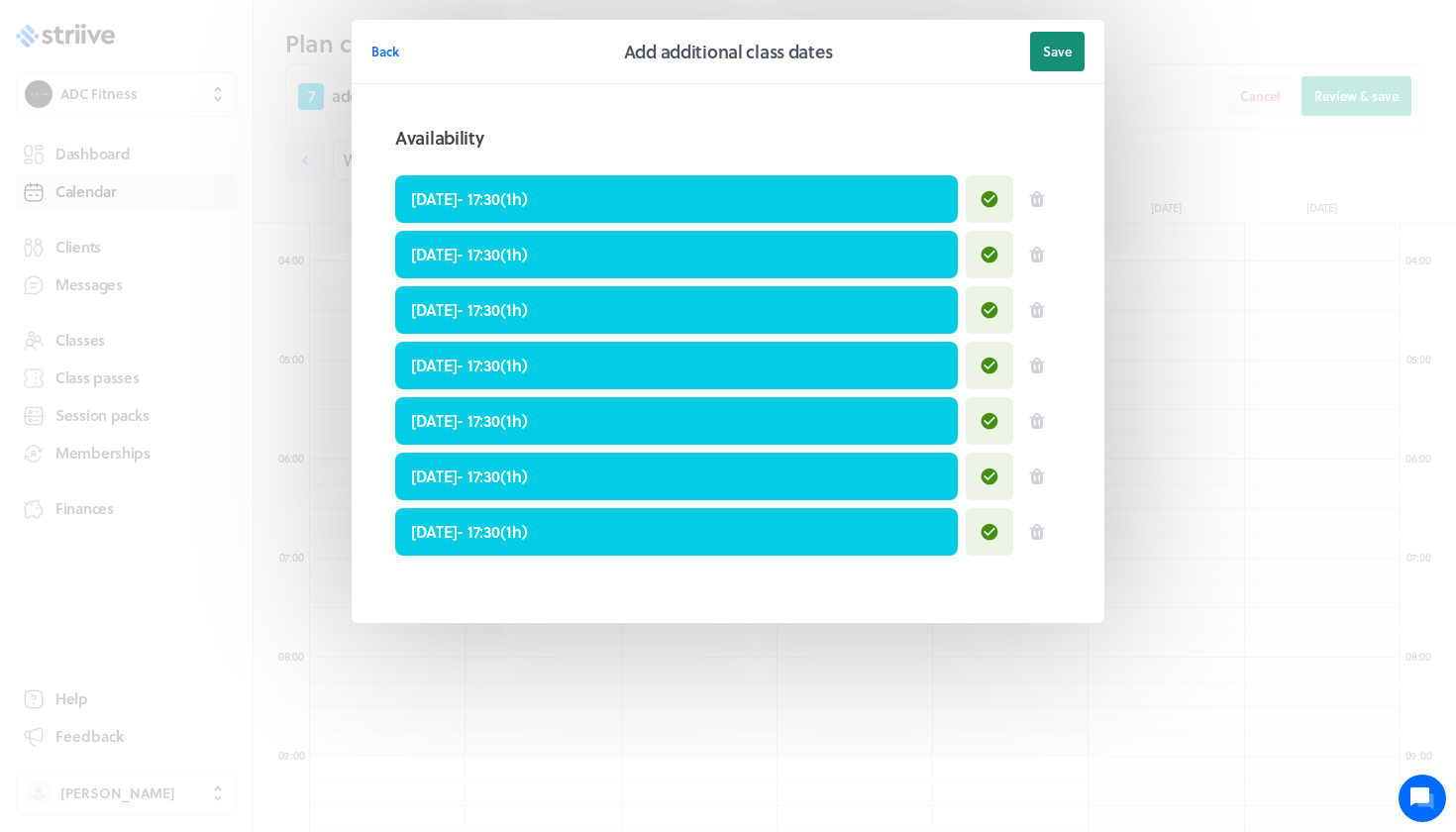 click on "Save" at bounding box center [1057, 52] 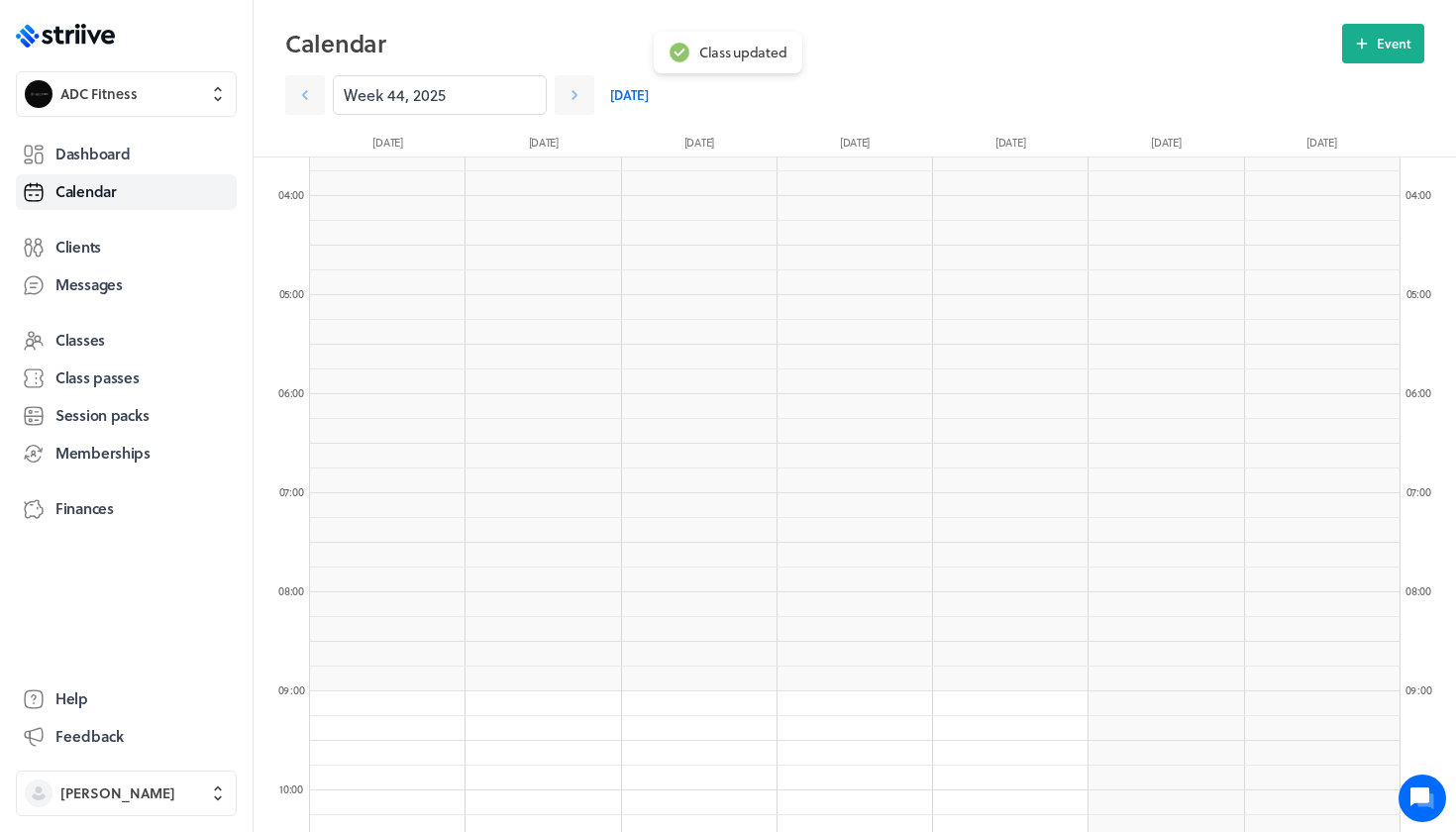click on "[DATE]" at bounding box center [629, 95] 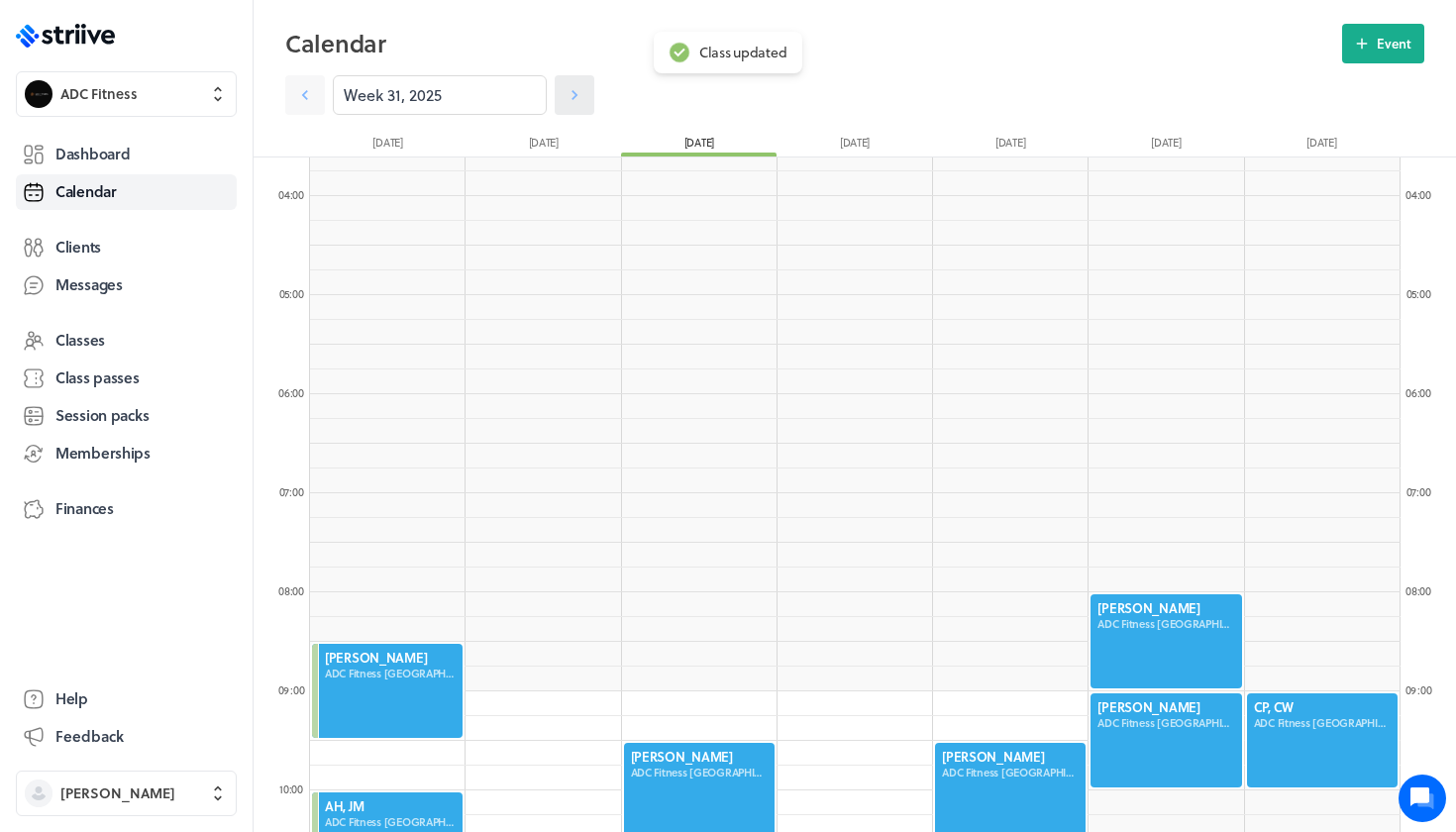 click 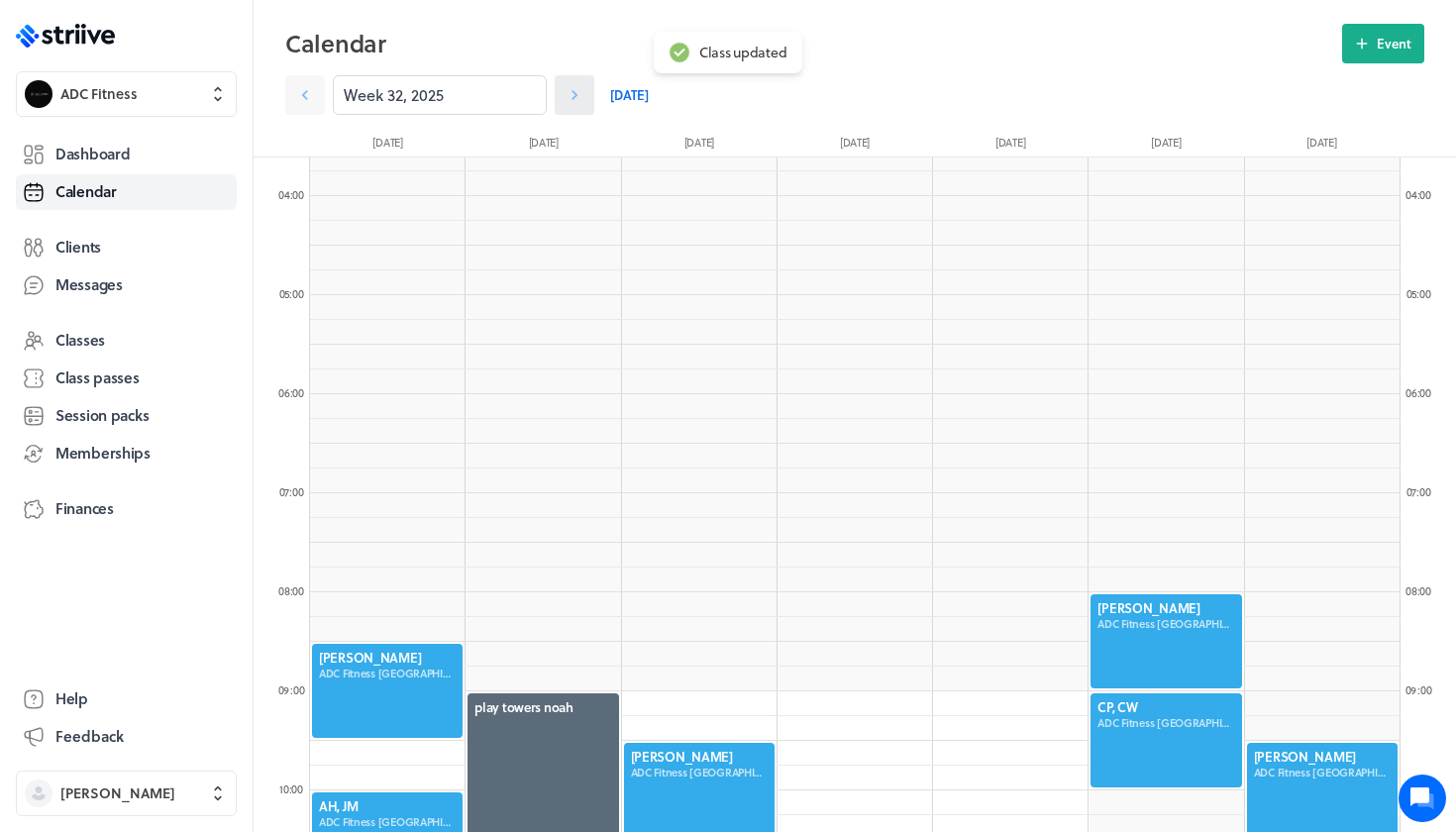 click 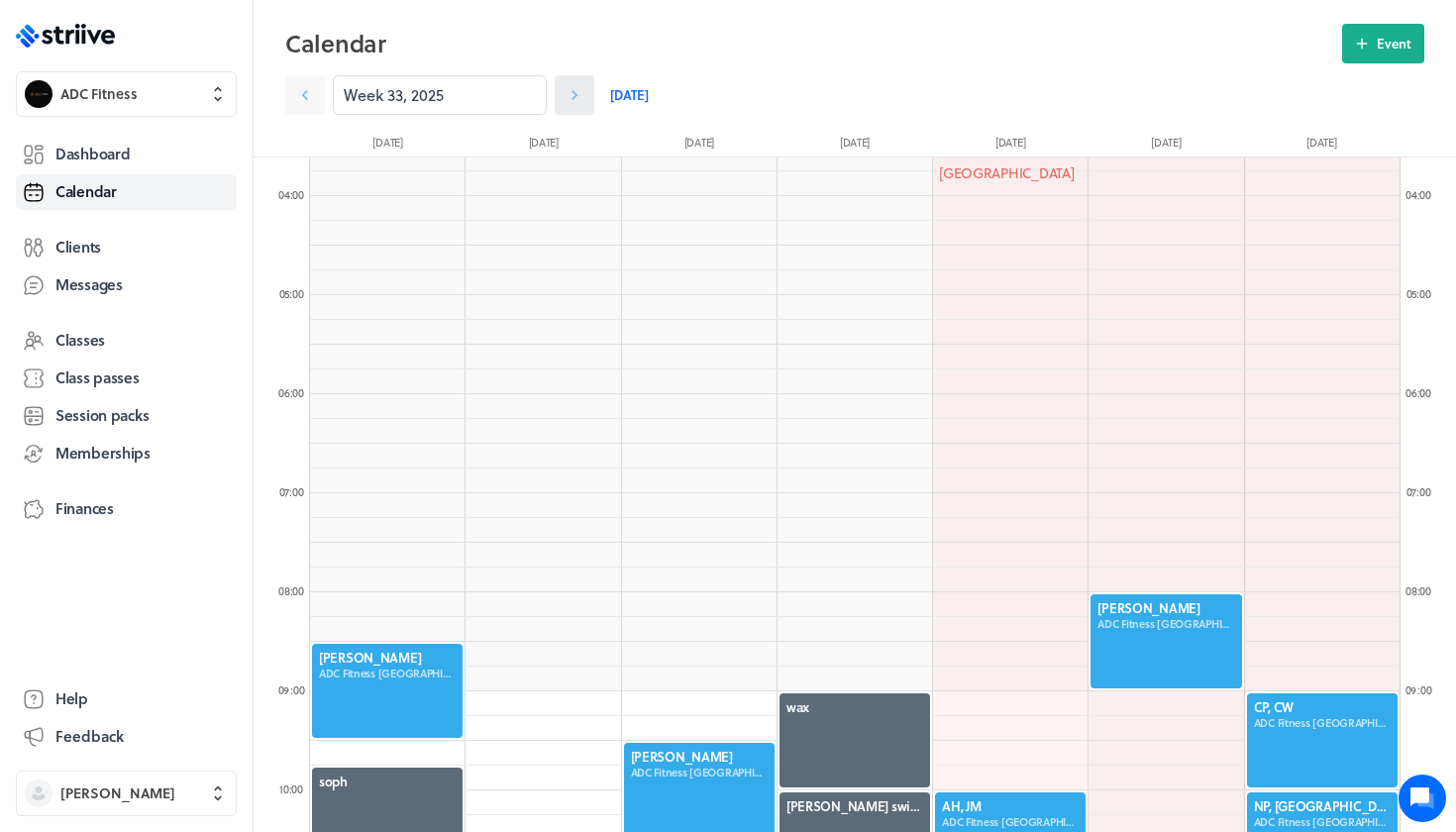click 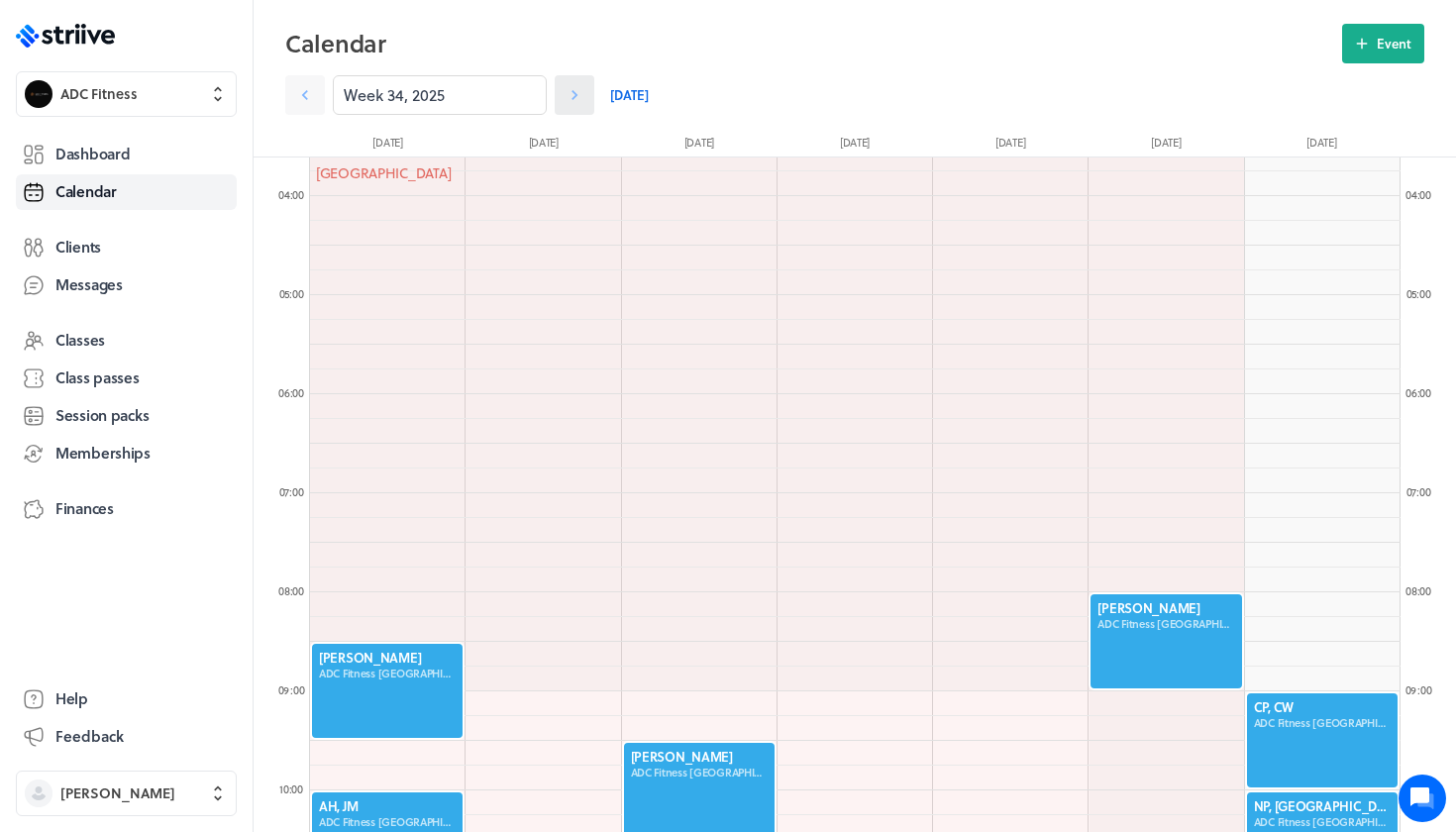 click 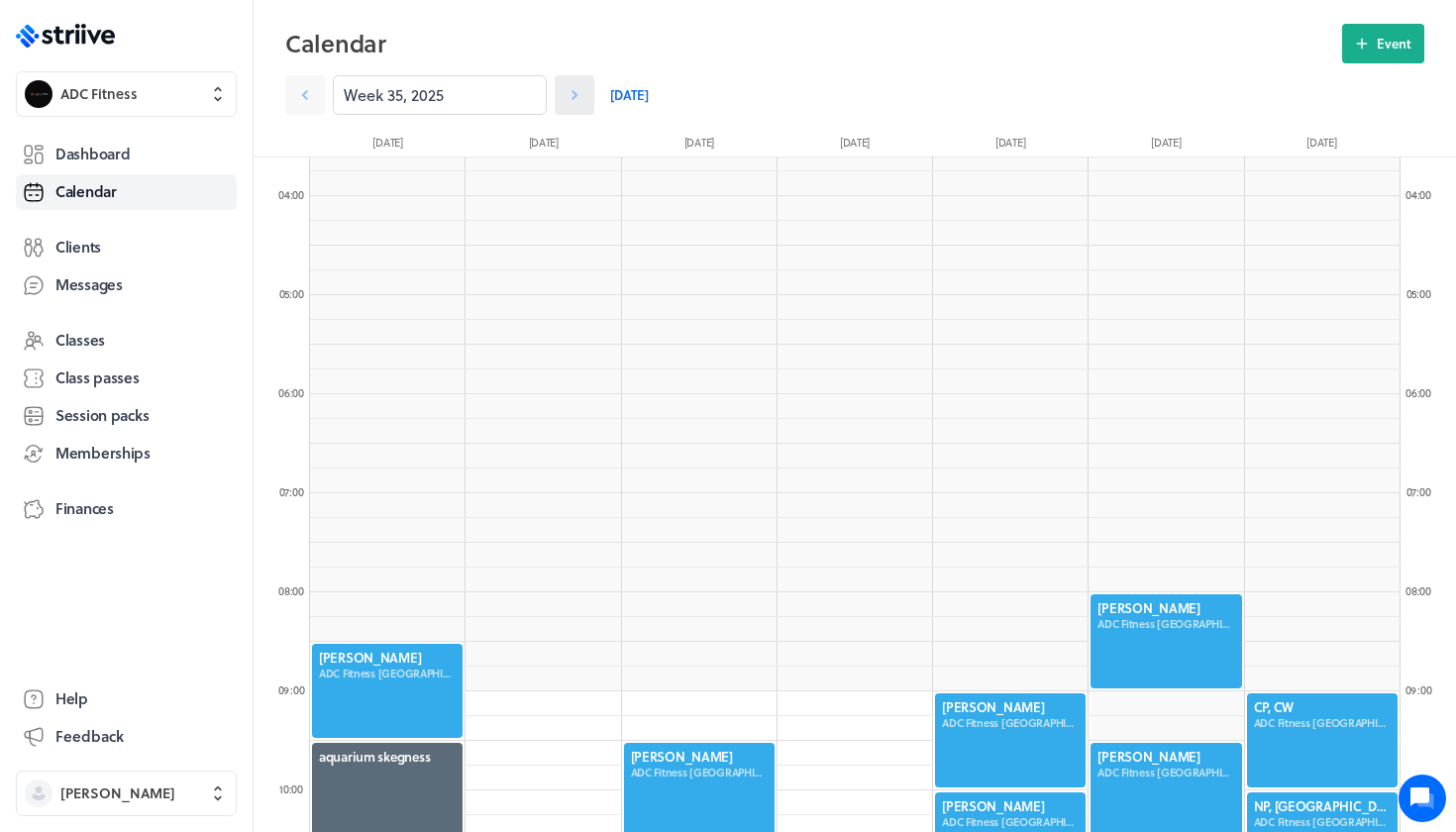 click 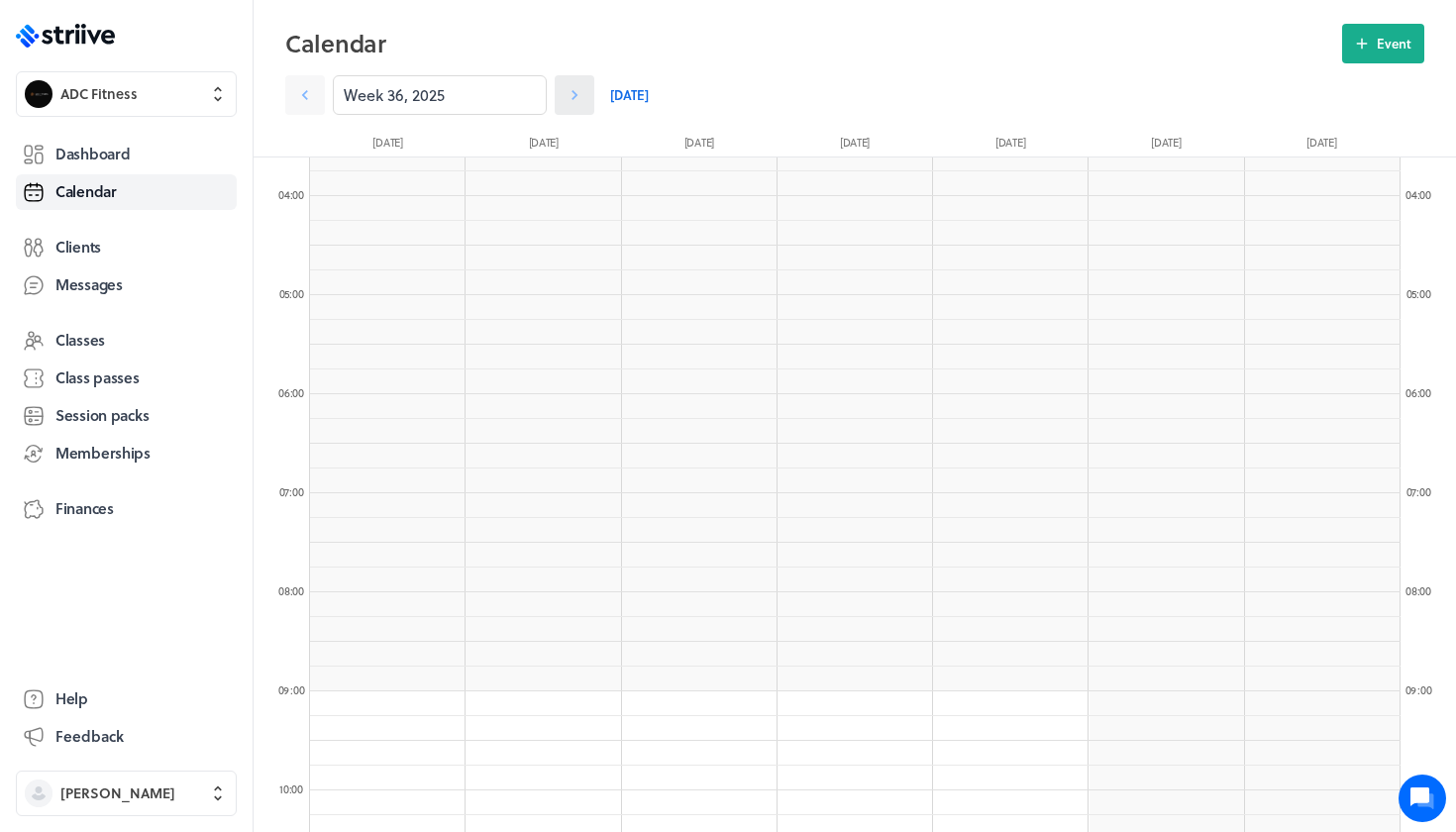 click 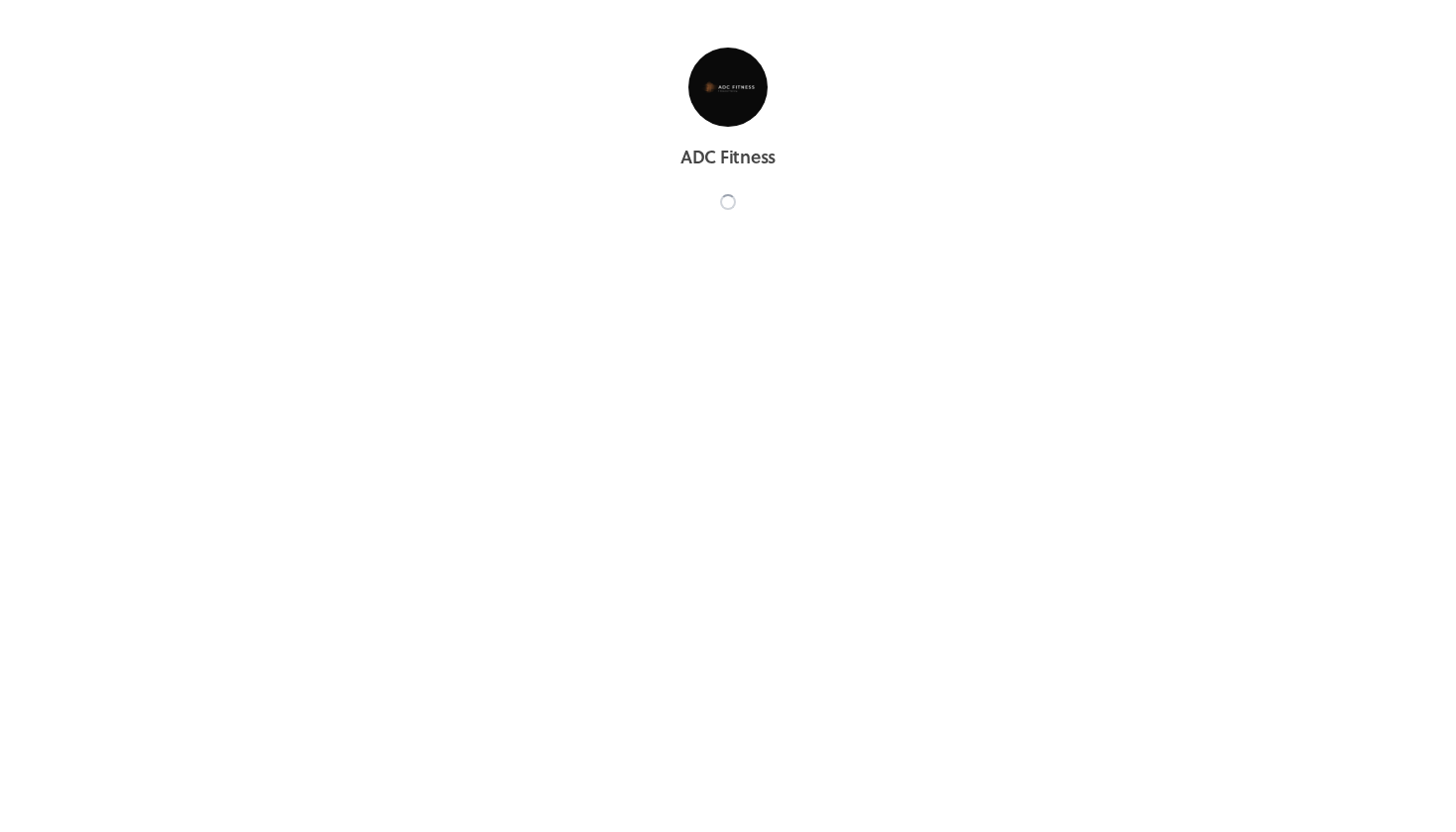 scroll, scrollTop: 0, scrollLeft: 0, axis: both 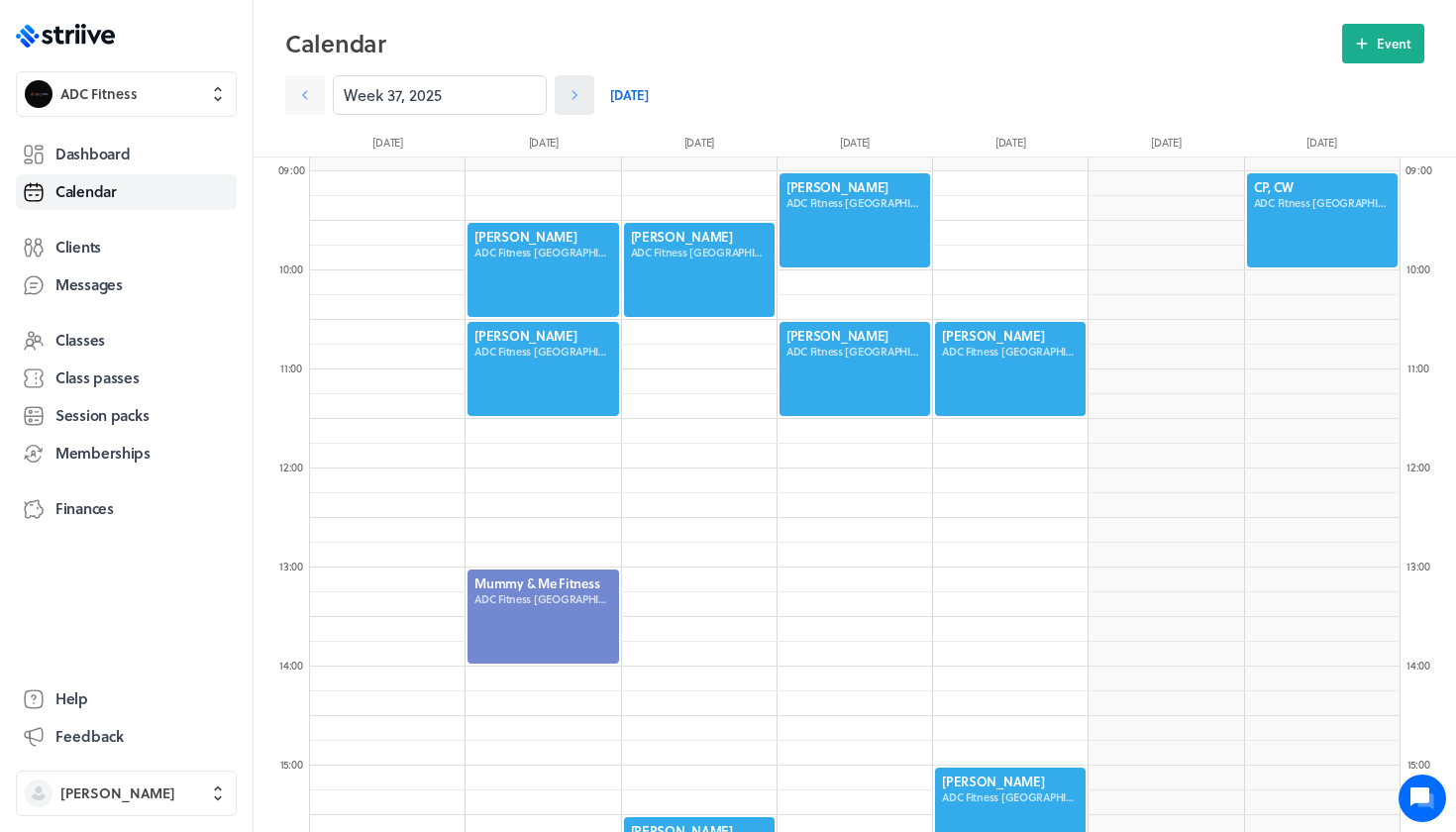 click at bounding box center (574, 95) 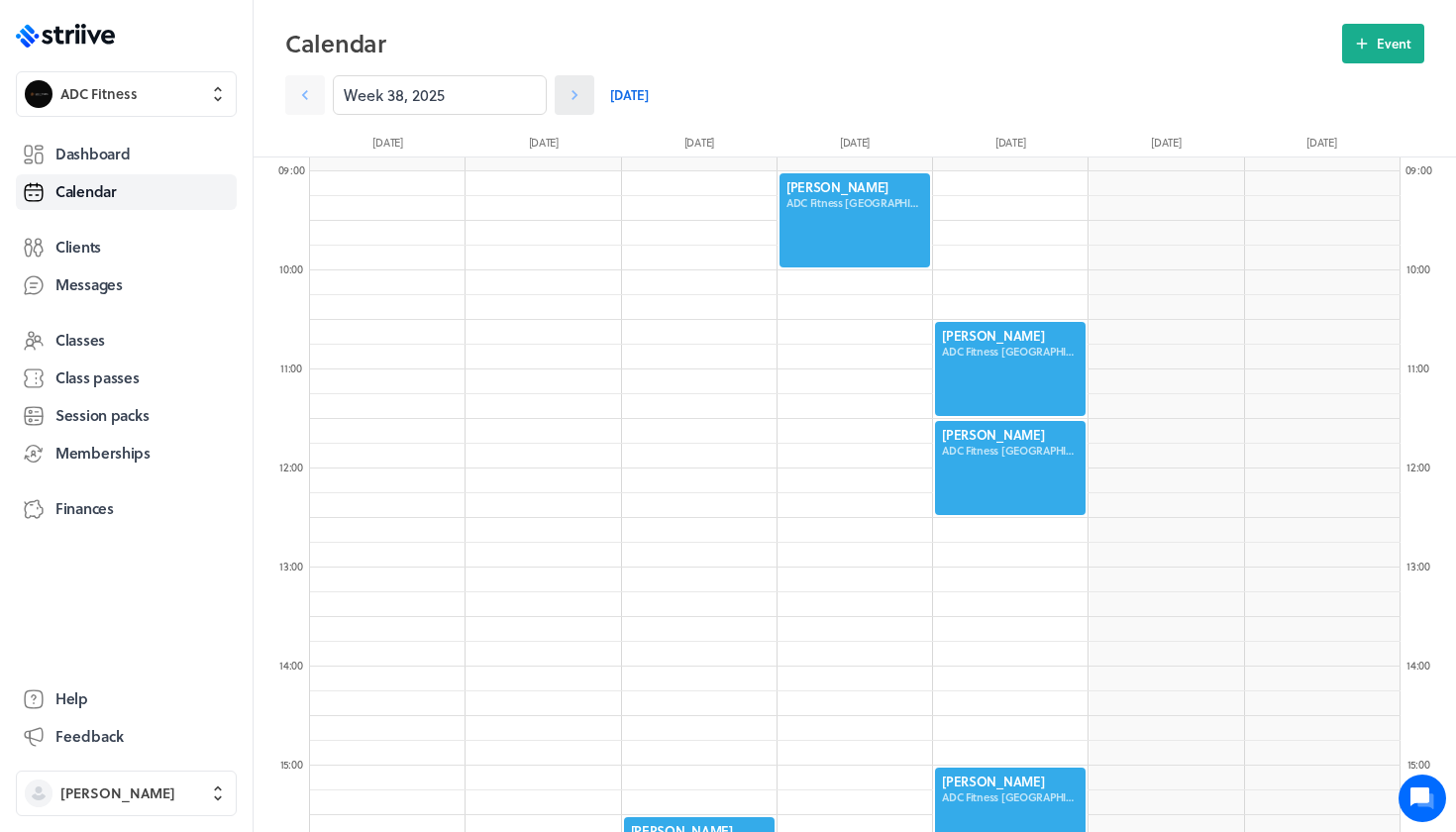 click at bounding box center (574, 95) 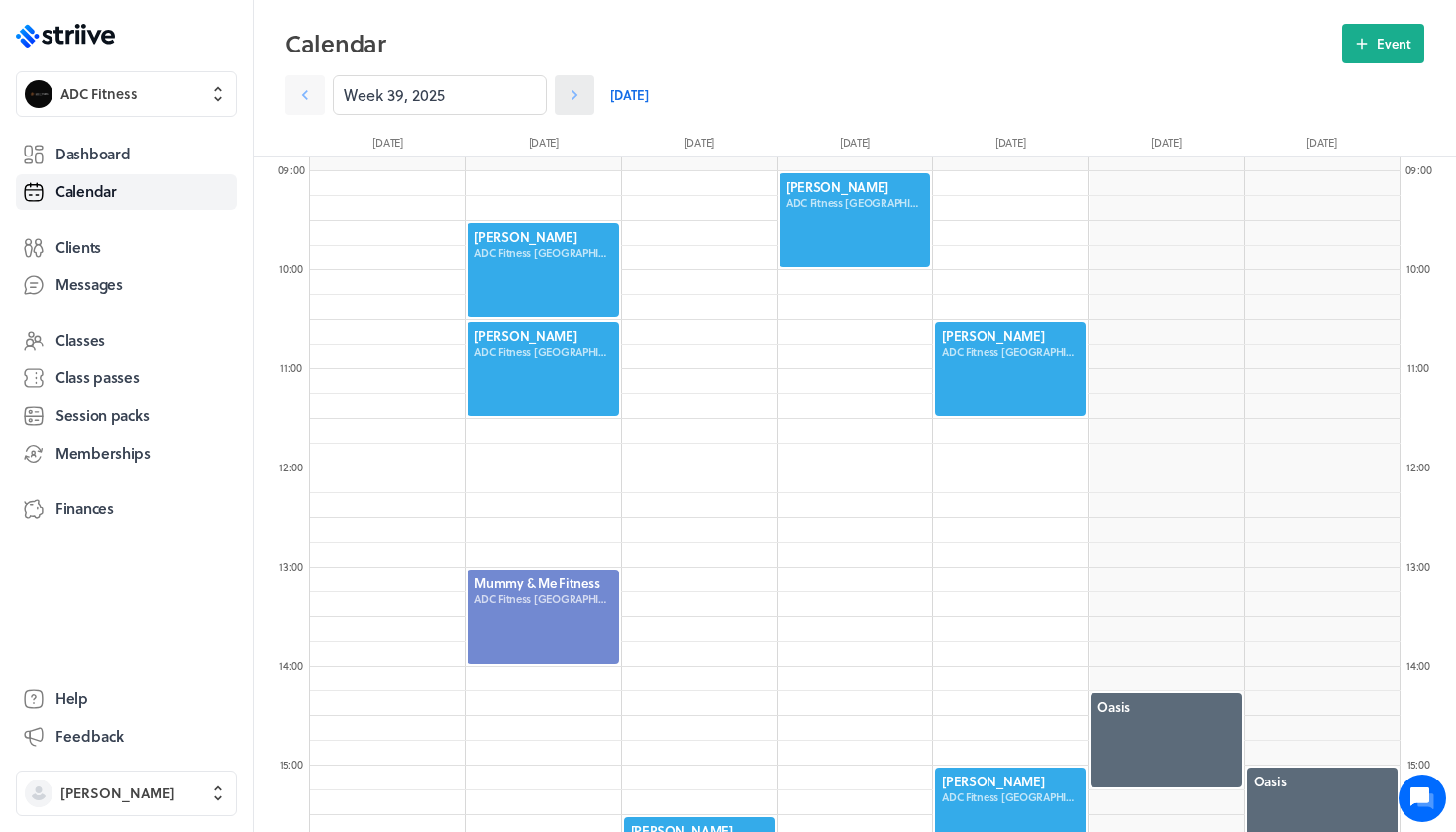 click at bounding box center [574, 95] 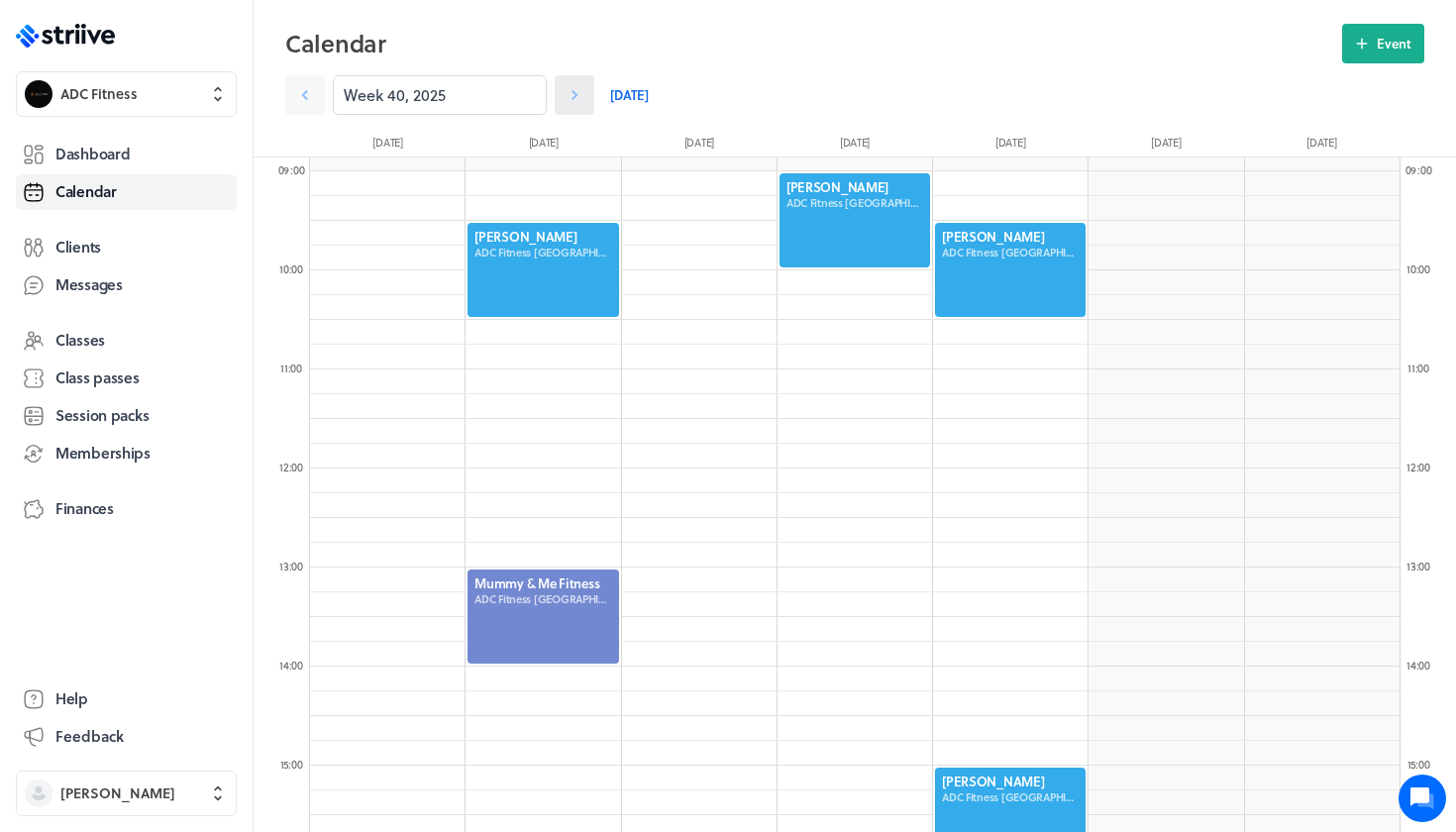 click at bounding box center (574, 95) 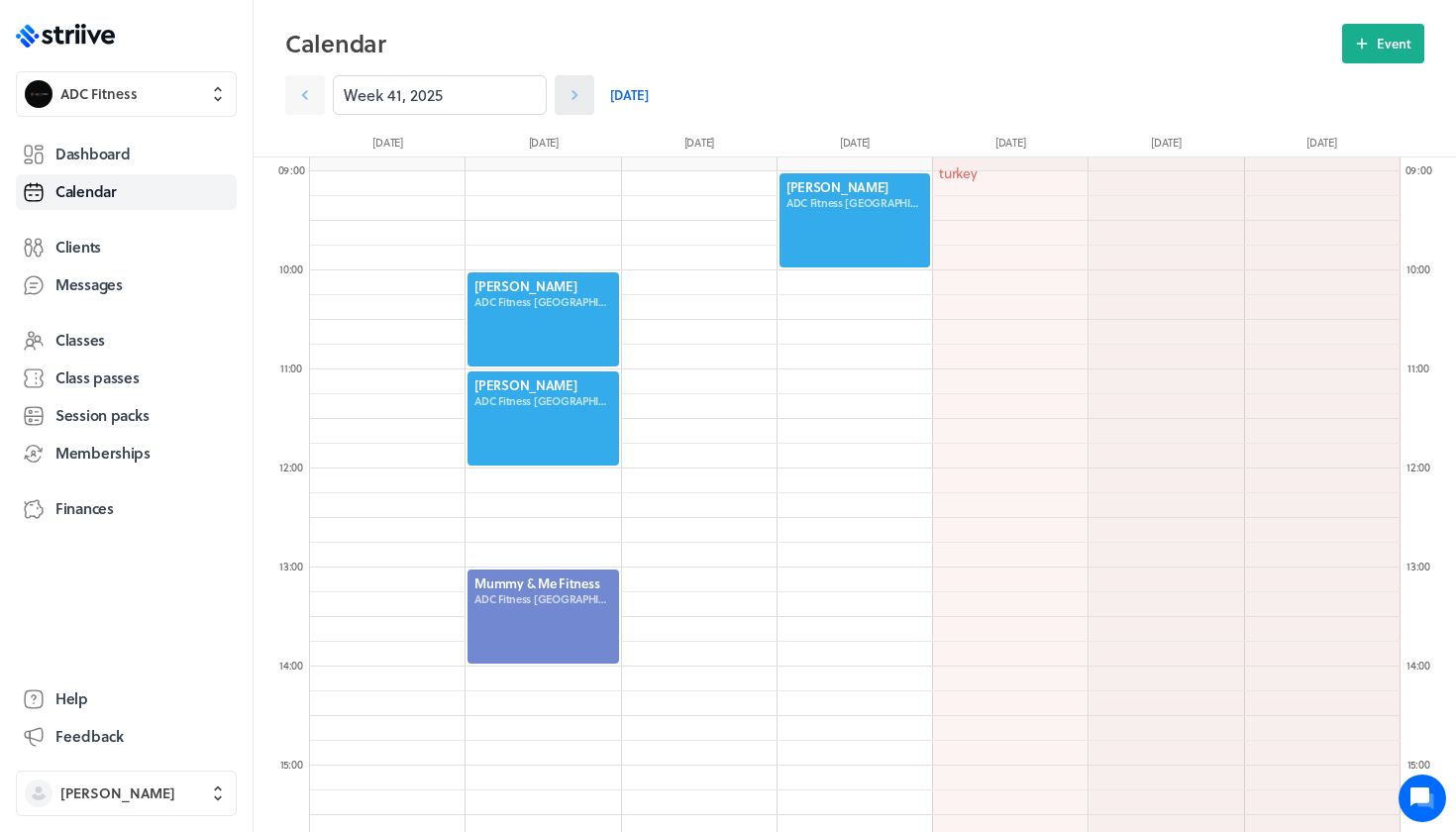 click at bounding box center [574, 95] 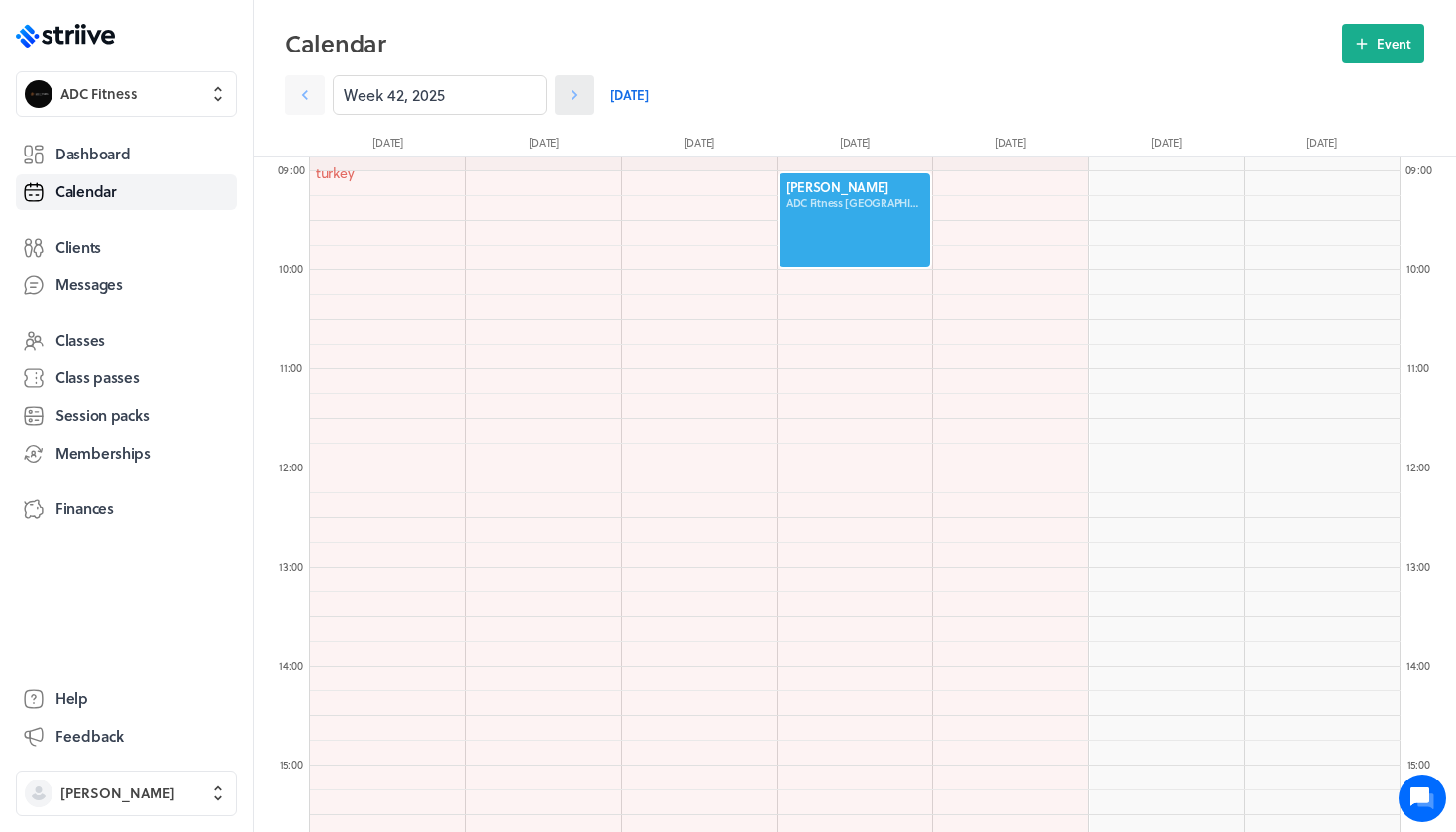 click at bounding box center [574, 95] 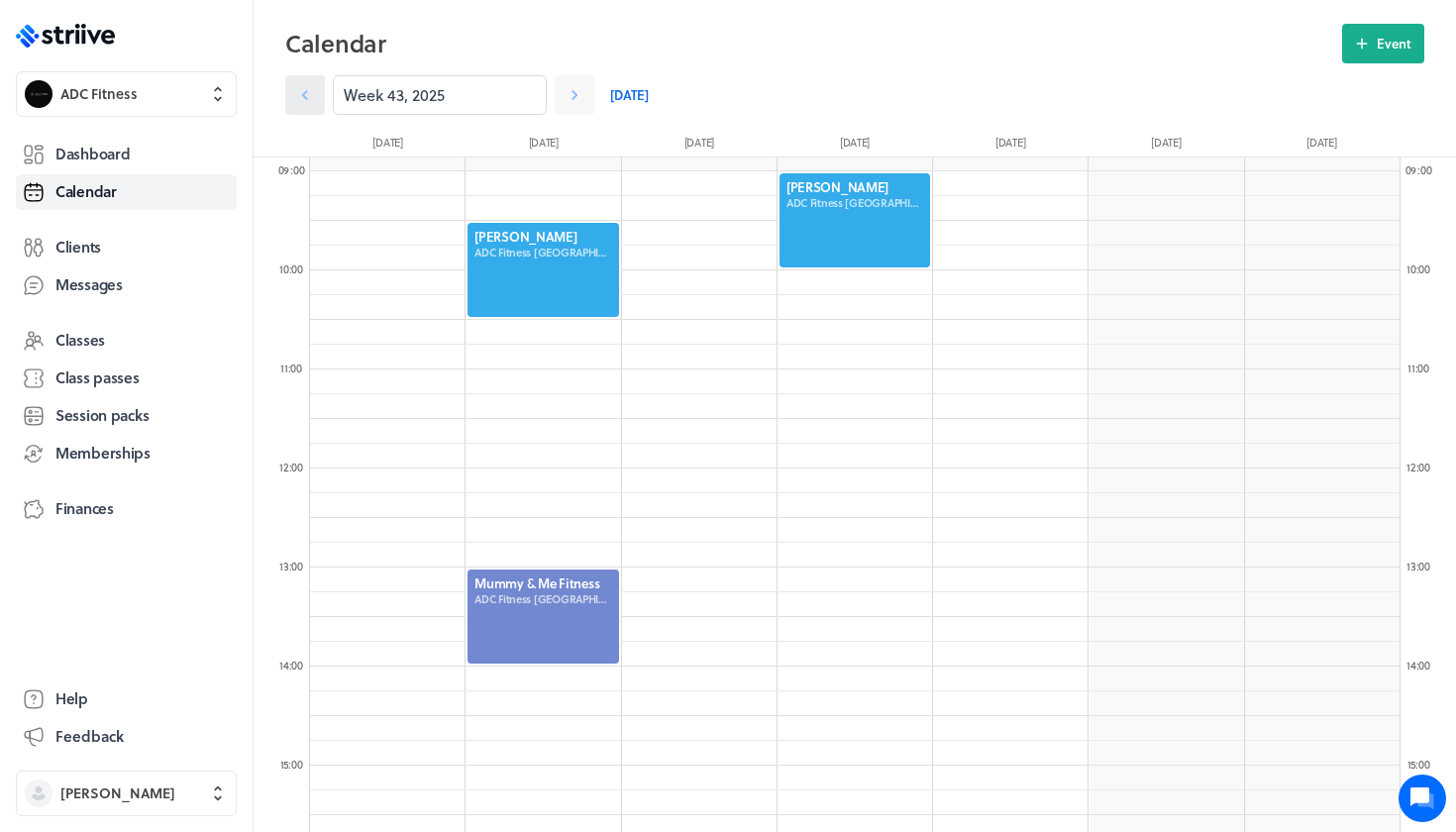 click 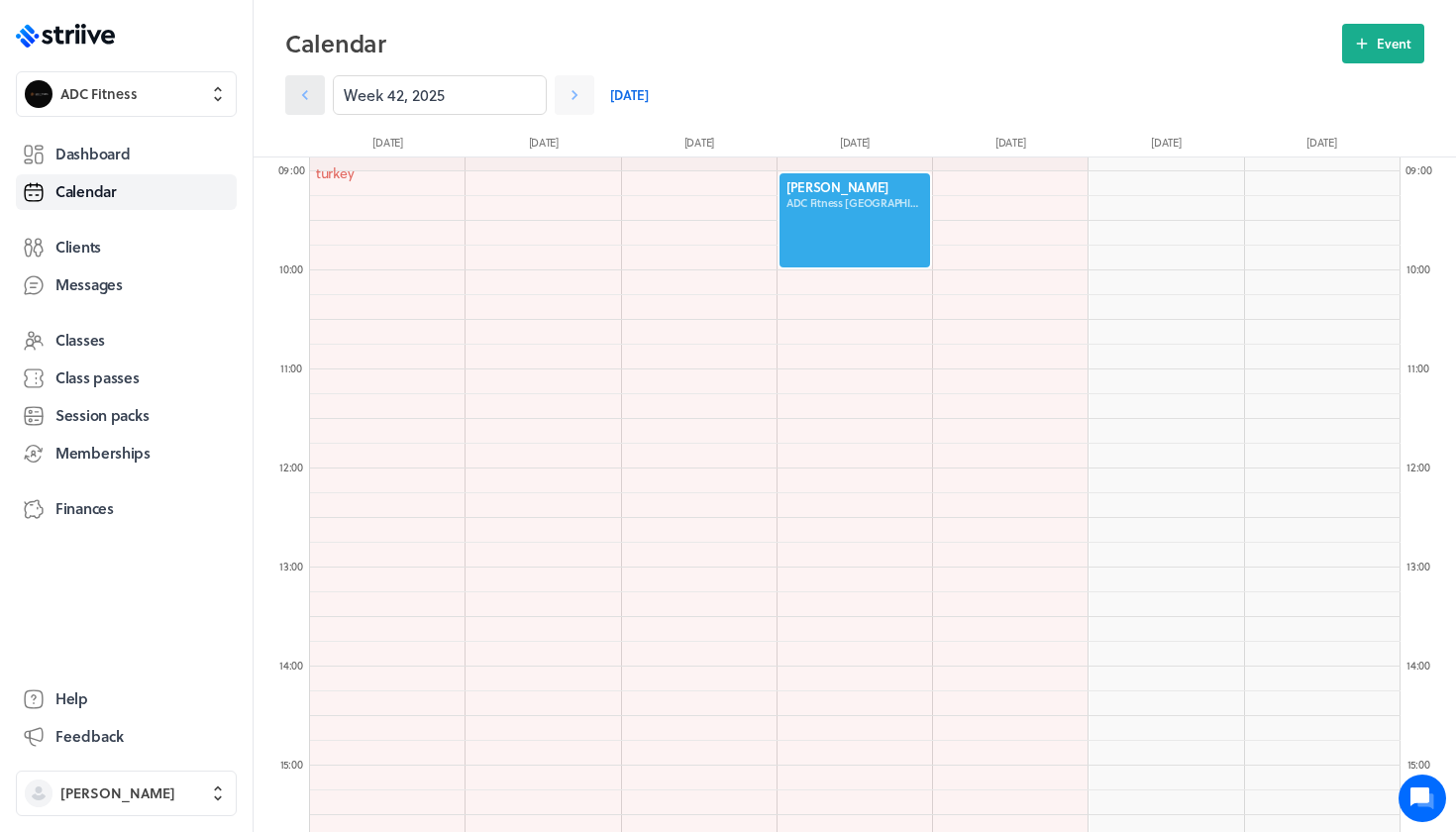 click 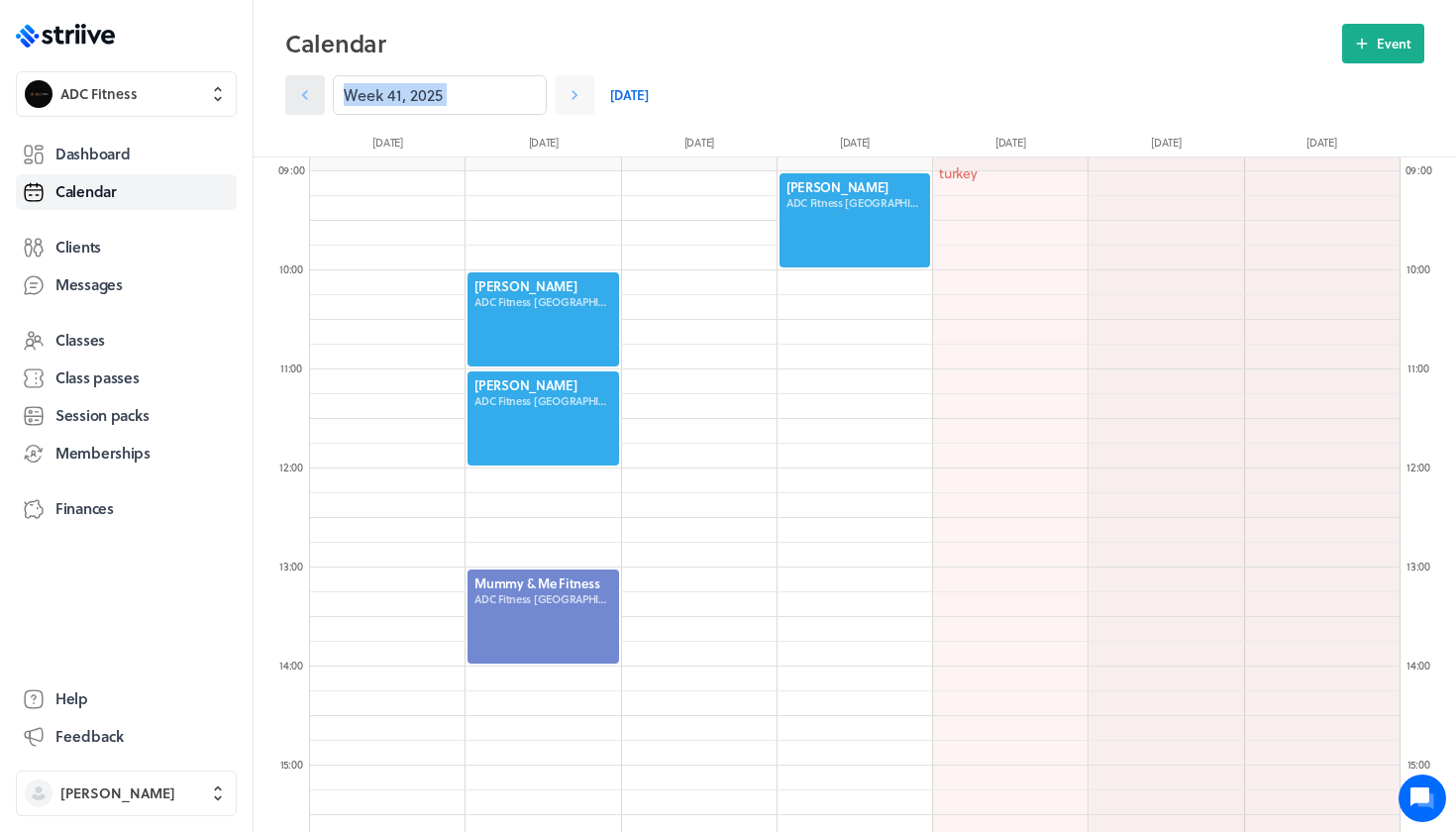 click 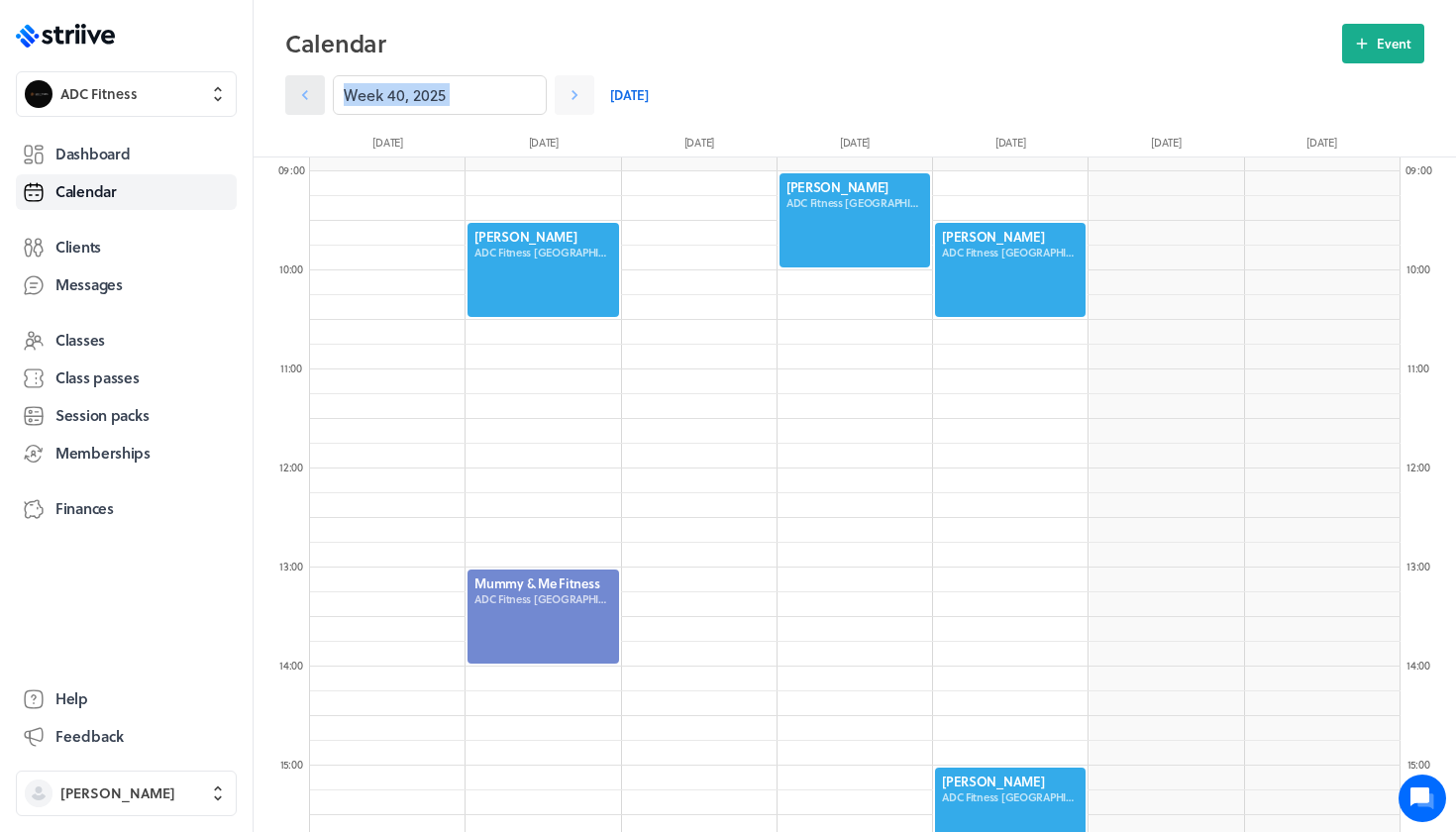 click 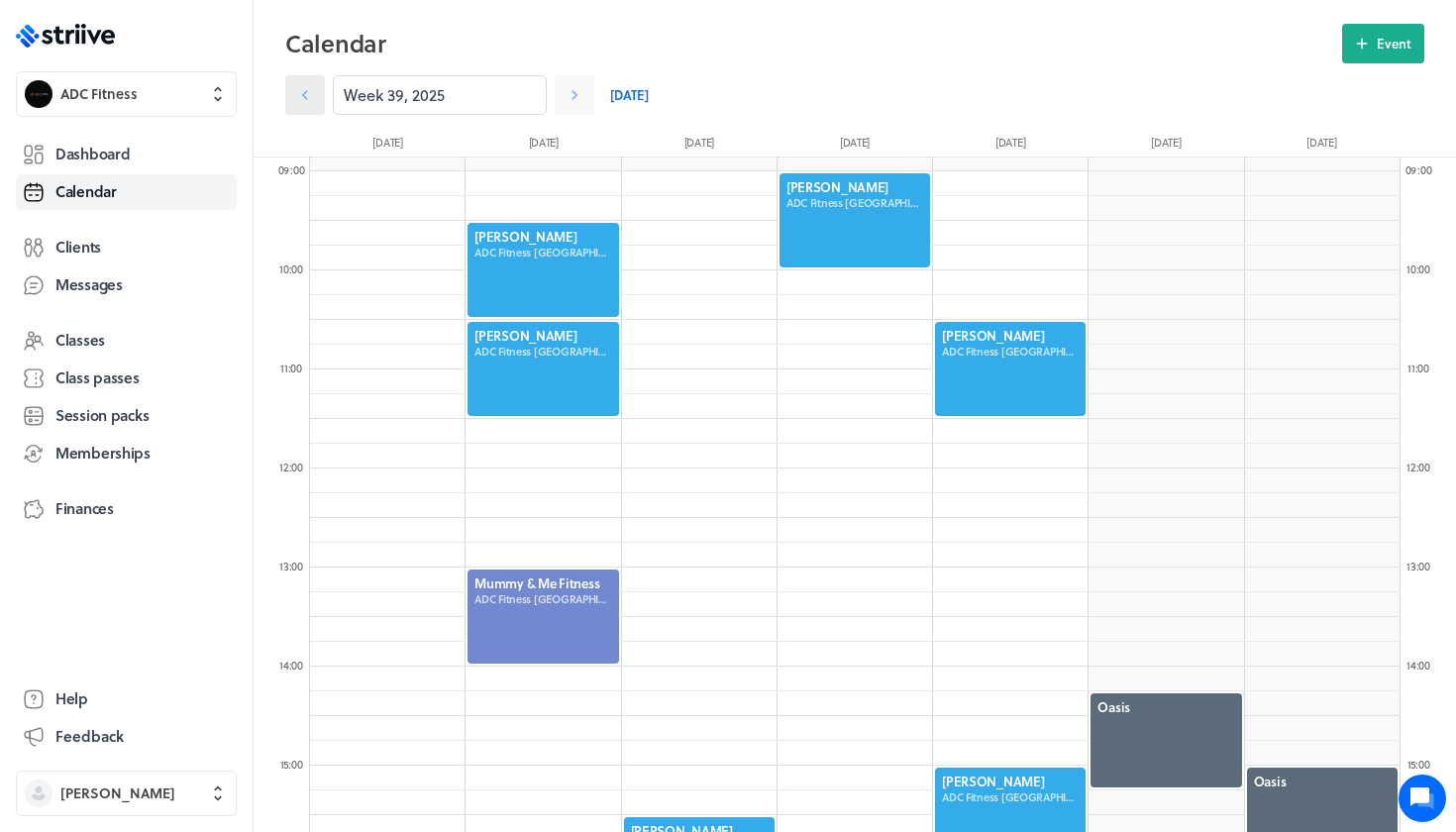 click 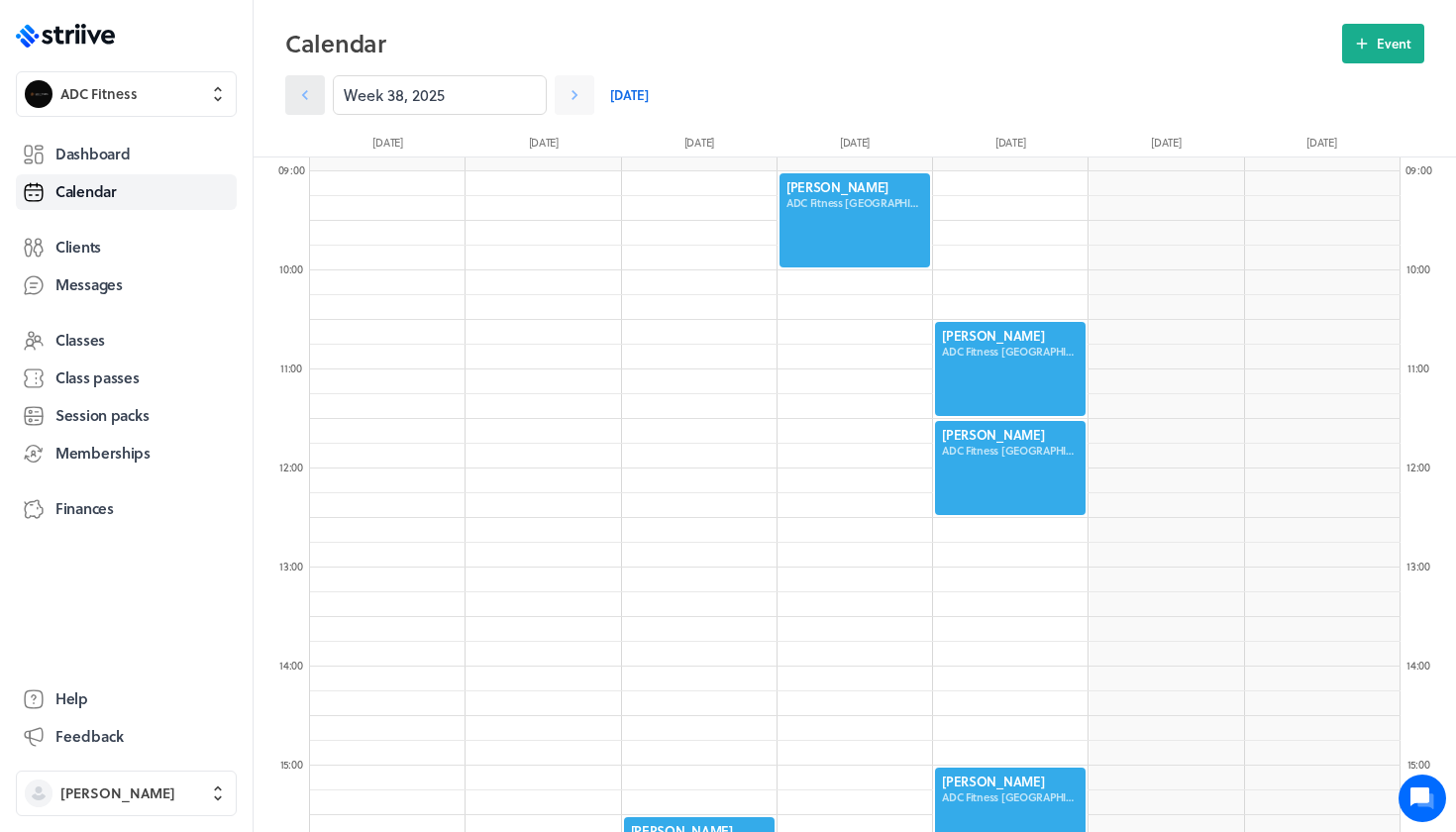 click 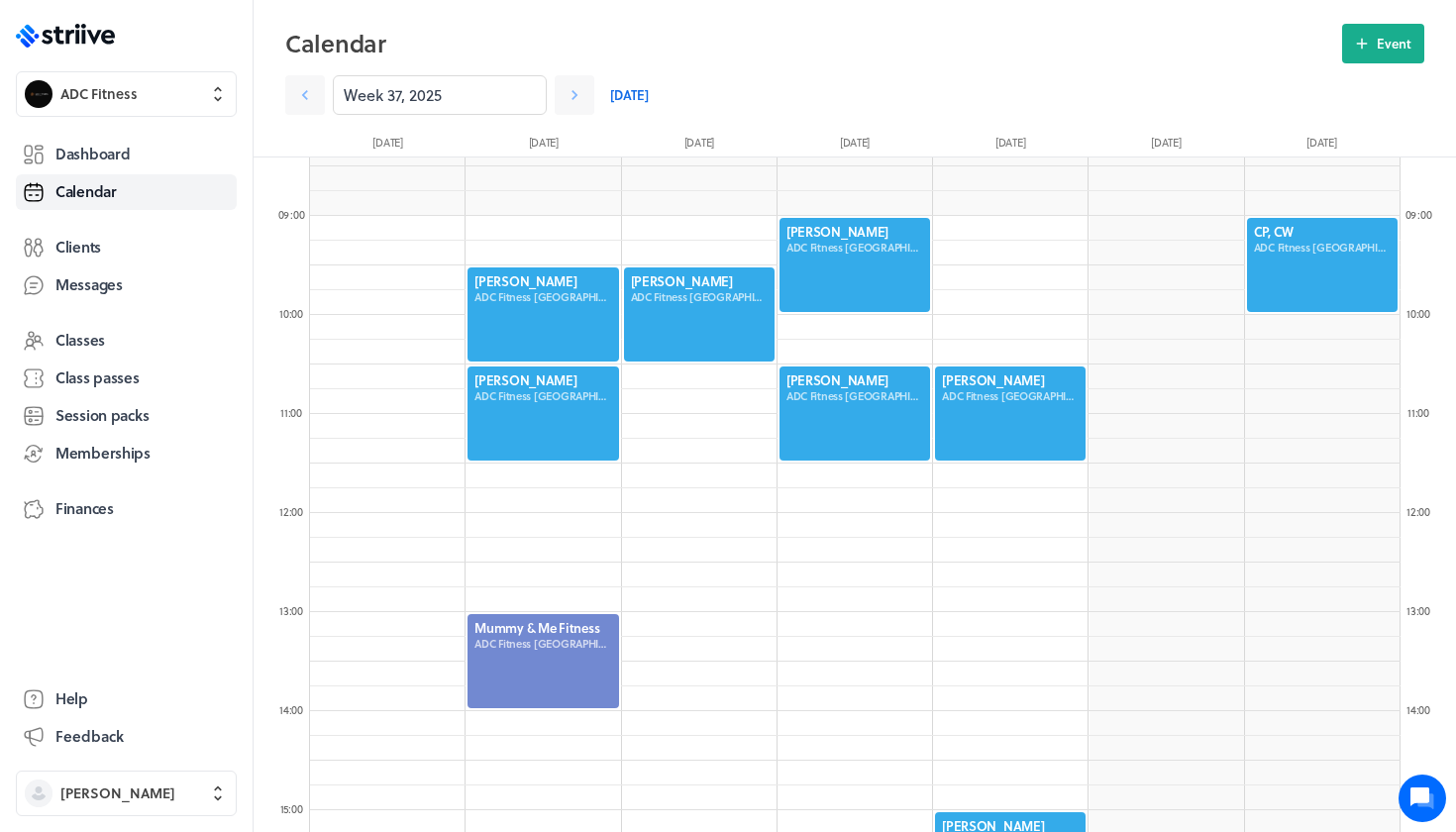 scroll, scrollTop: 833, scrollLeft: 0, axis: vertical 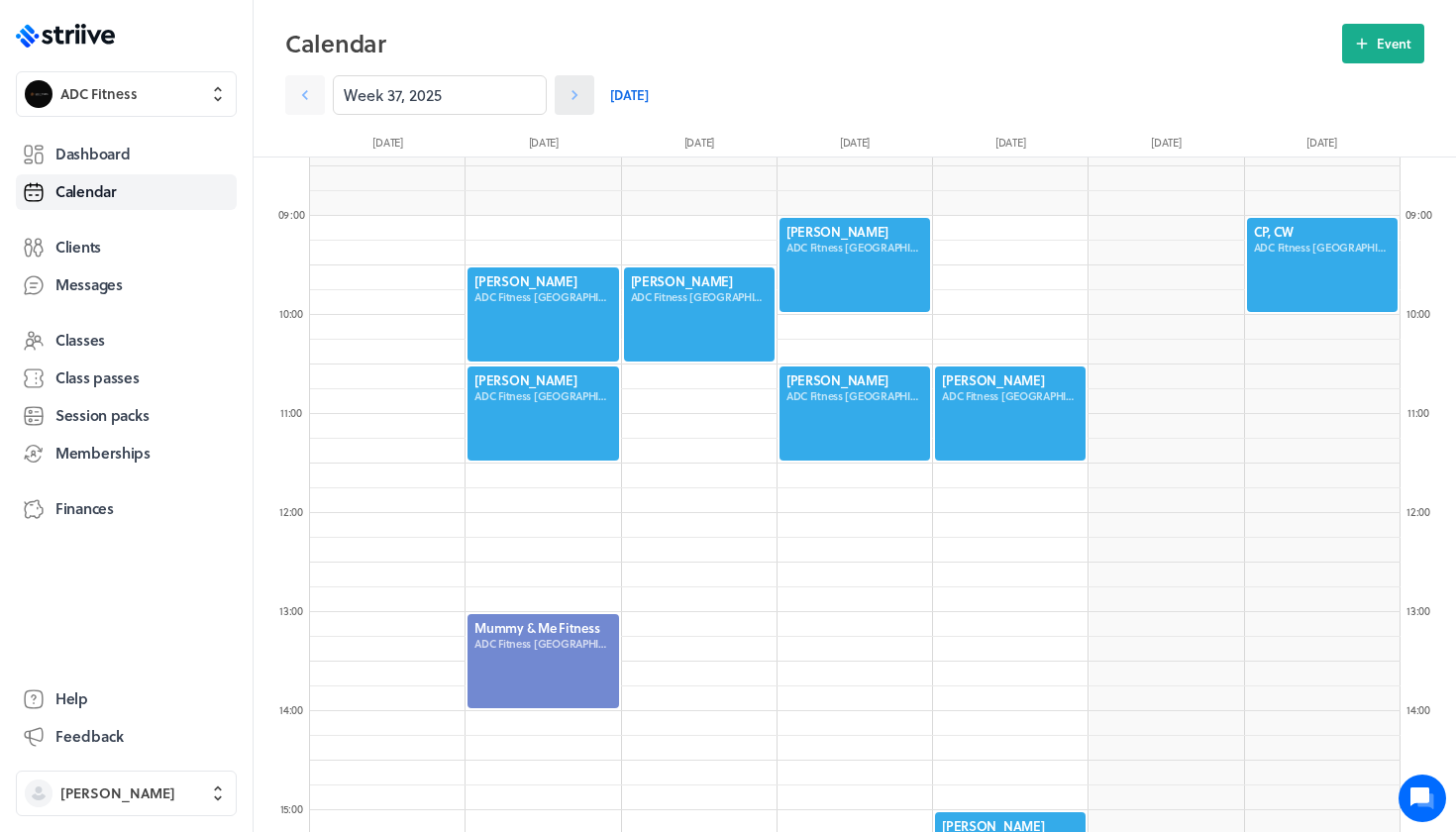 click 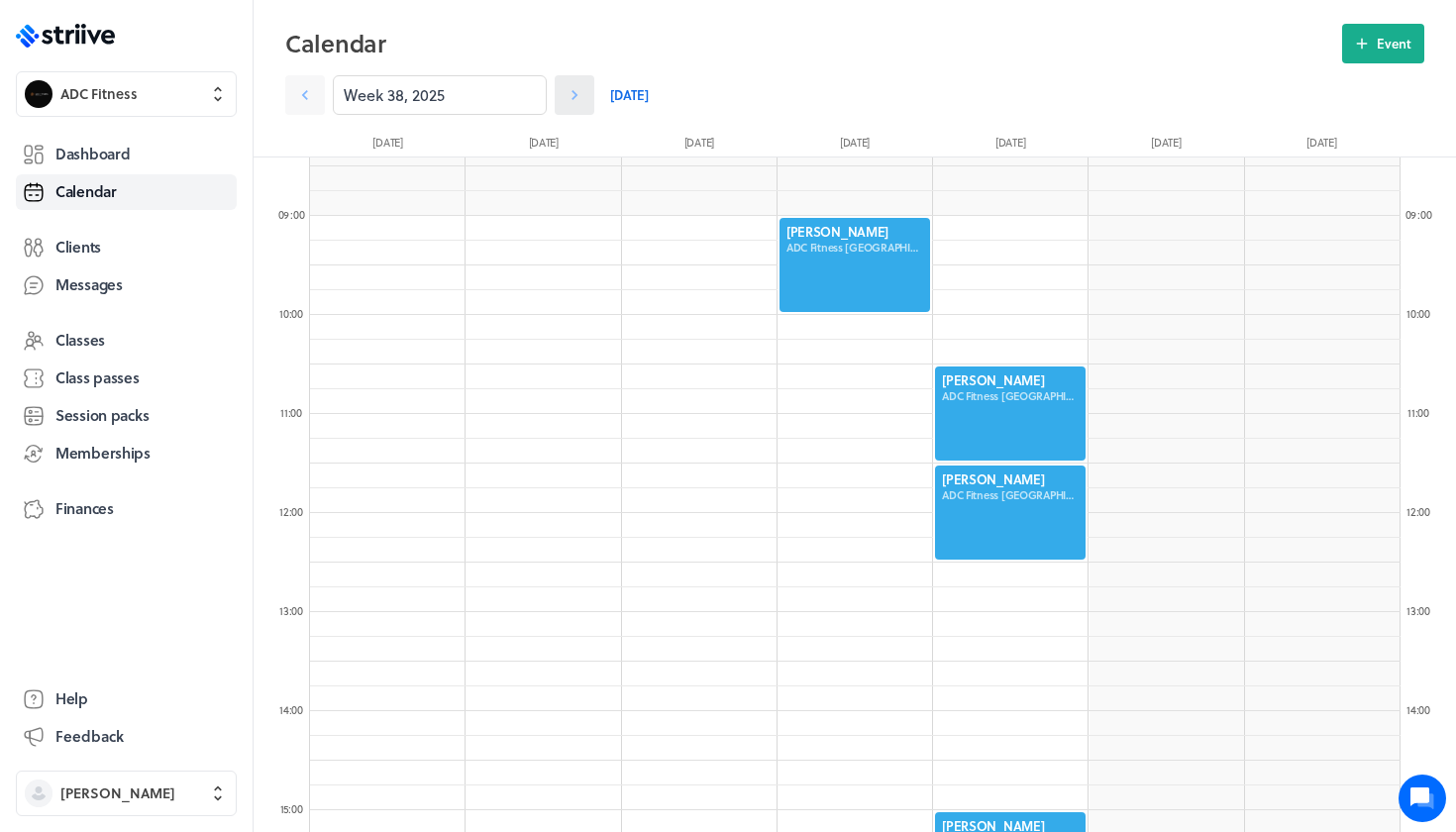 click 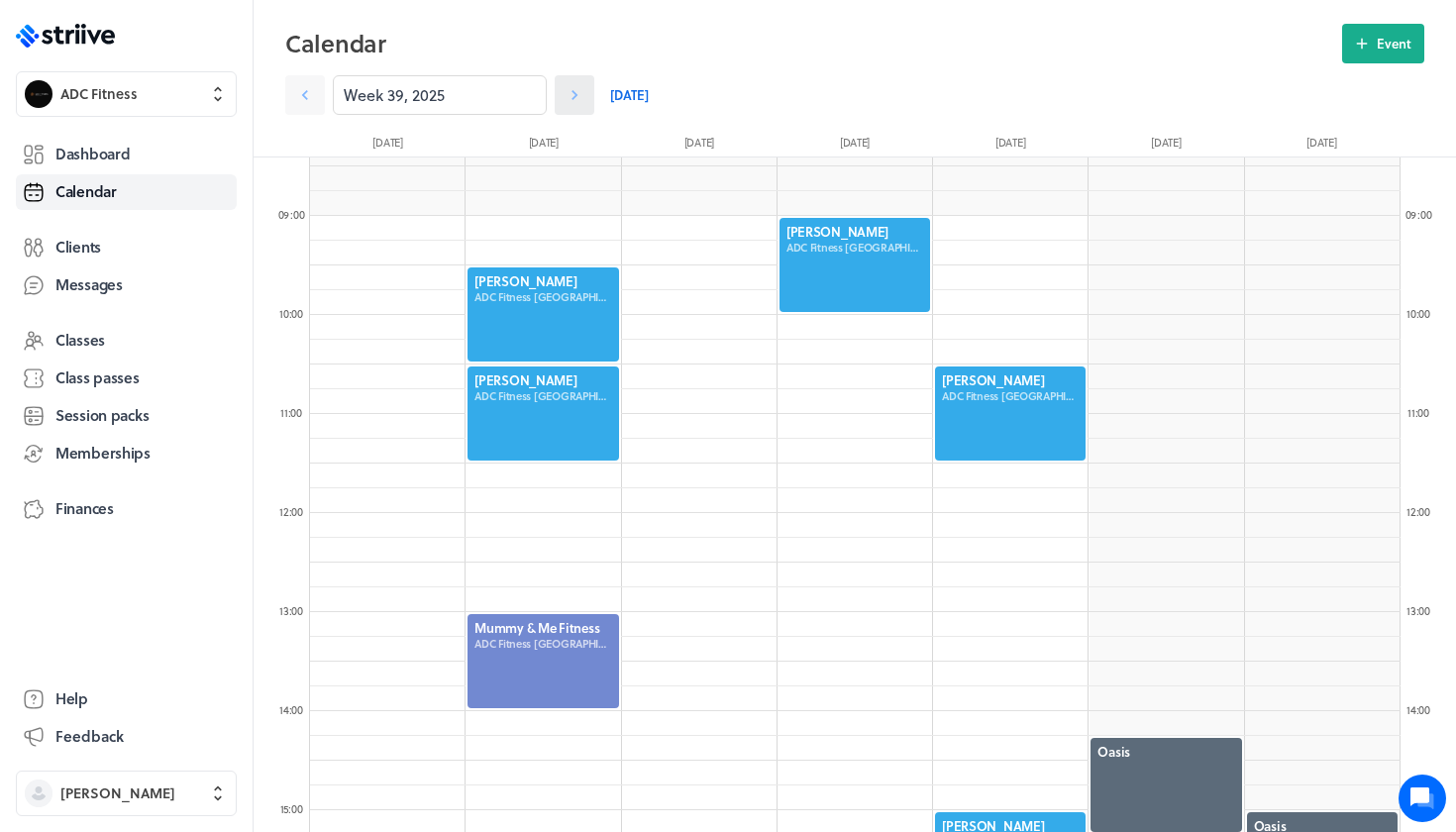 click 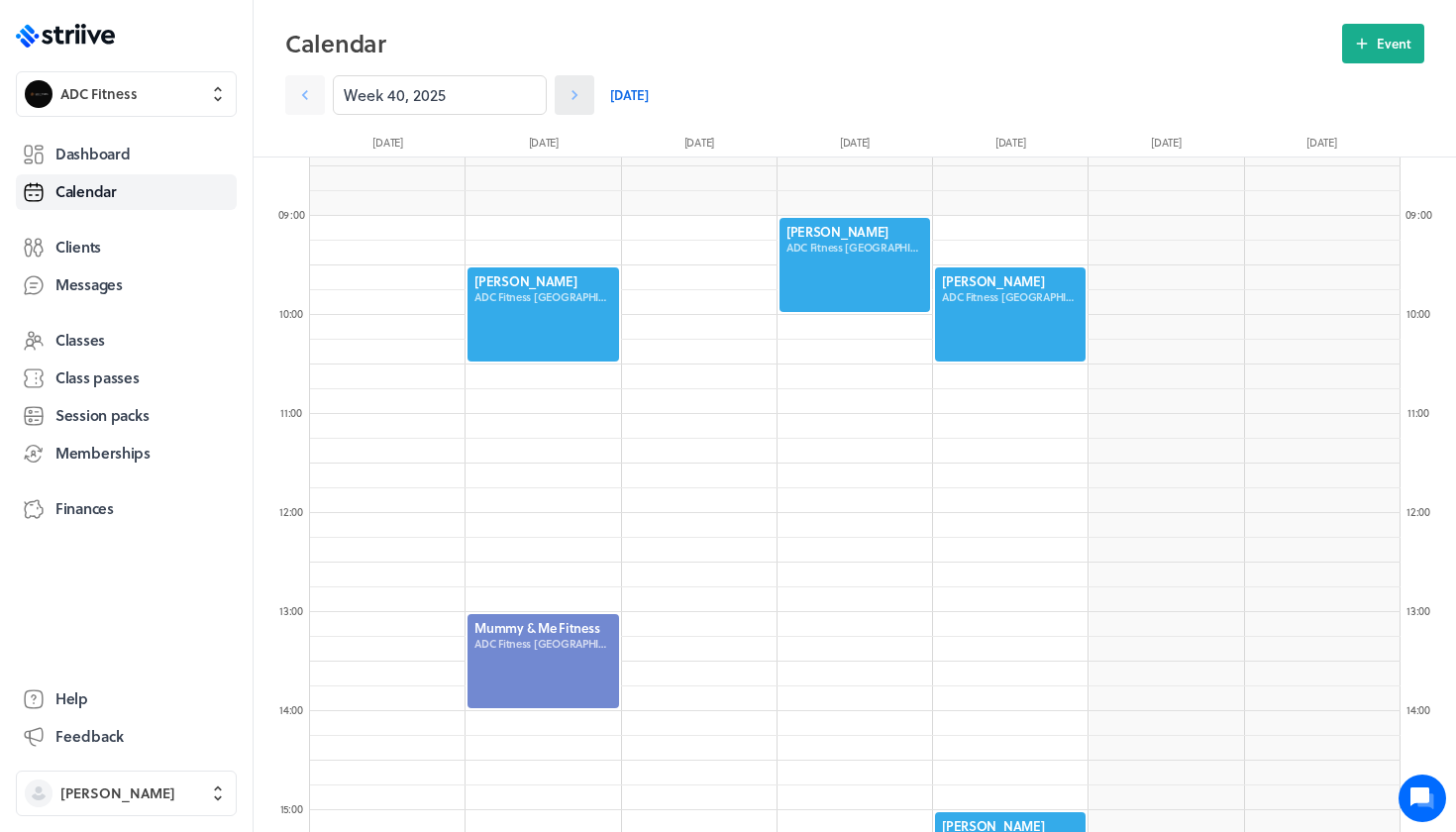 click 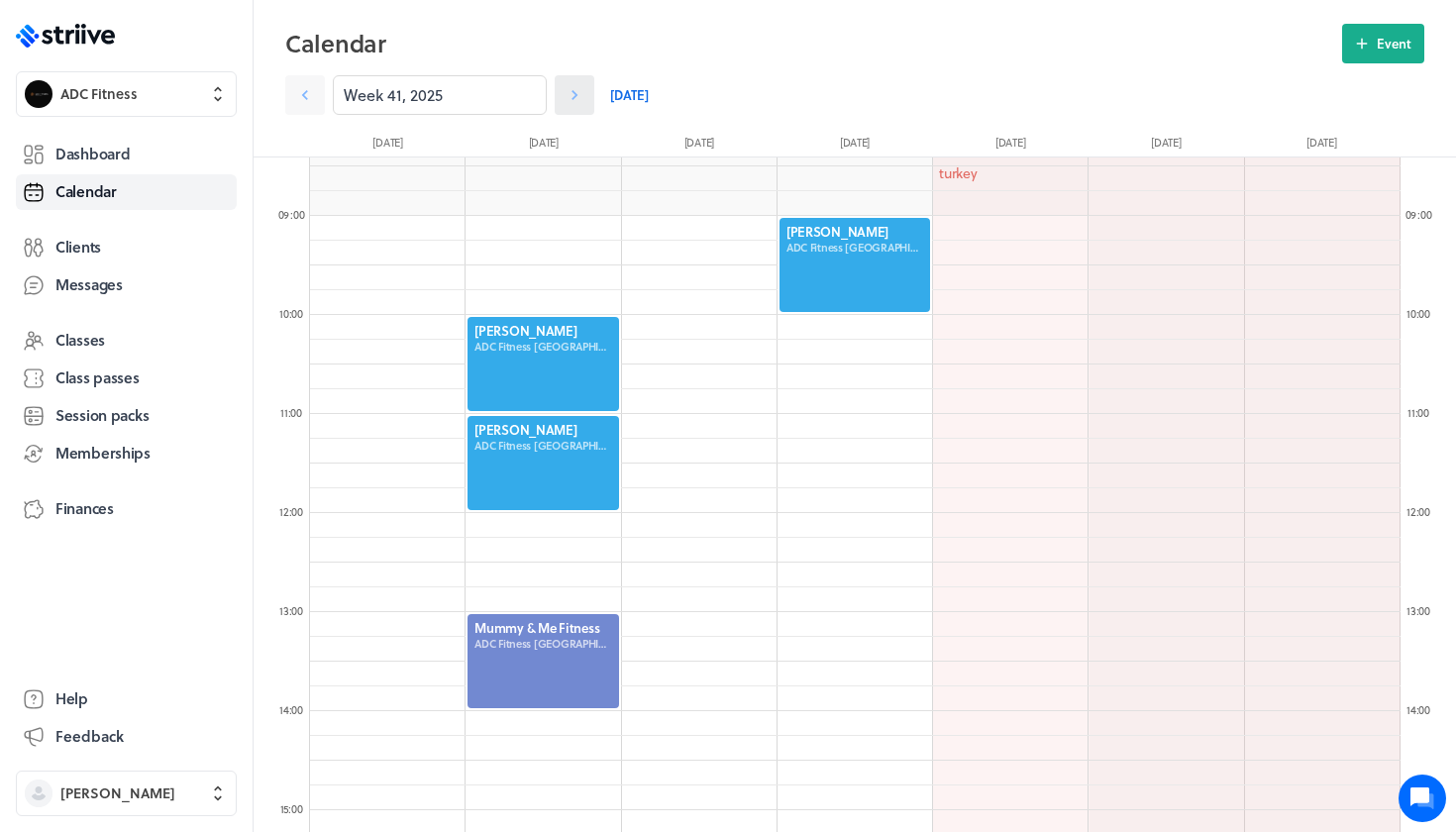 click 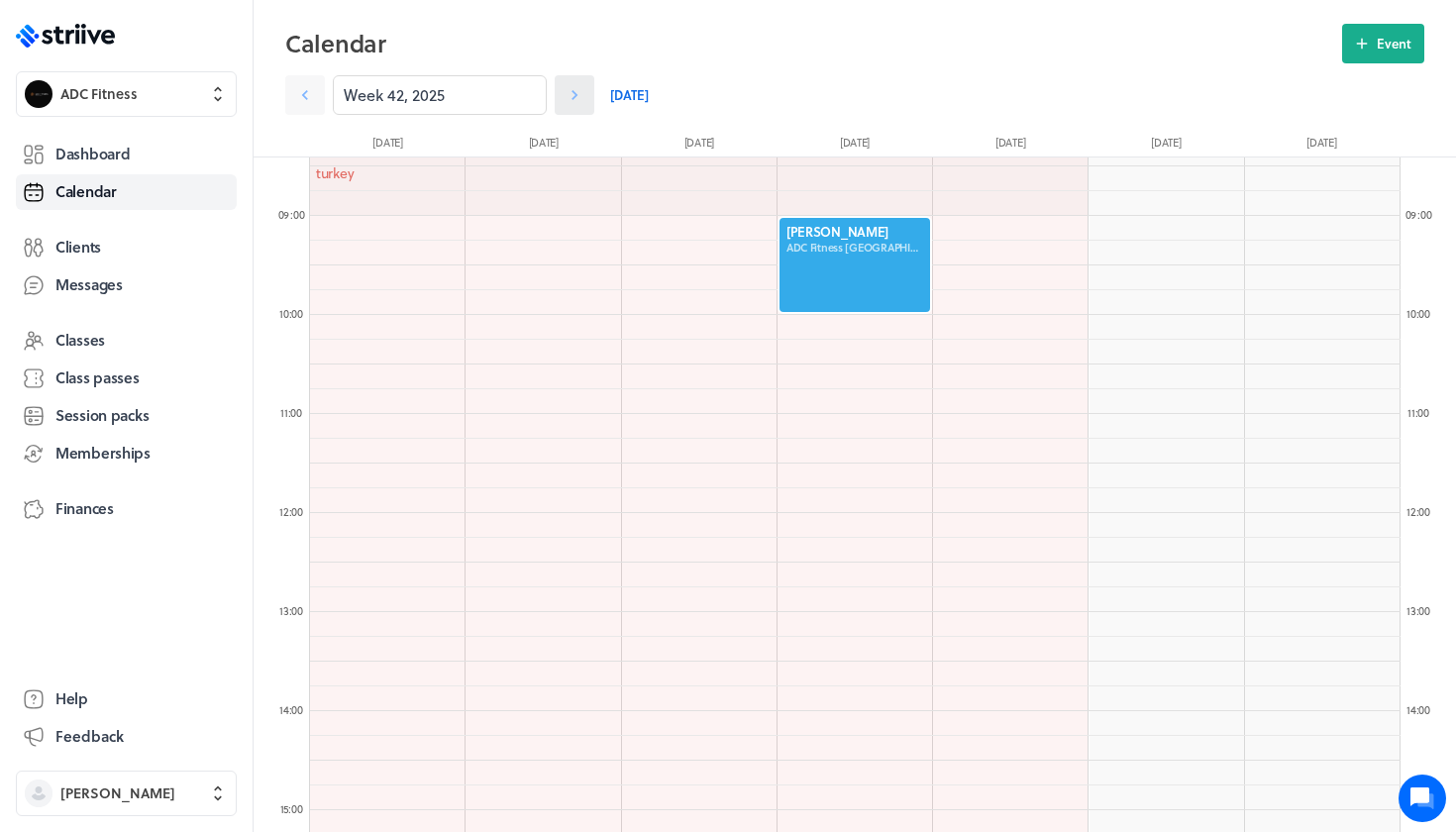 click 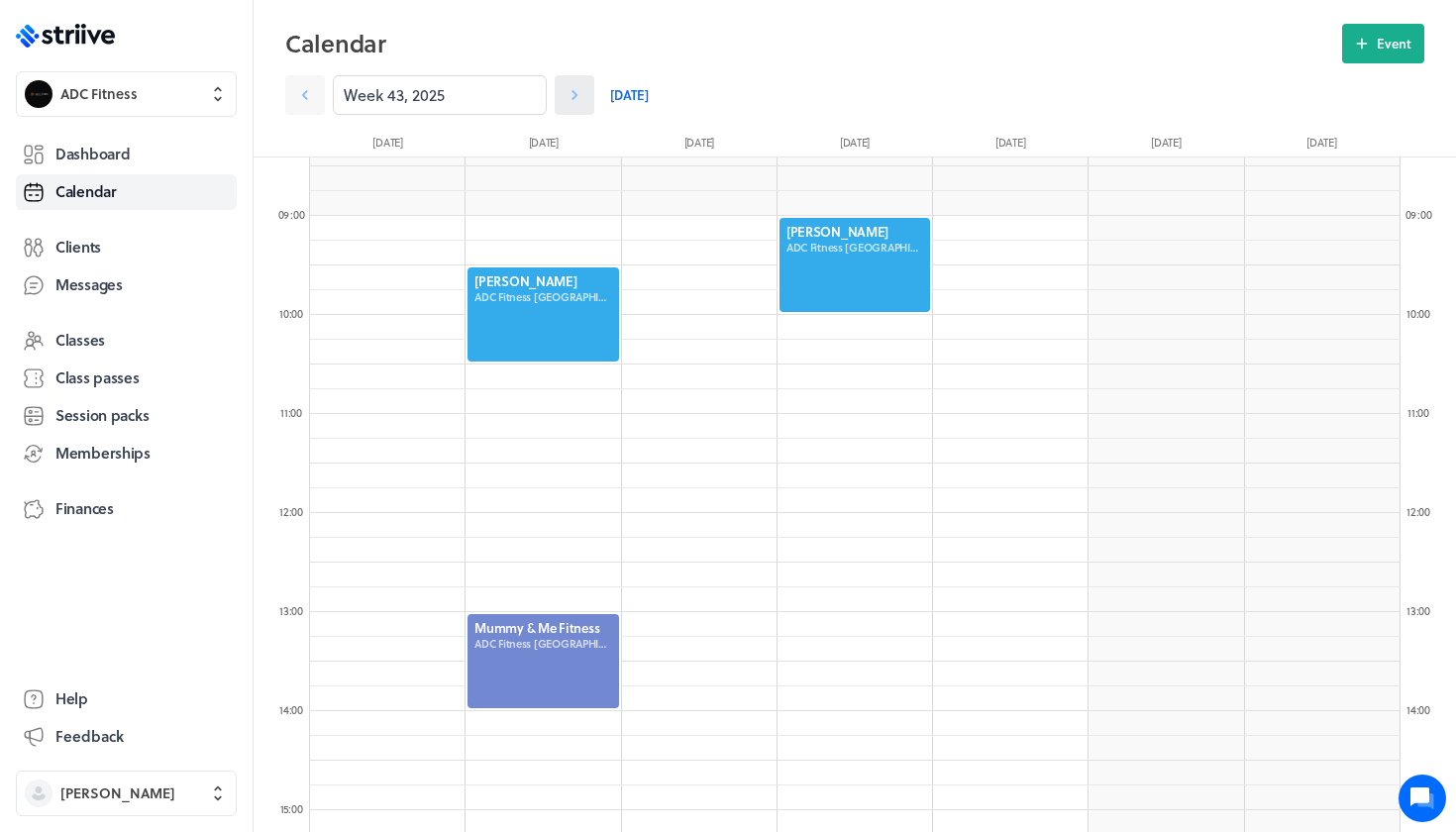 click 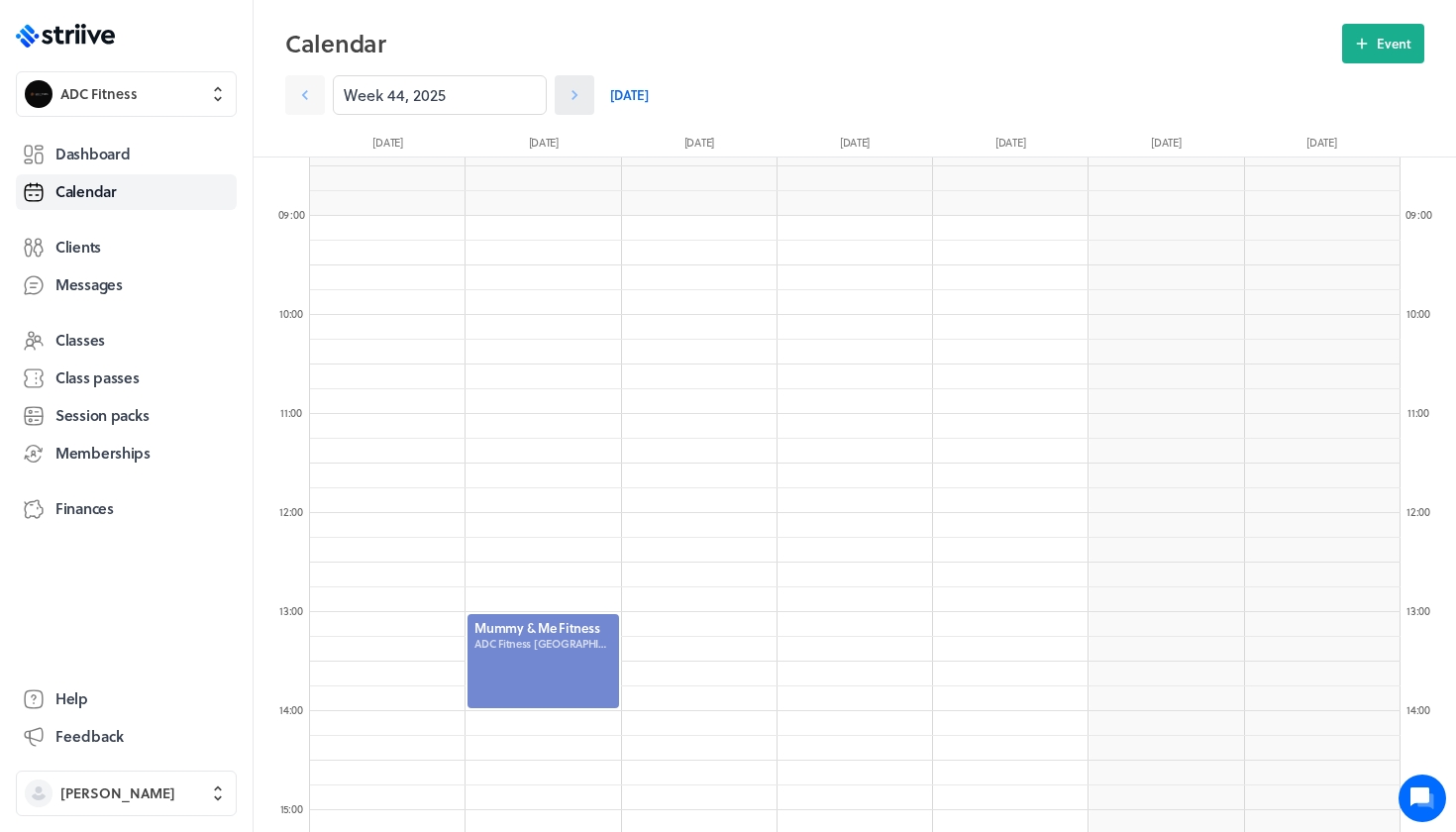 click 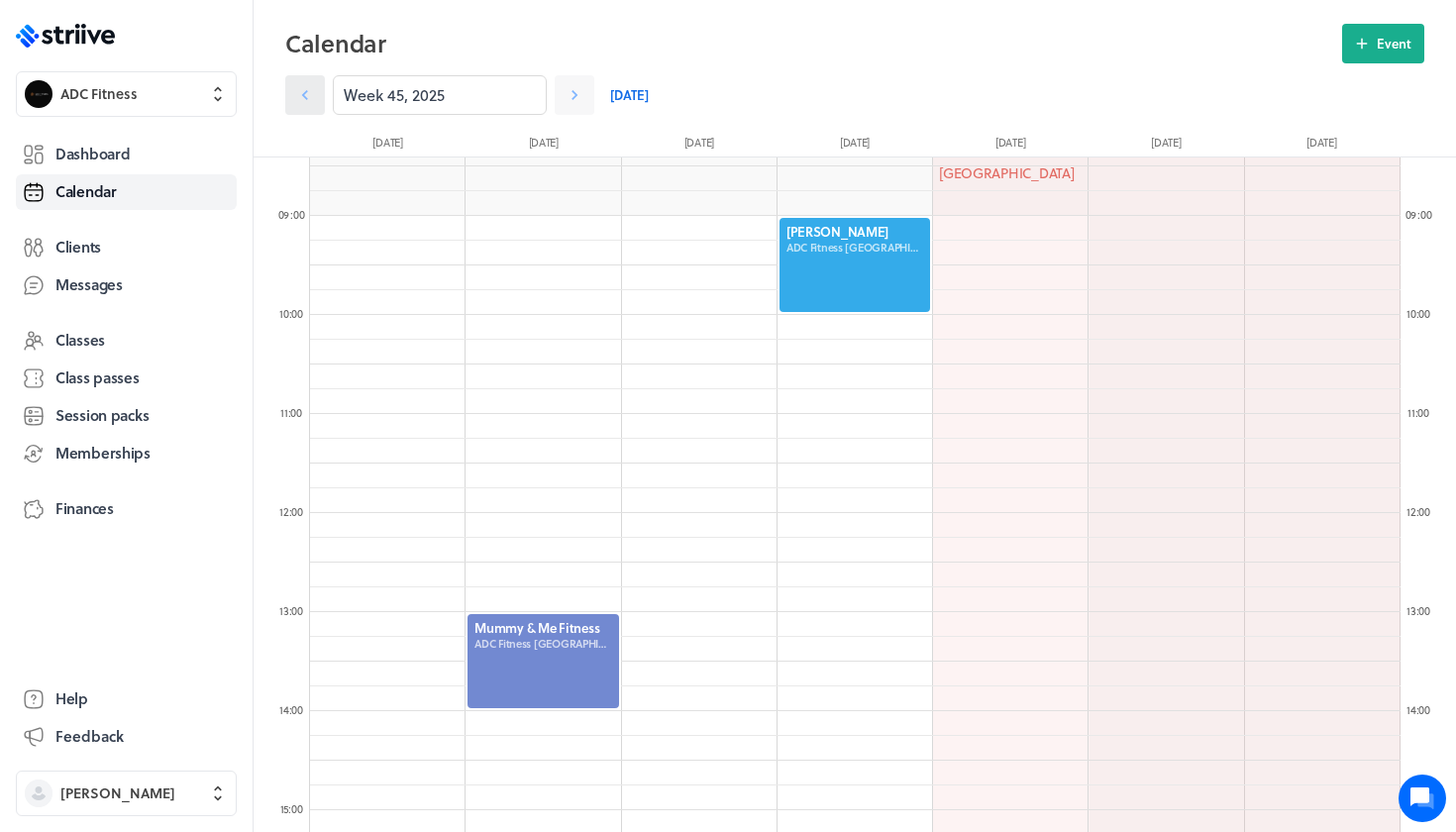 click 